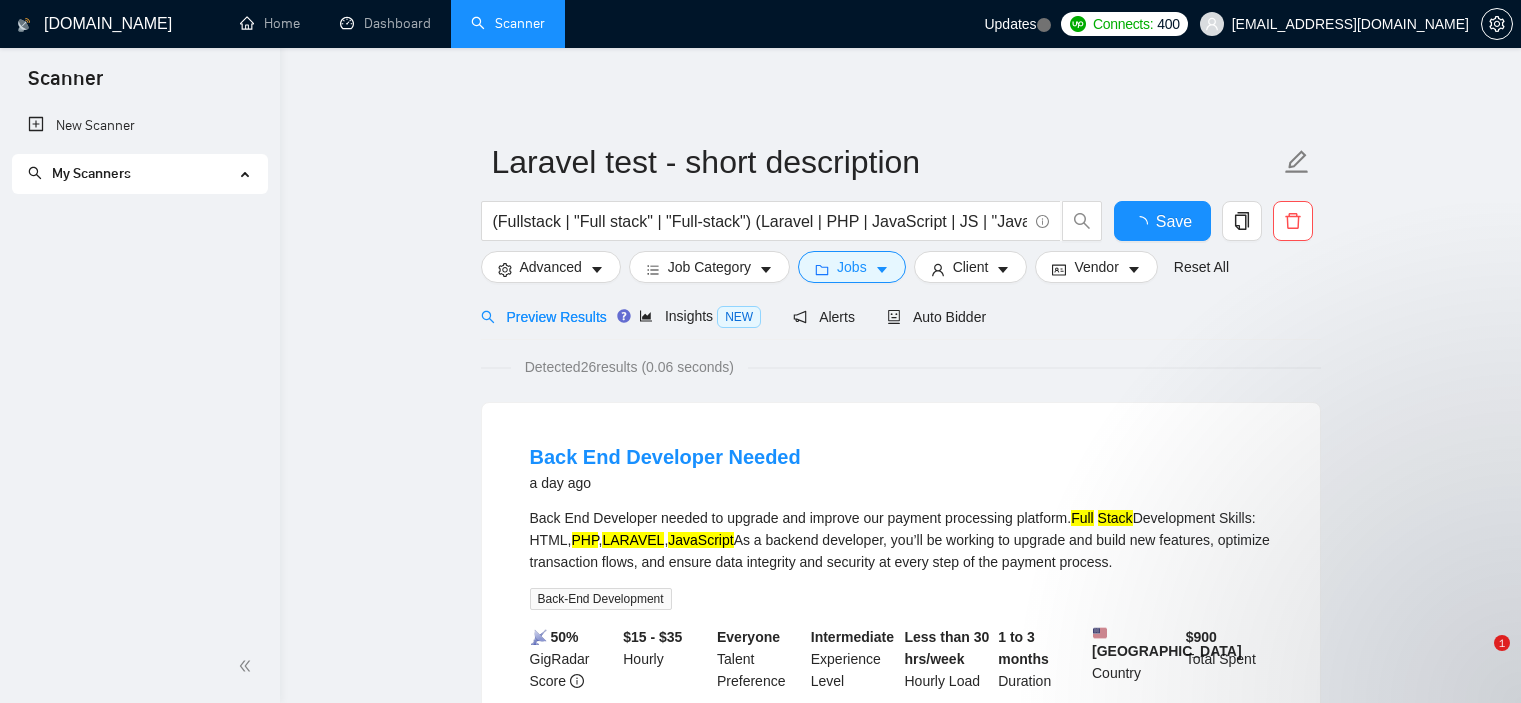 scroll, scrollTop: 27, scrollLeft: 0, axis: vertical 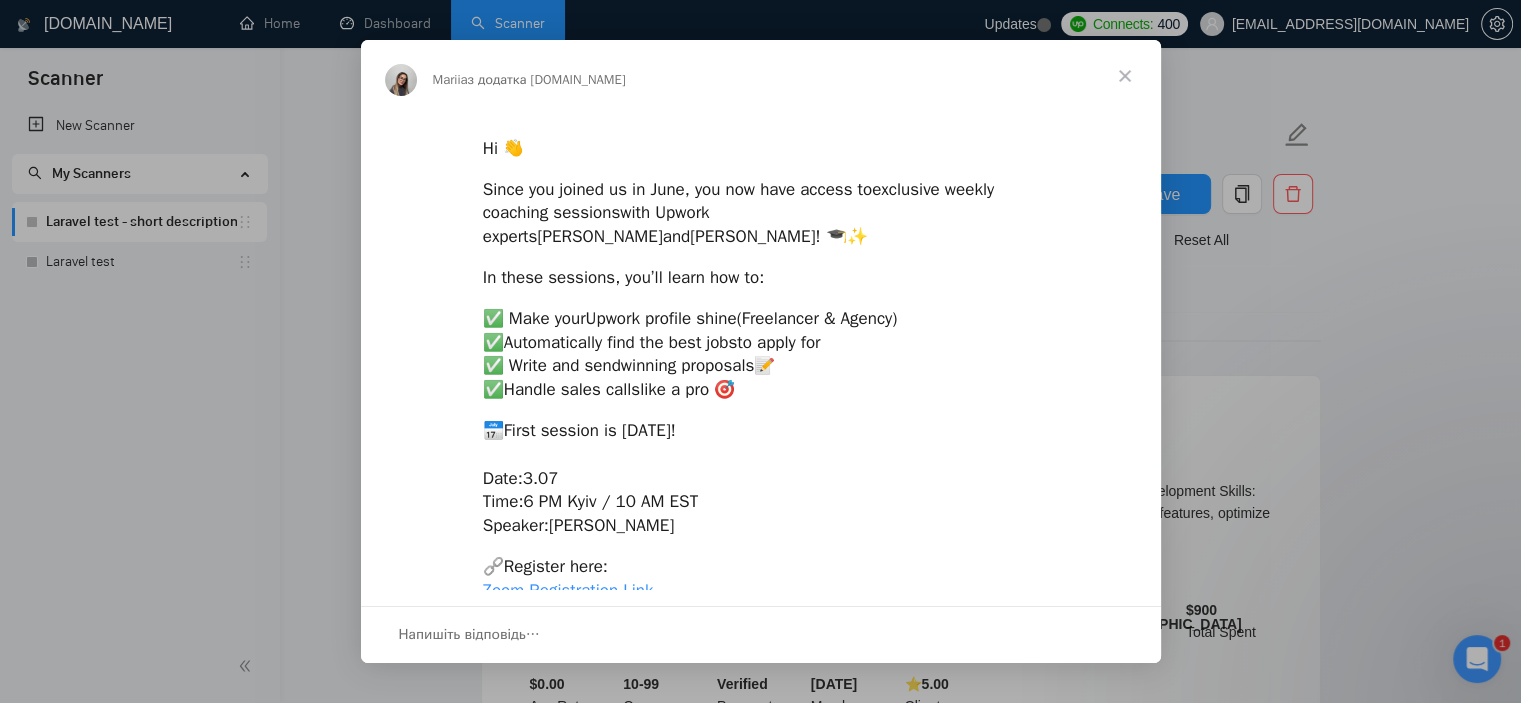 click at bounding box center (760, 351) 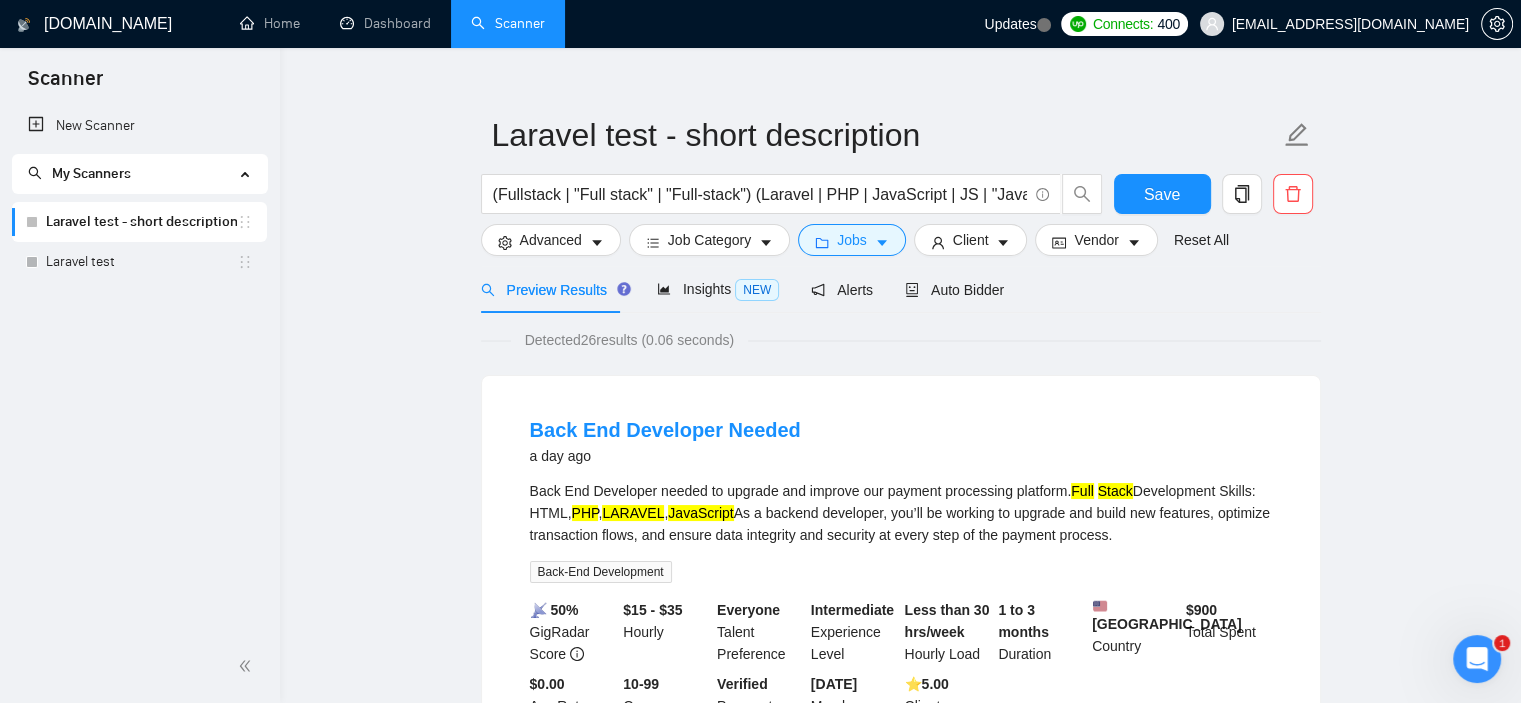 click 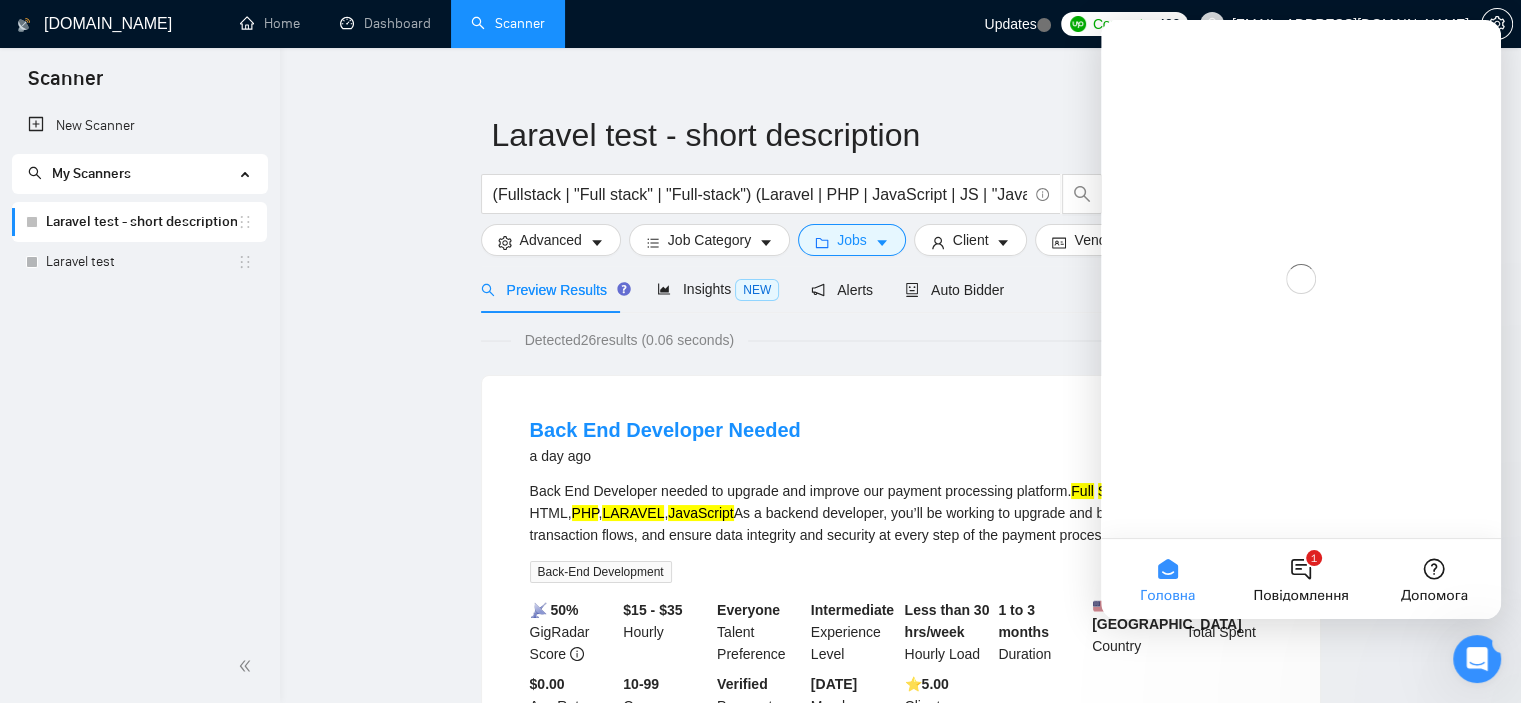 scroll, scrollTop: 0, scrollLeft: 0, axis: both 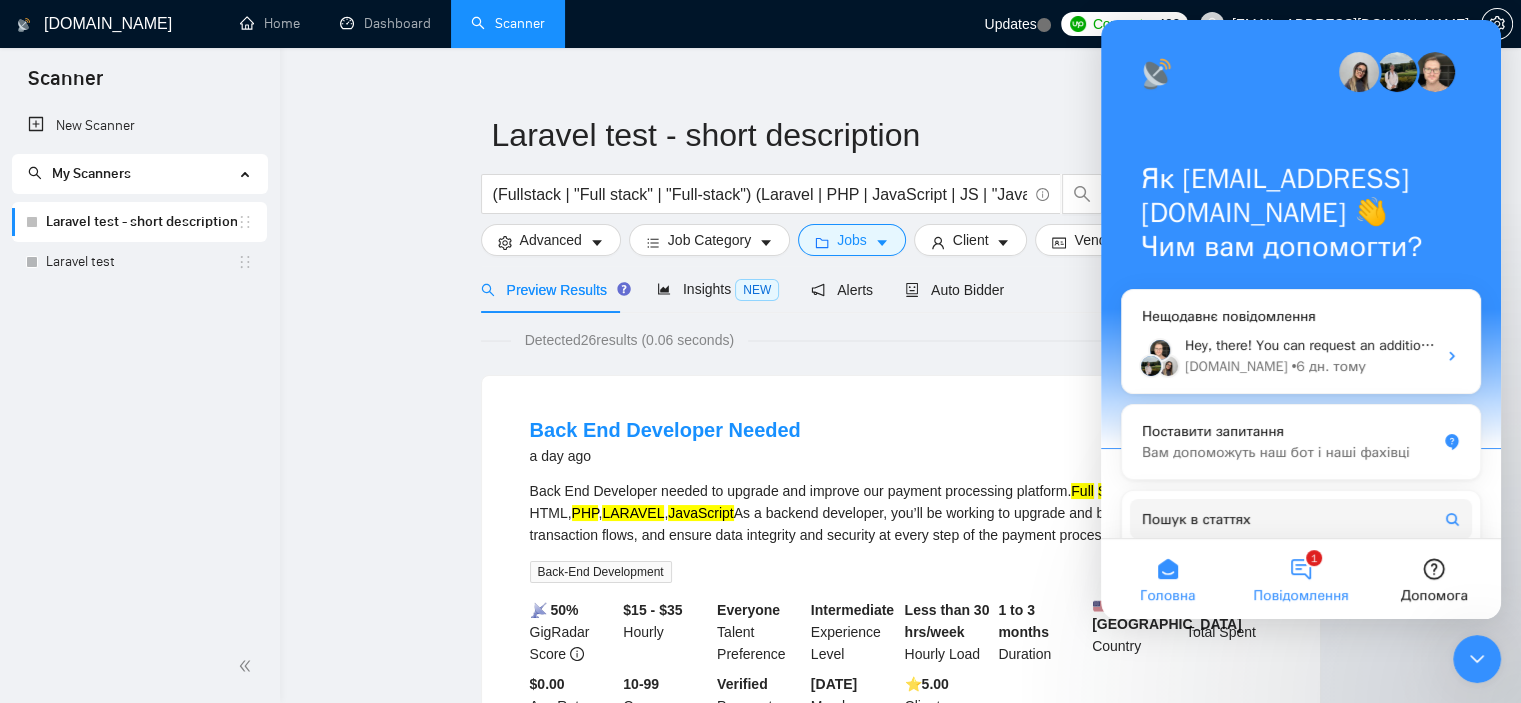 click on "1 Повідомлення" at bounding box center [1300, 579] 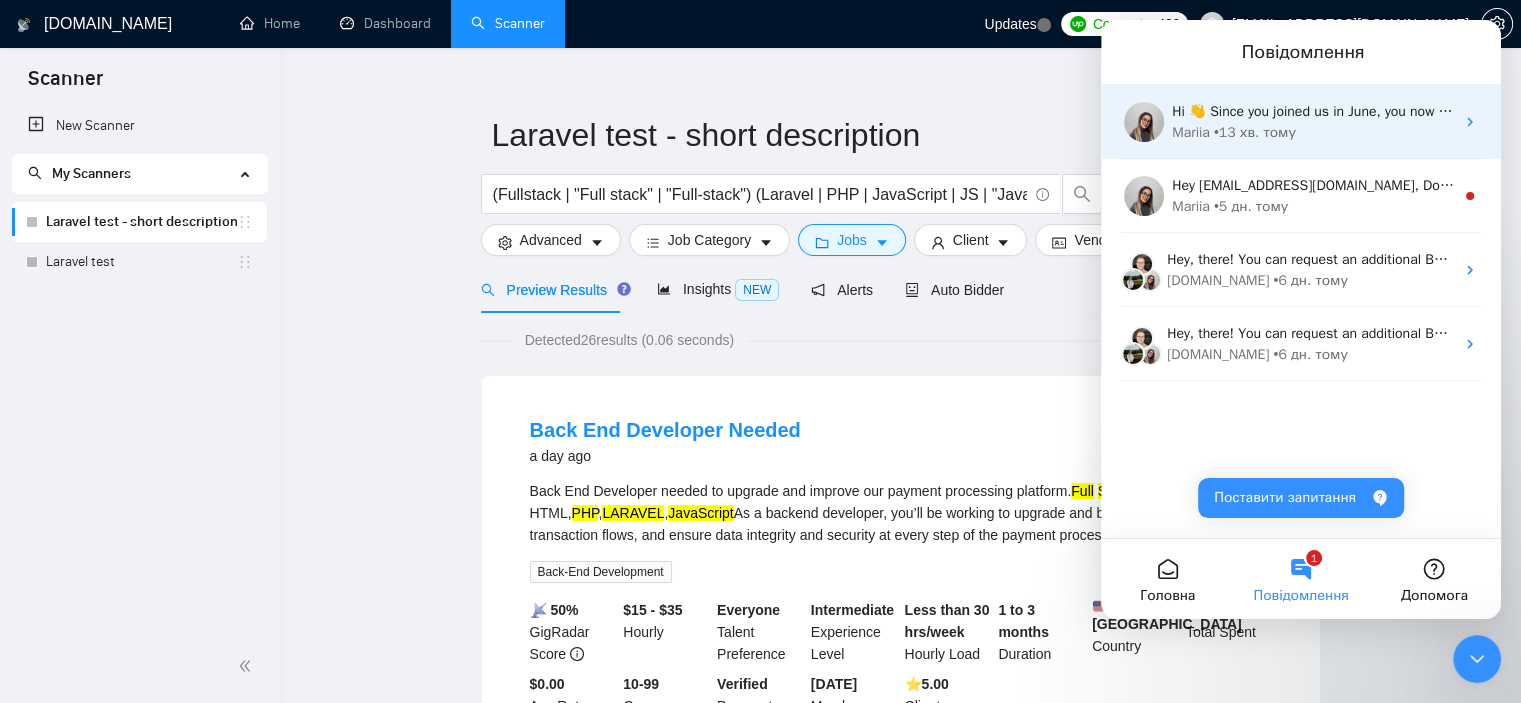 click on "•  13 хв. тому" at bounding box center [1255, 132] 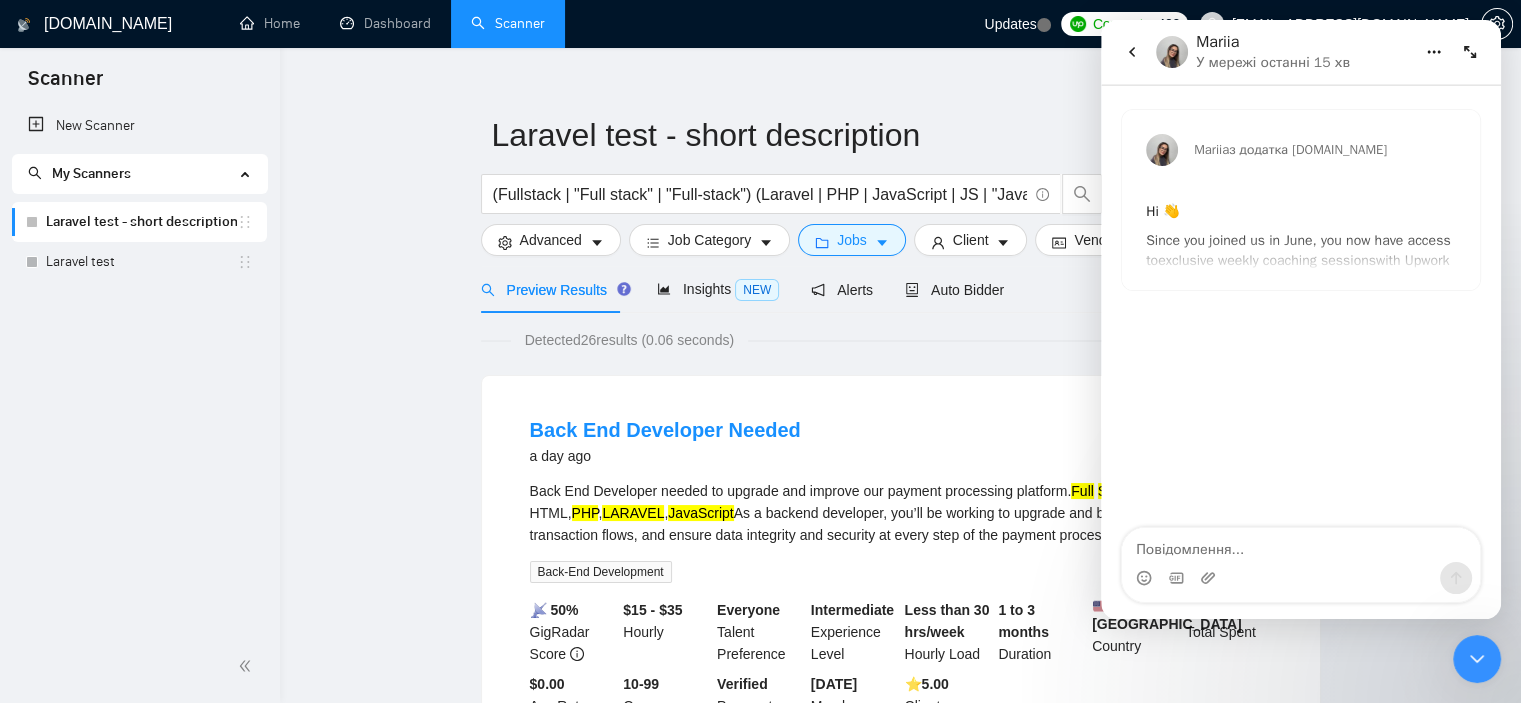 click on "Mariia  з додатка GigRadar.io Hi 👋 Since you joined us in June, you now have access to  exclusive weekly coaching sessions  with Upwork experts  Robert O'Kruk  and  Tamara Levit ! 🎓✨ In these sessions, you’ll learn how to: ✅ Make your  Upwork profile shine  (Freelancer & Agency) ✅  Automatically find the best jobs  to apply for ✅ Write and send  winning proposals  📝 ✅  Handle sales calls  like a pro 🎯 📅  First session is today! Date:  3.07 Time:  6 PM Kyiv / 10 AM EST Speaker:  Robert O'Kruk 🔗  Register here: Zoom Registration Link Don’t miss out - spots are limited! 😉" at bounding box center [1301, 200] 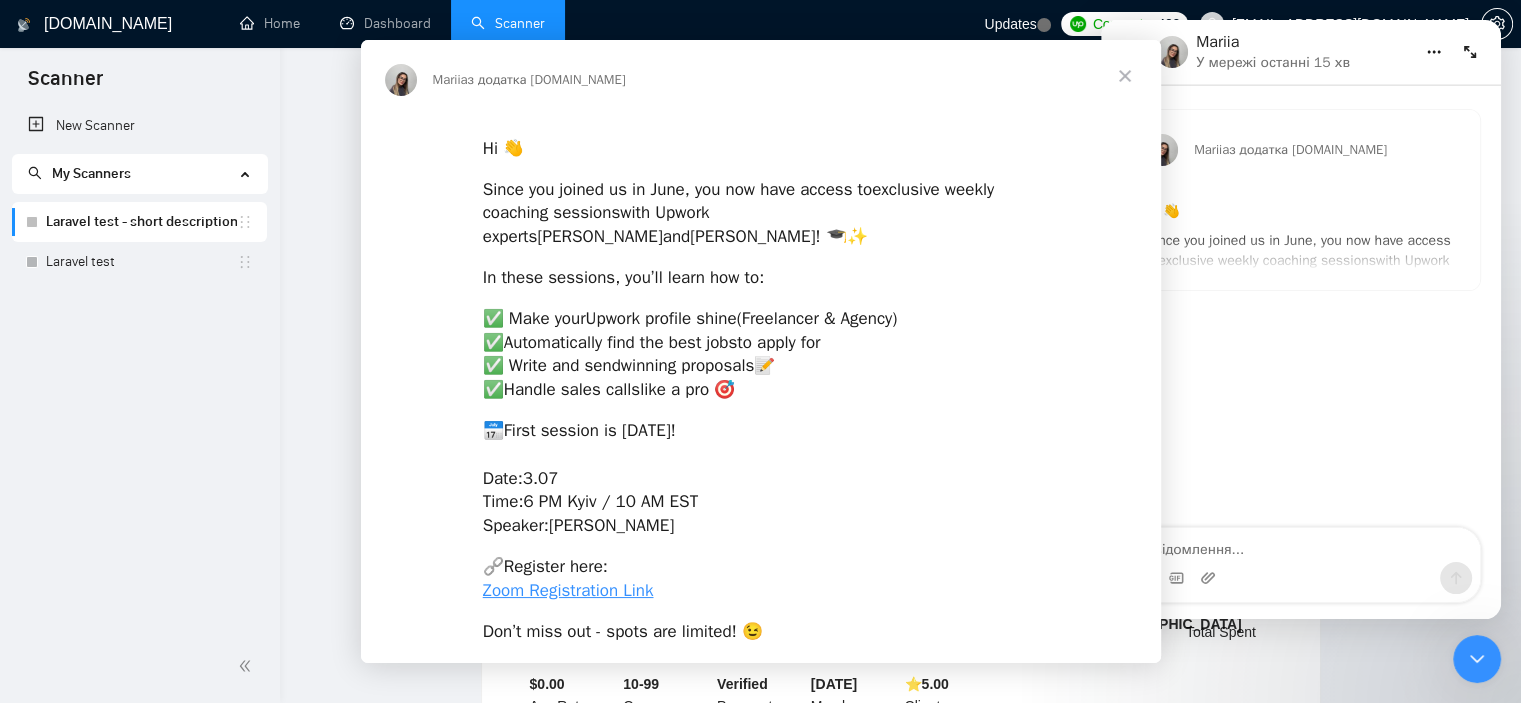 scroll, scrollTop: 0, scrollLeft: 0, axis: both 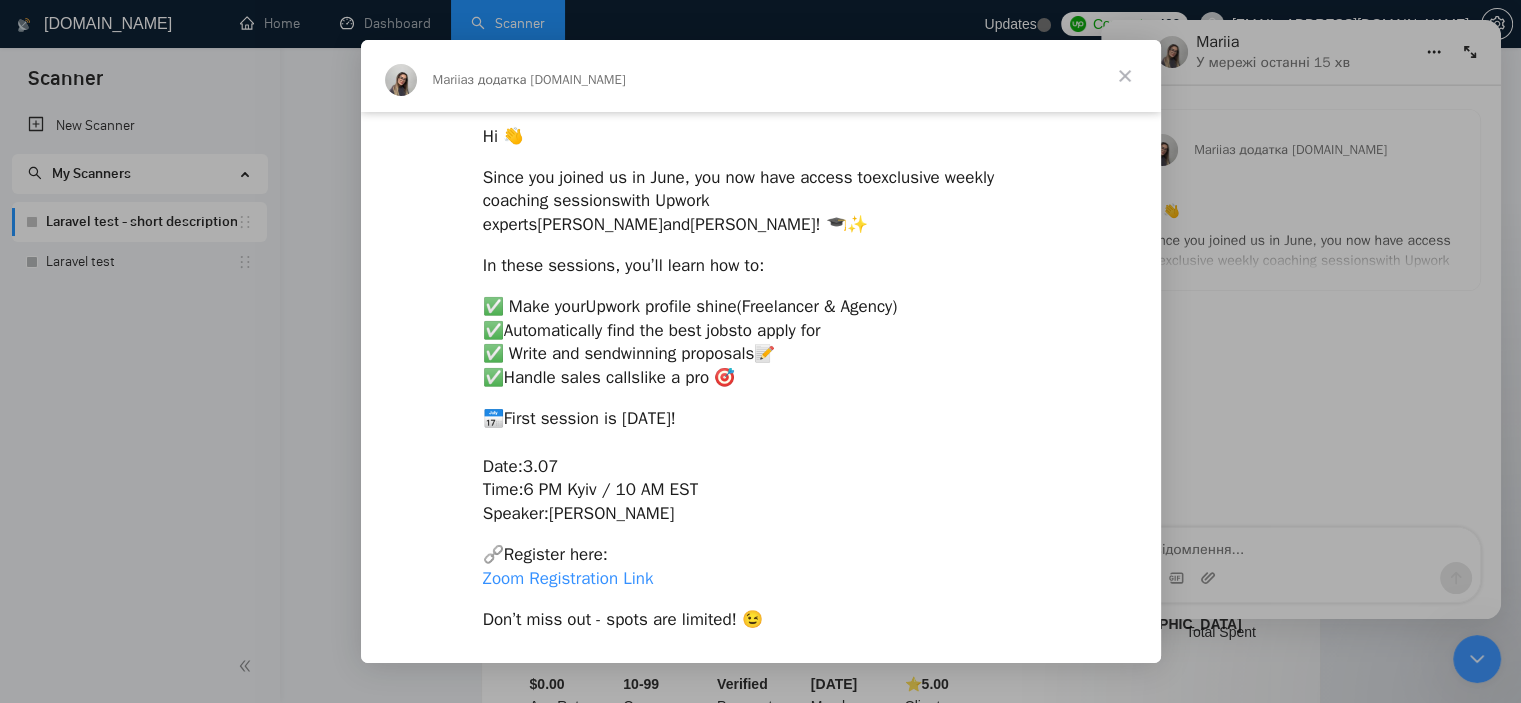 click on "Zoom Registration Link" at bounding box center (568, 578) 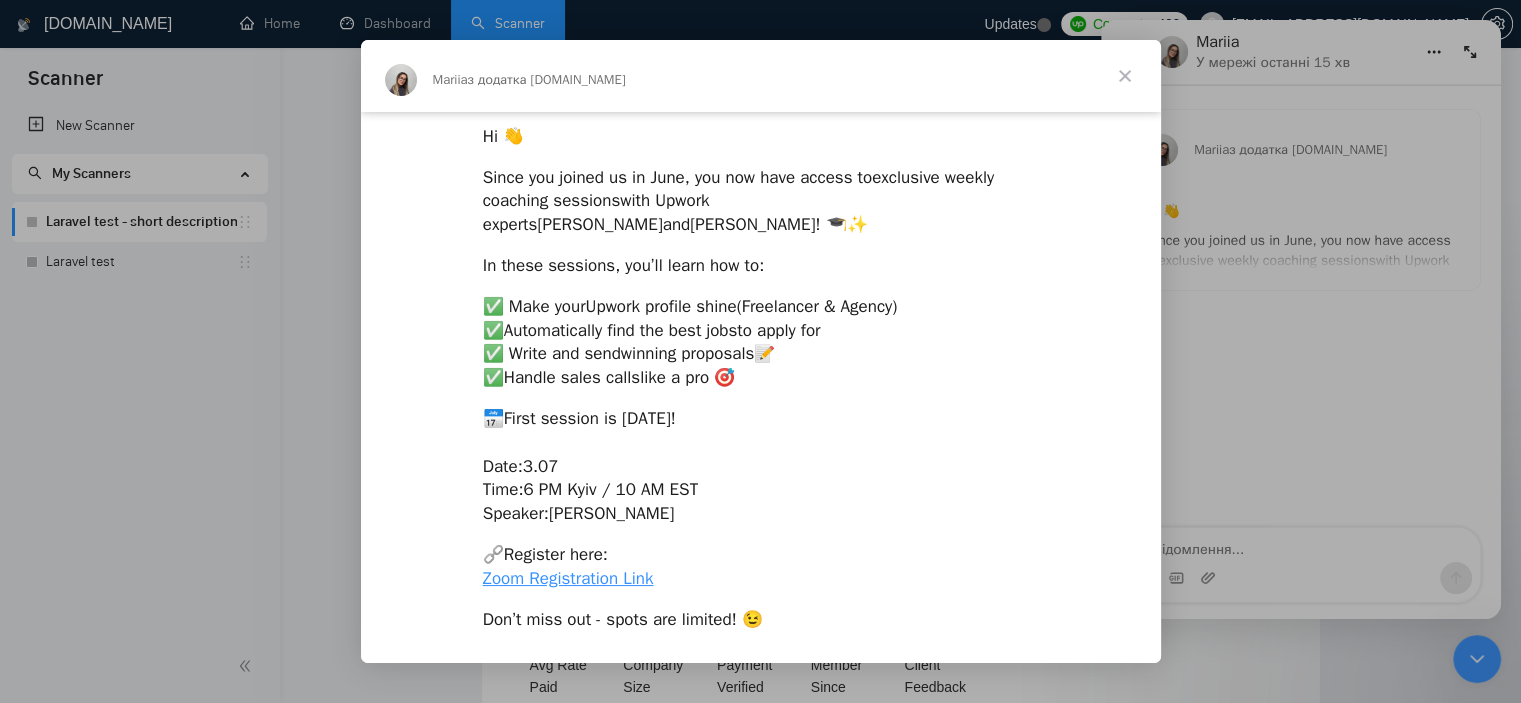 scroll, scrollTop: 67, scrollLeft: 0, axis: vertical 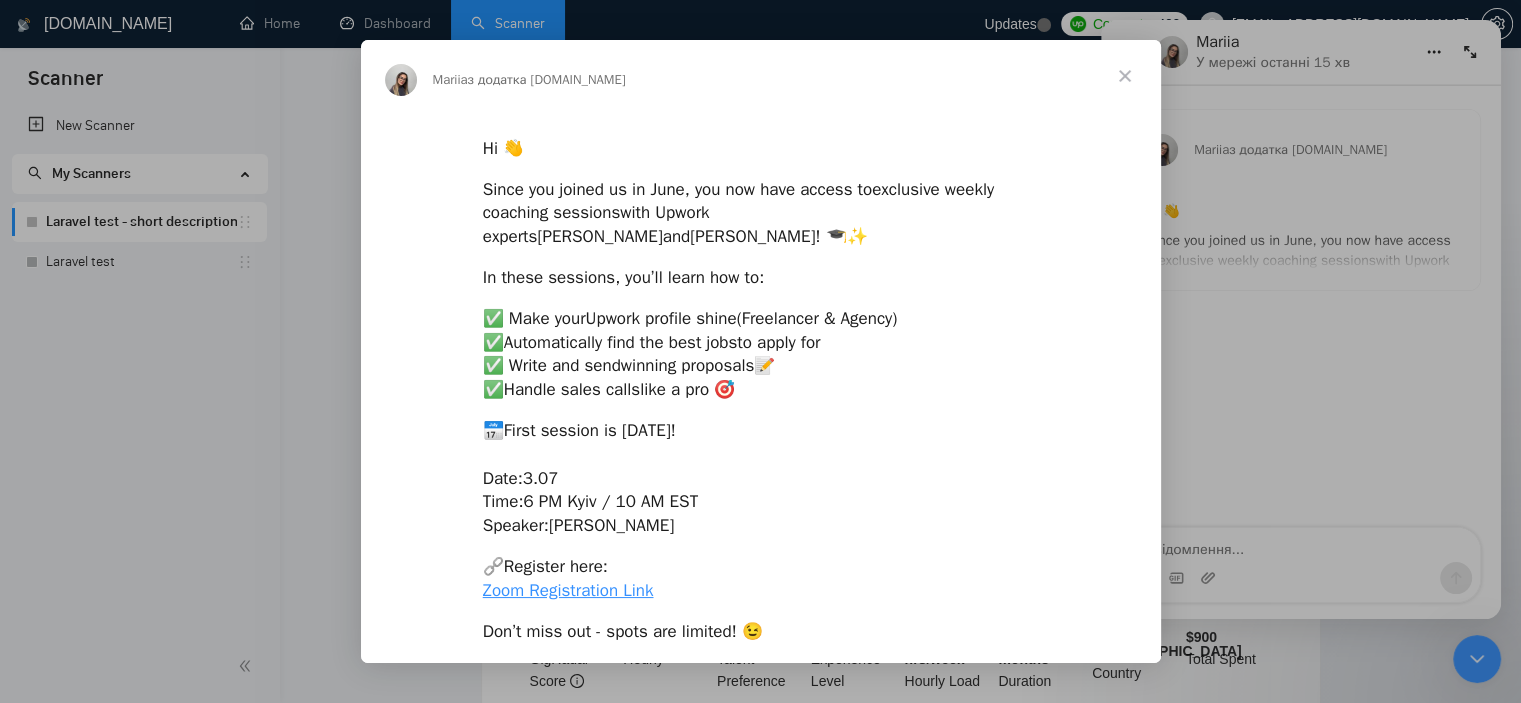 click at bounding box center [760, 351] 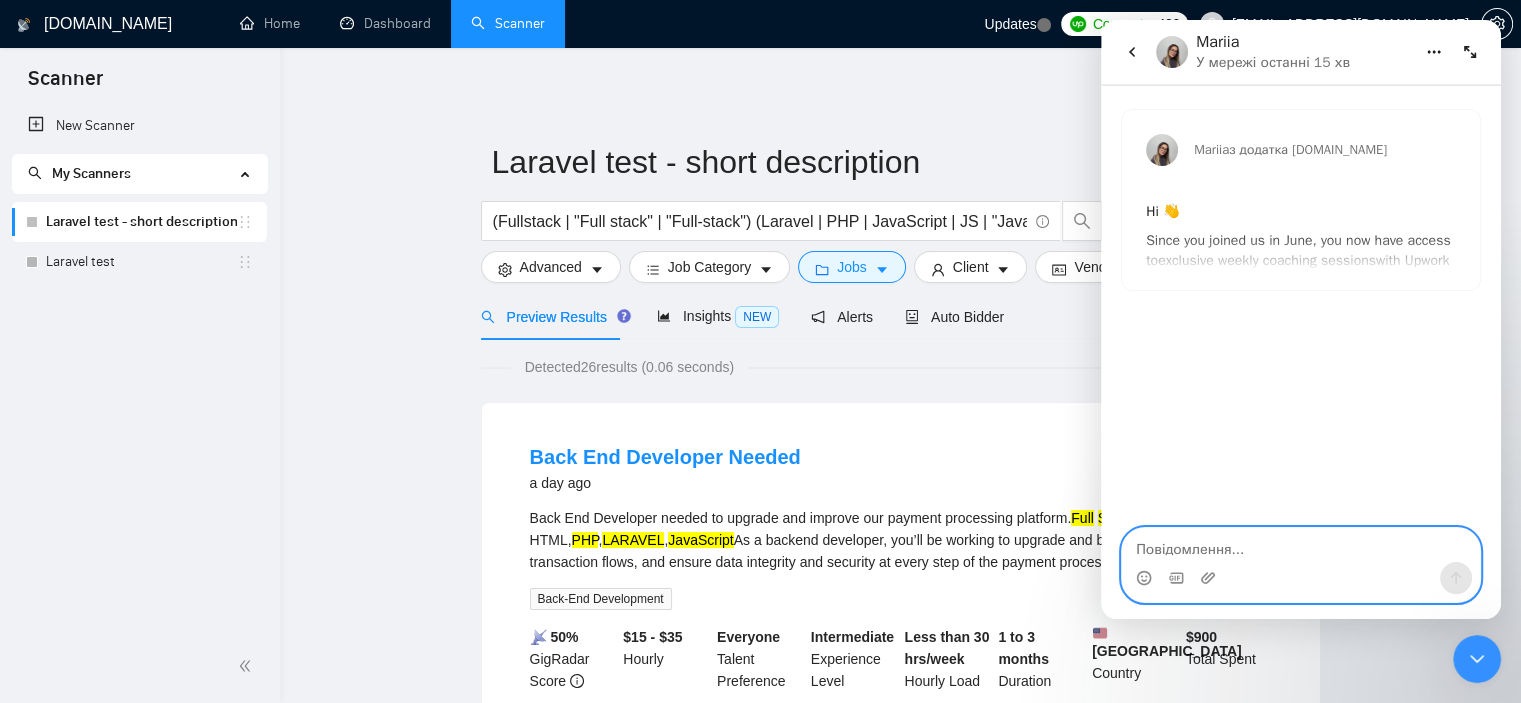 click at bounding box center (1301, 545) 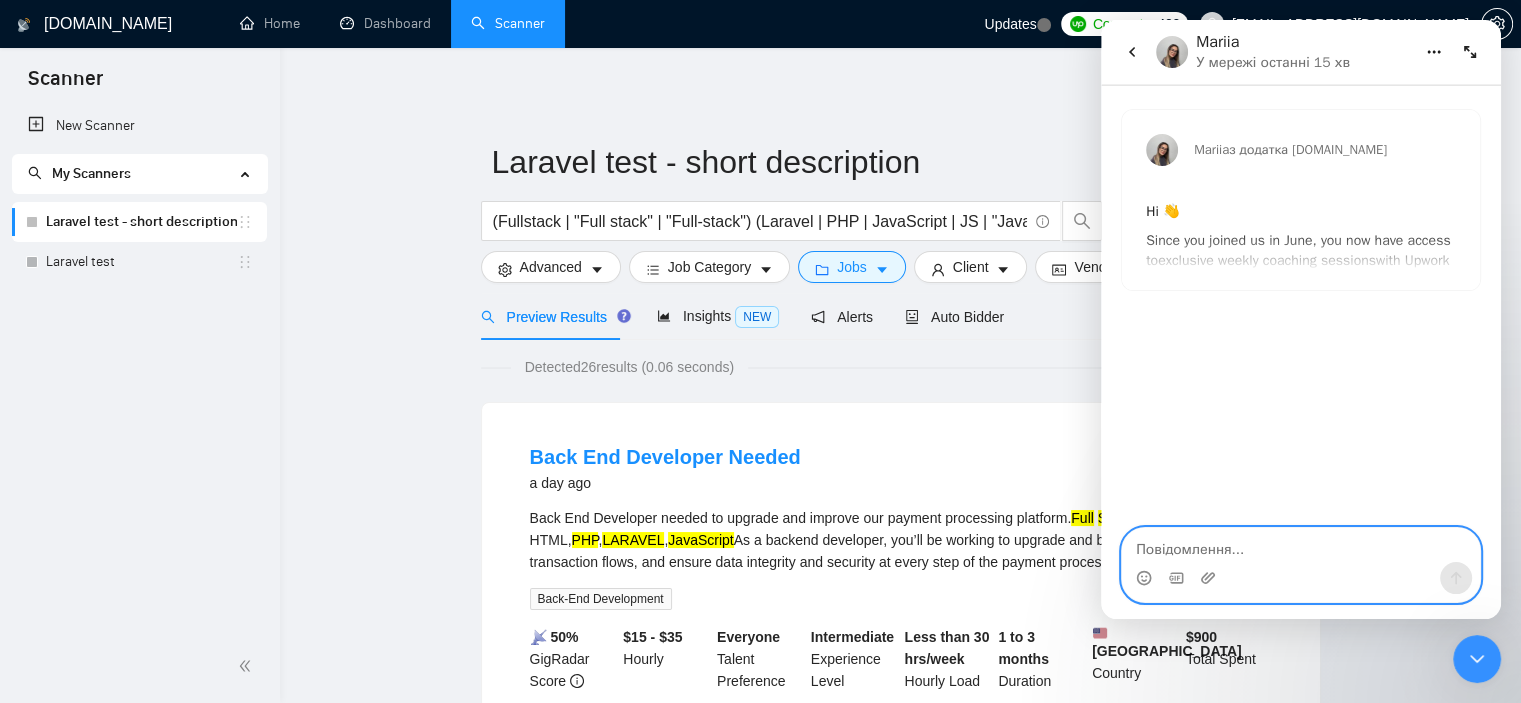 click at bounding box center [1301, 545] 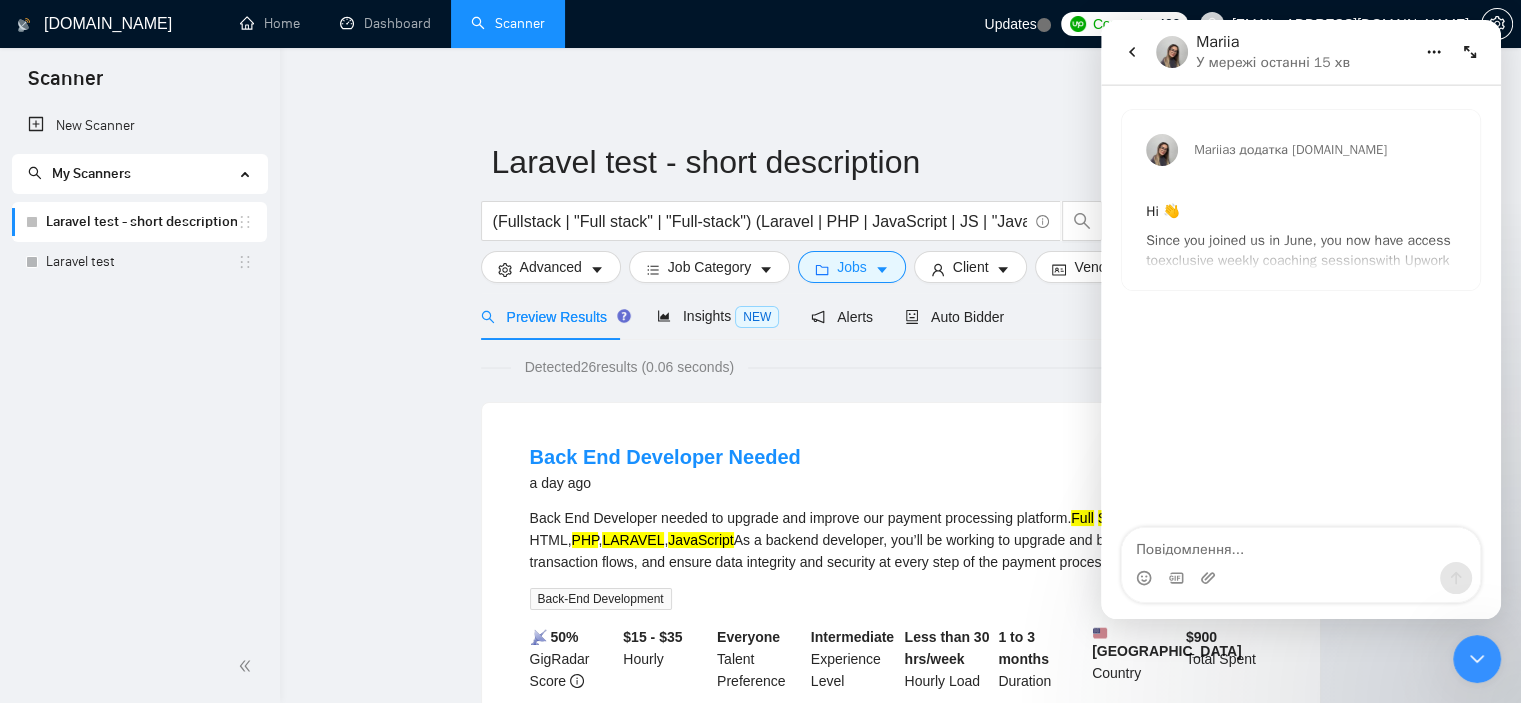 click 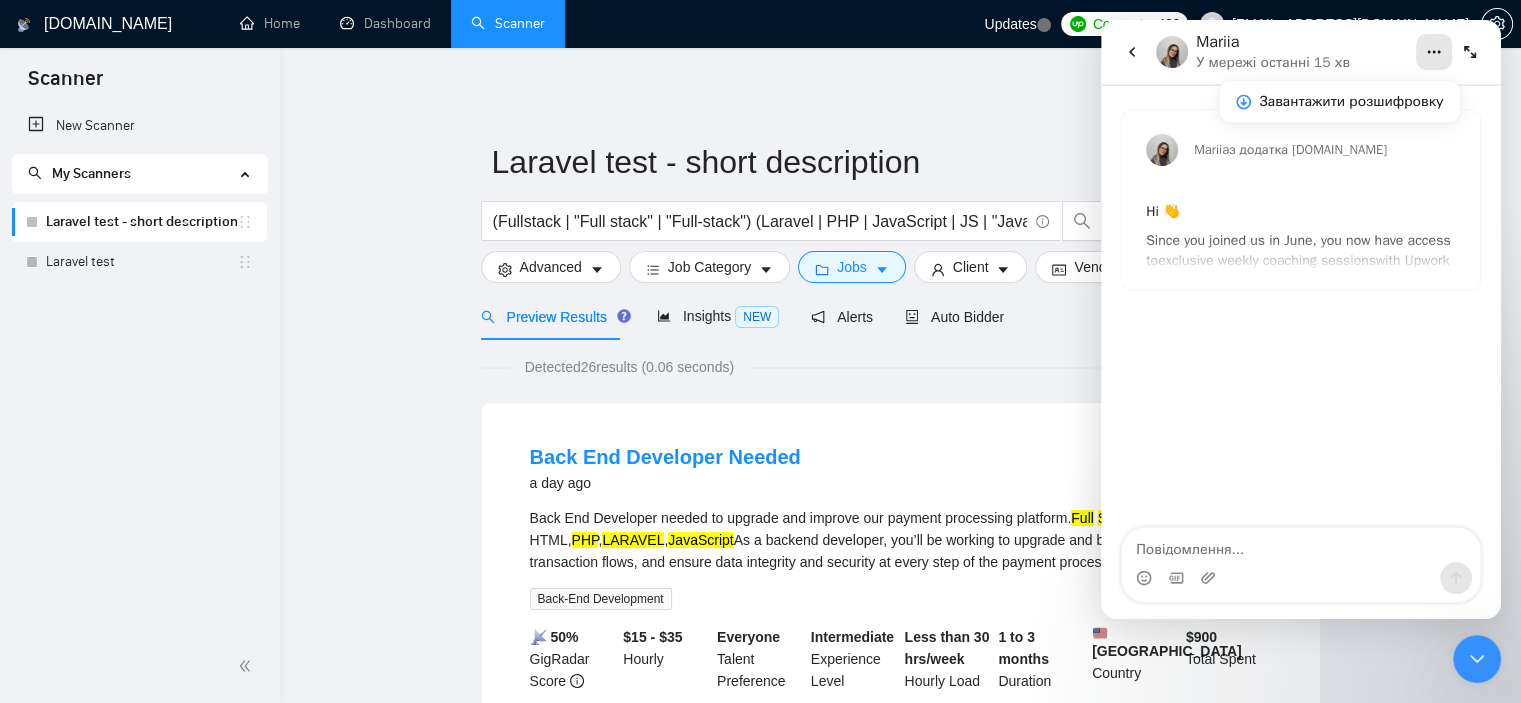 click on "Mariia  з додатка GigRadar.io Hi 👋 Since you joined us in June, you now have access to  exclusive weekly coaching sessions  with Upwork experts  Robert O'Kruk  and  Tamara Levit ! 🎓✨ In these sessions, you’ll learn how to: ✅ Make your  Upwork profile shine  (Freelancer & Agency) ✅  Automatically find the best jobs  to apply for ✅ Write and send  winning proposals  📝 ✅  Handle sales calls  like a pro 🎯 📅  First session is today! Date:  3.07 Time:  6 PM Kyiv / 10 AM EST Speaker:  Robert O'Kruk 🔗  Register here: Zoom Registration Link Don’t miss out - spots are limited! 😉" at bounding box center [1301, 307] 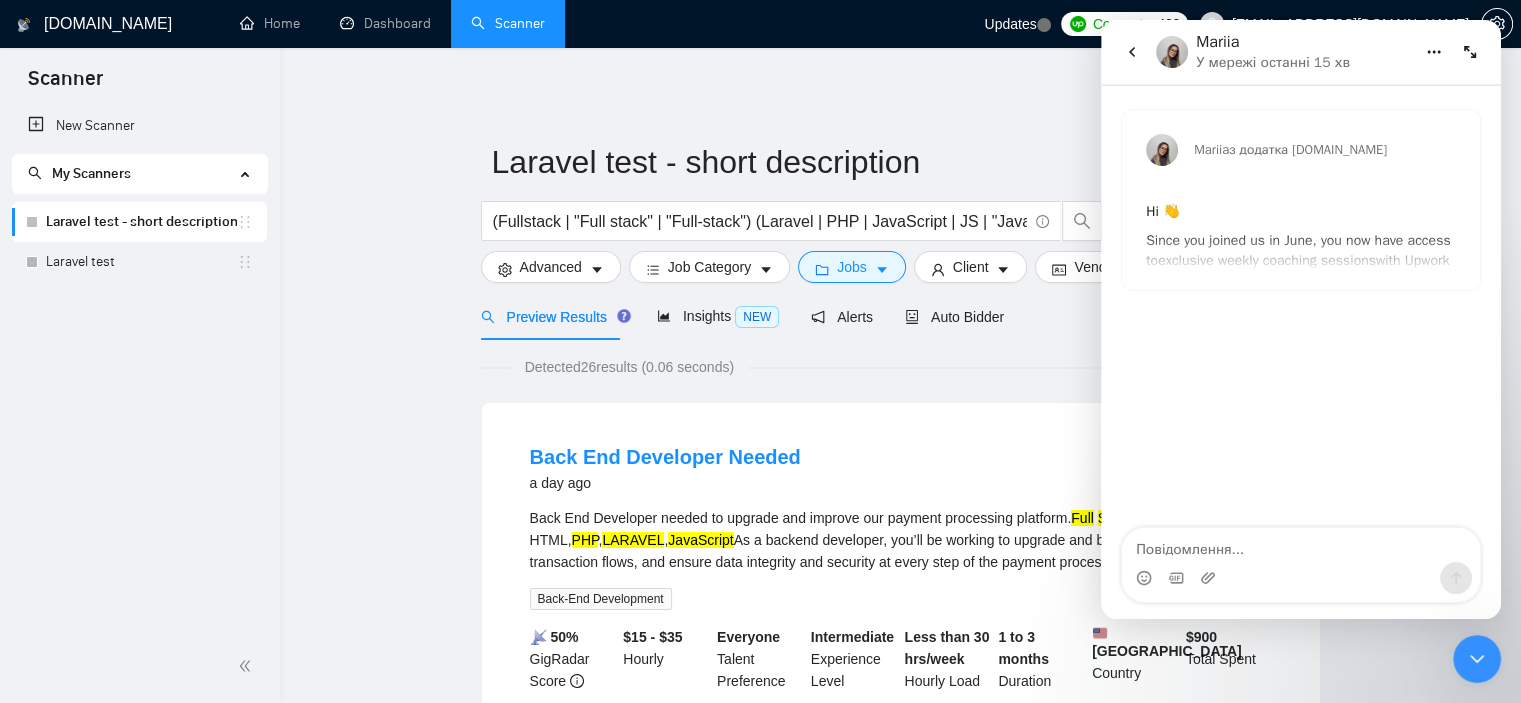 click 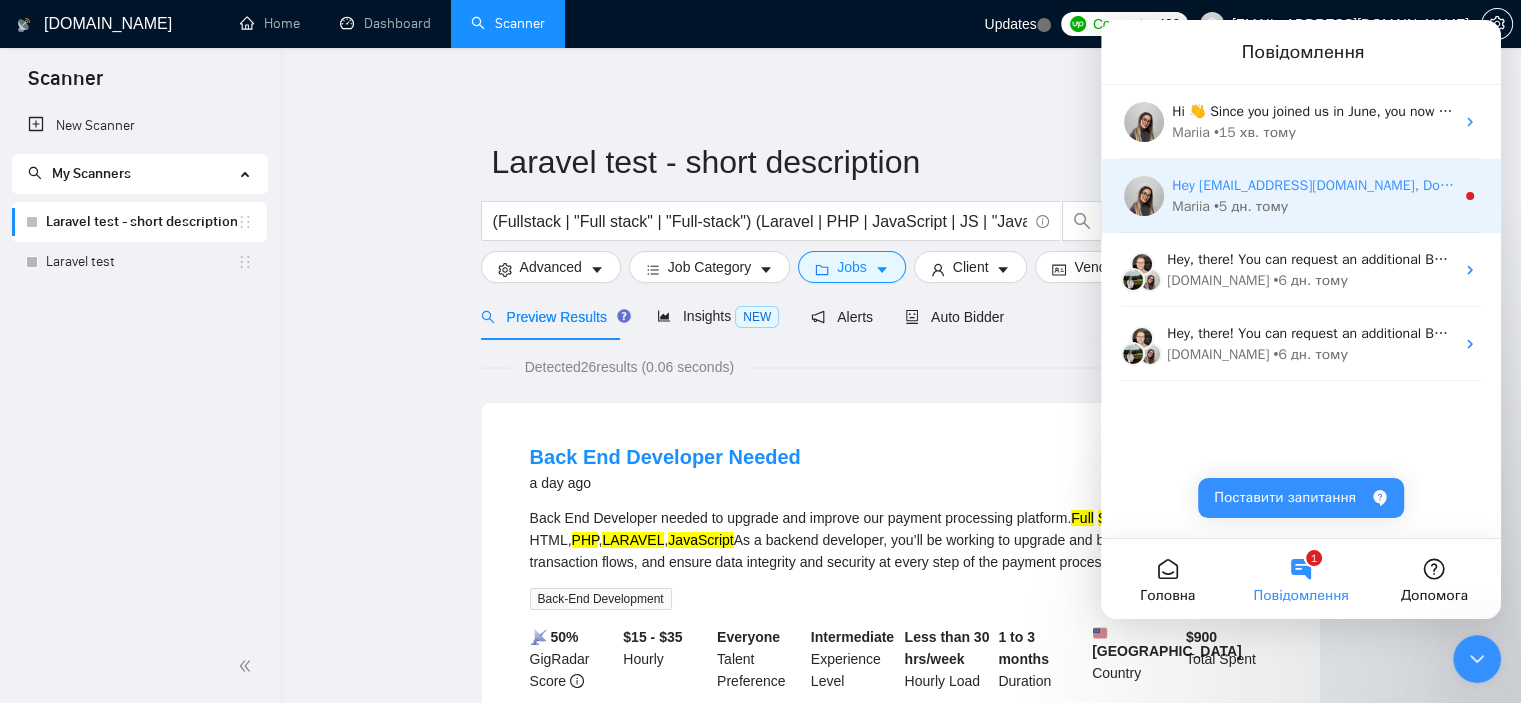 click on "Mariia •  5 дн. тому" at bounding box center (1313, 206) 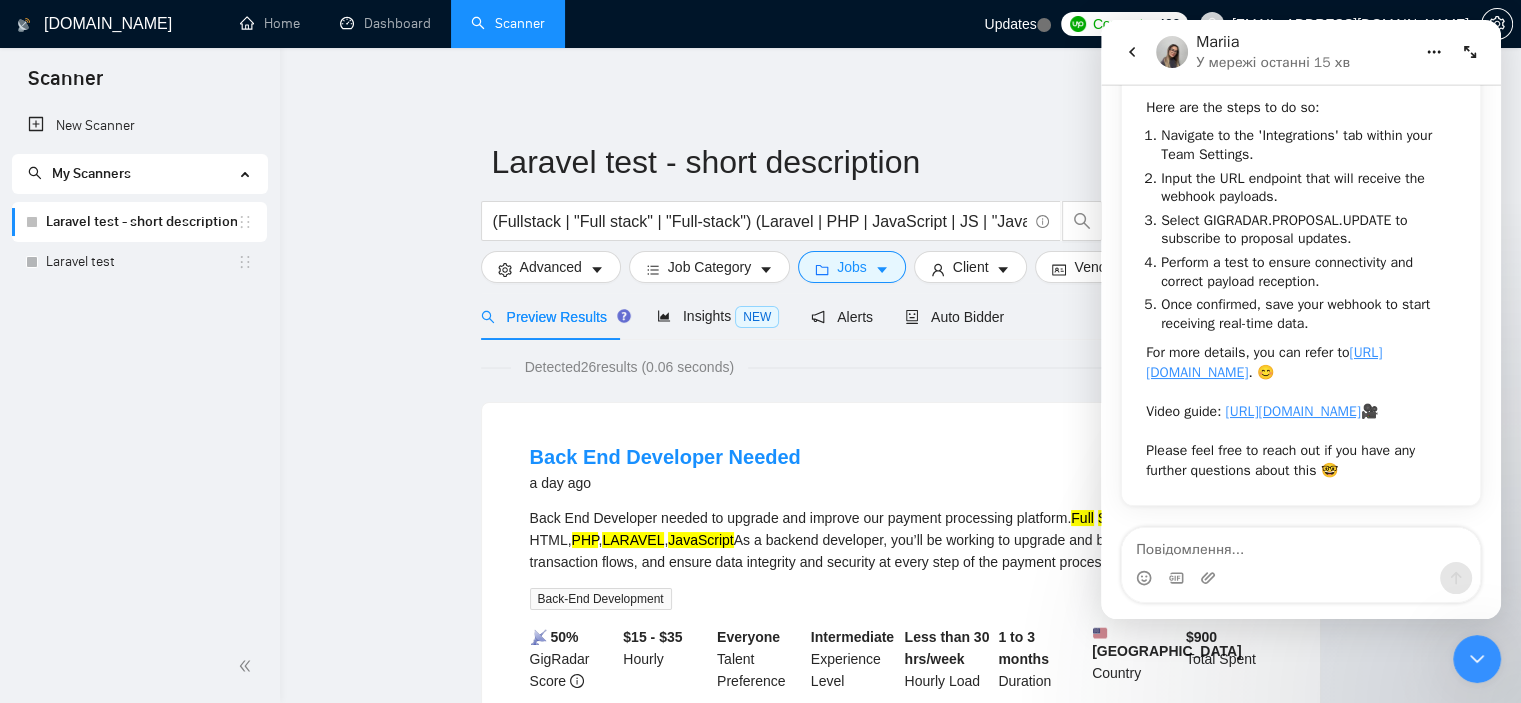 scroll, scrollTop: 259, scrollLeft: 0, axis: vertical 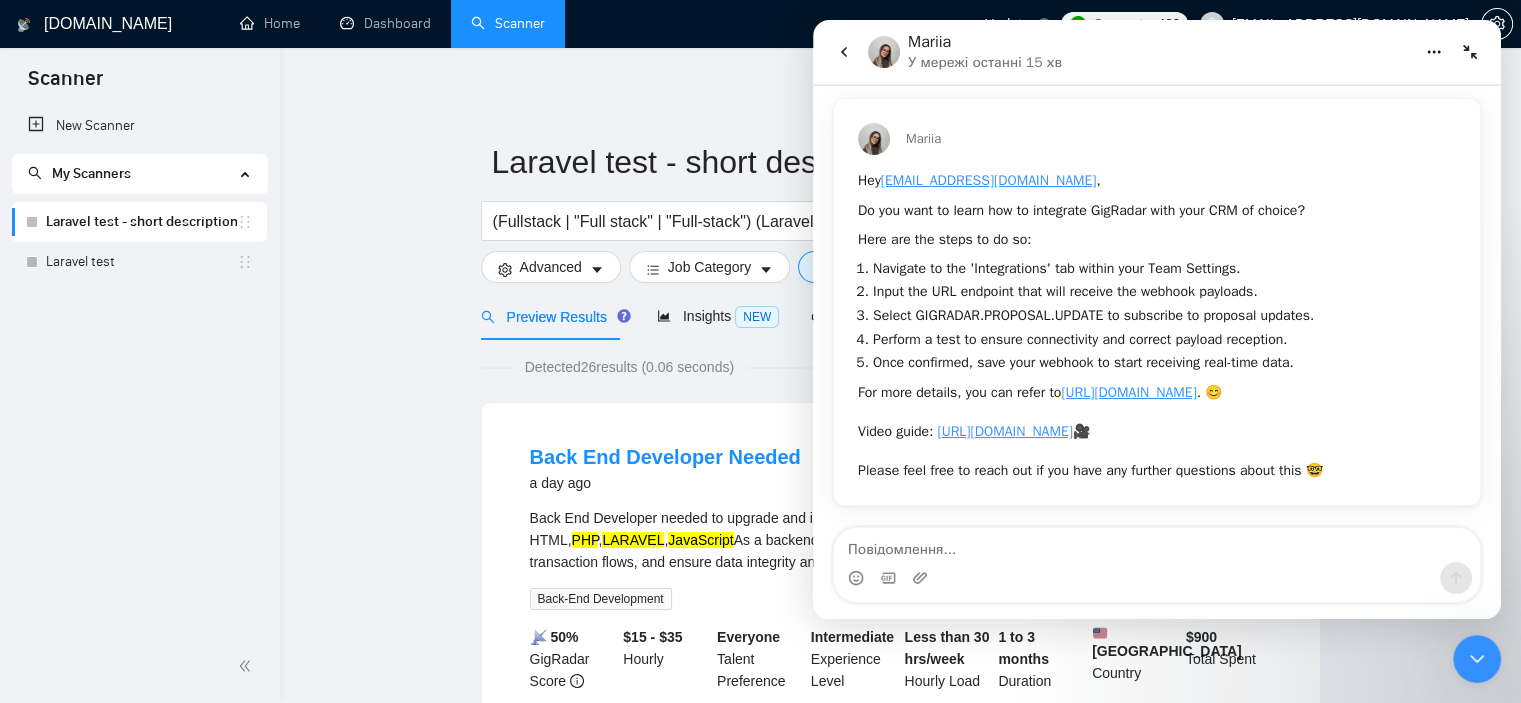 click 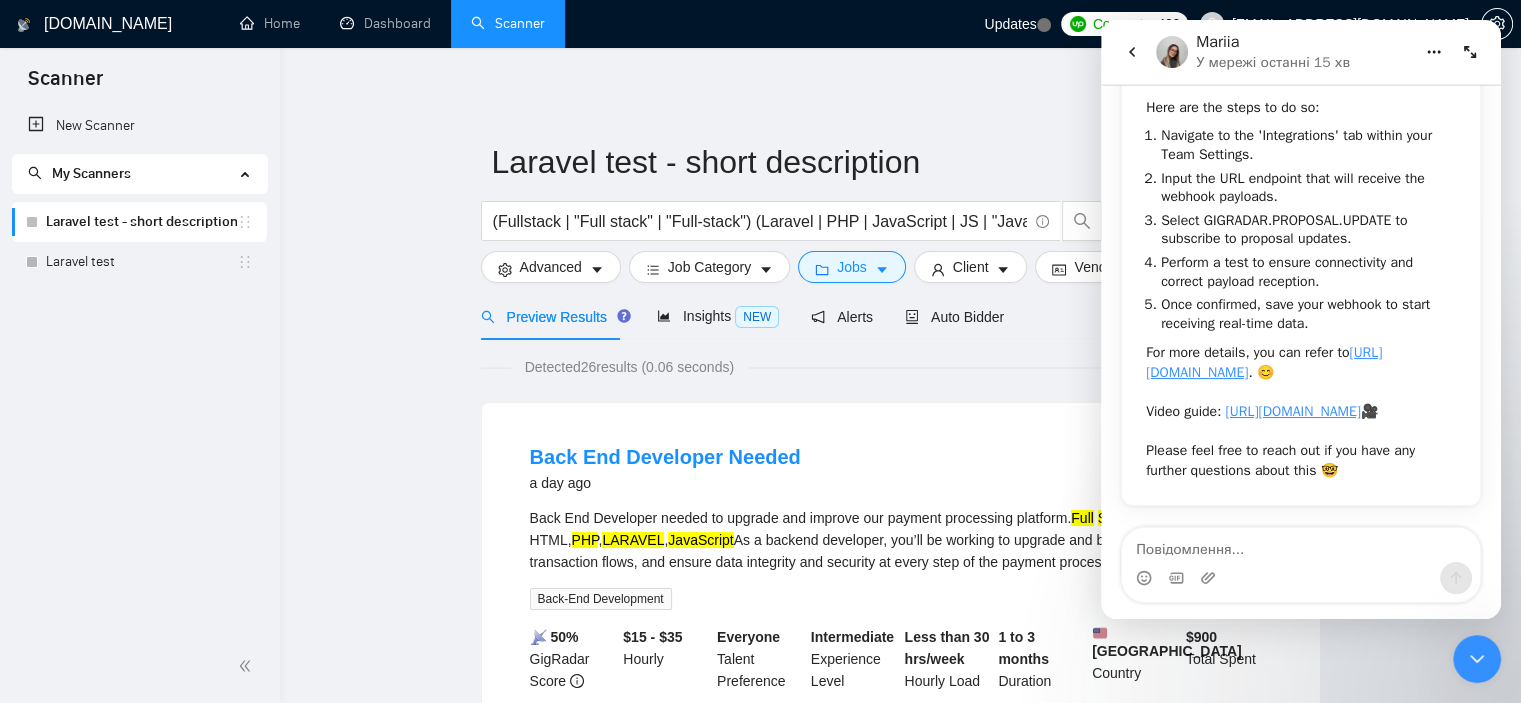 scroll, scrollTop: 259, scrollLeft: 0, axis: vertical 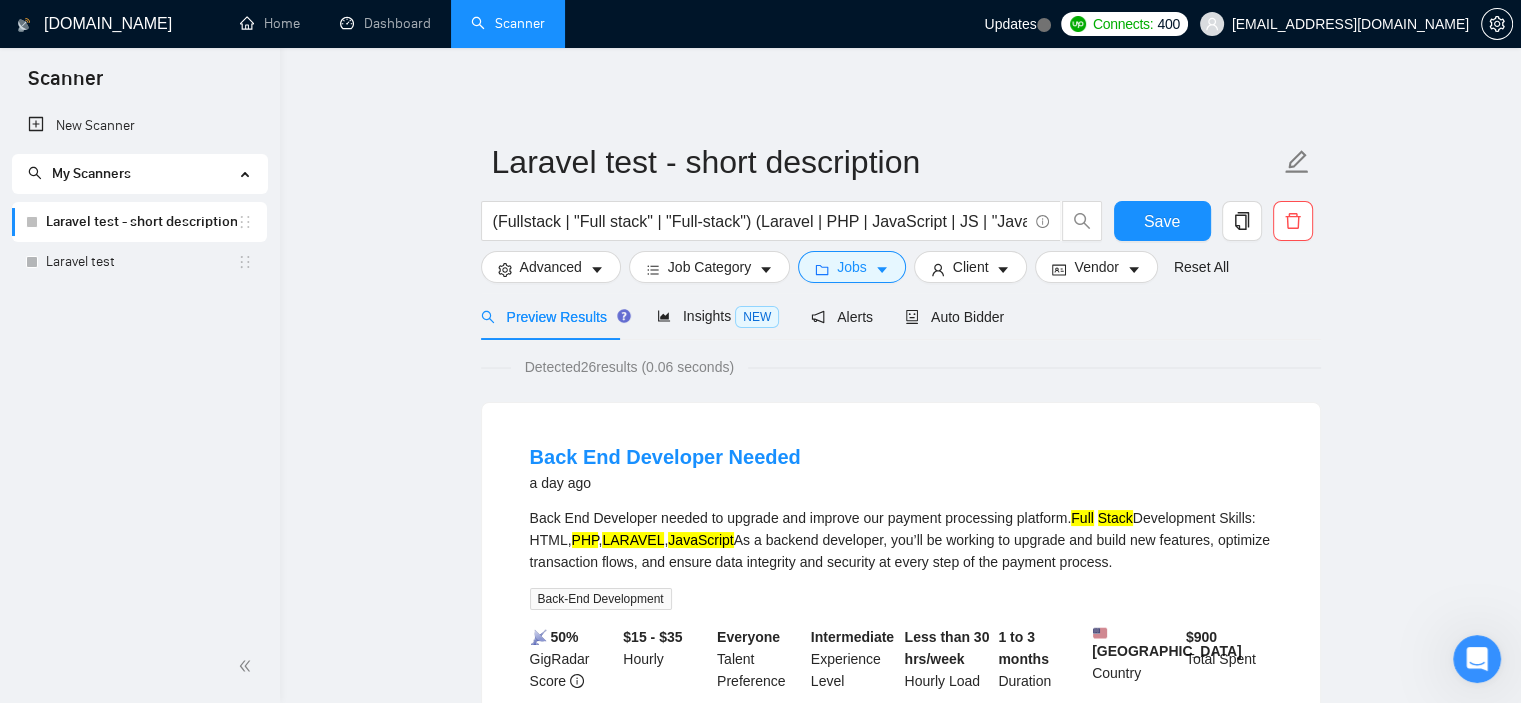 click on "[DOMAIN_NAME]" at bounding box center [108, 24] 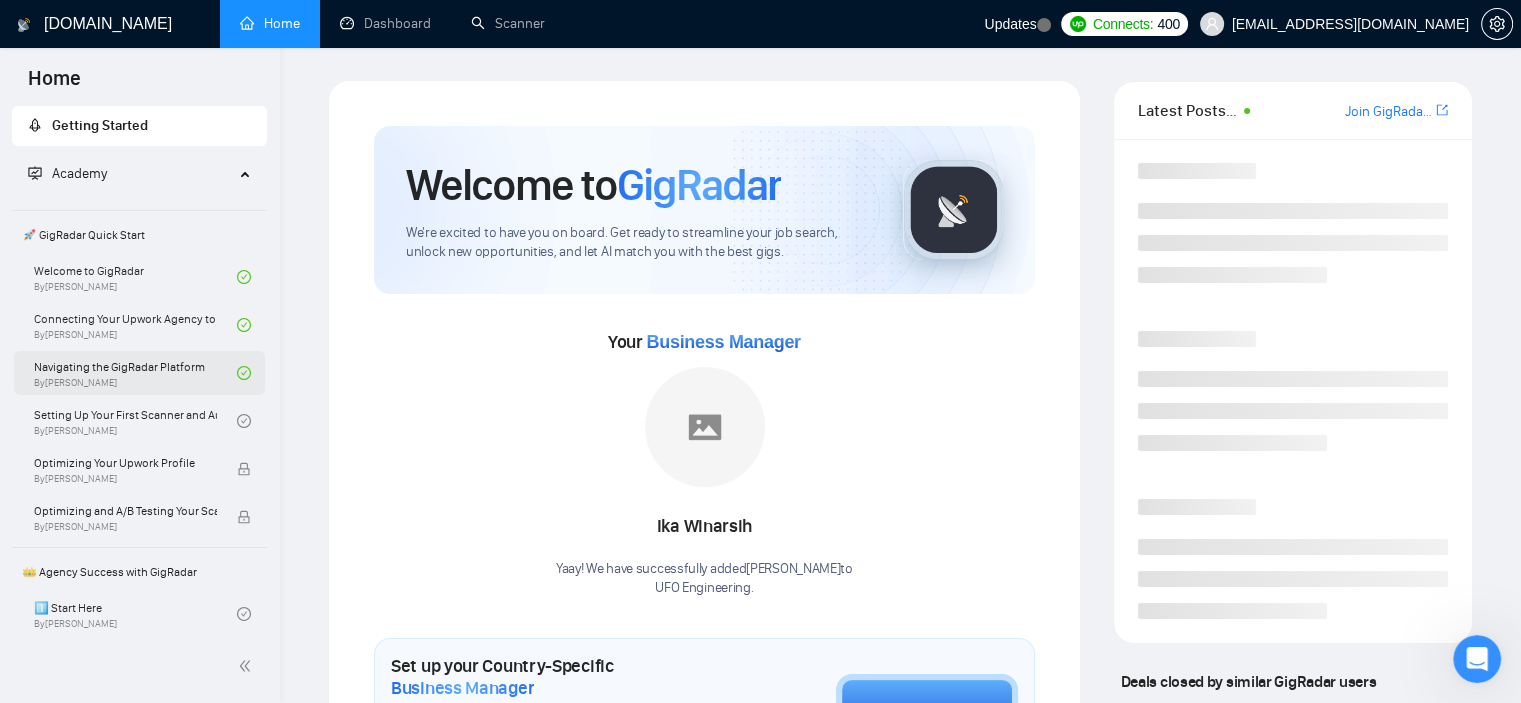 click on "Navigating the GigRadar Platform By  [PERSON_NAME]" at bounding box center (135, 373) 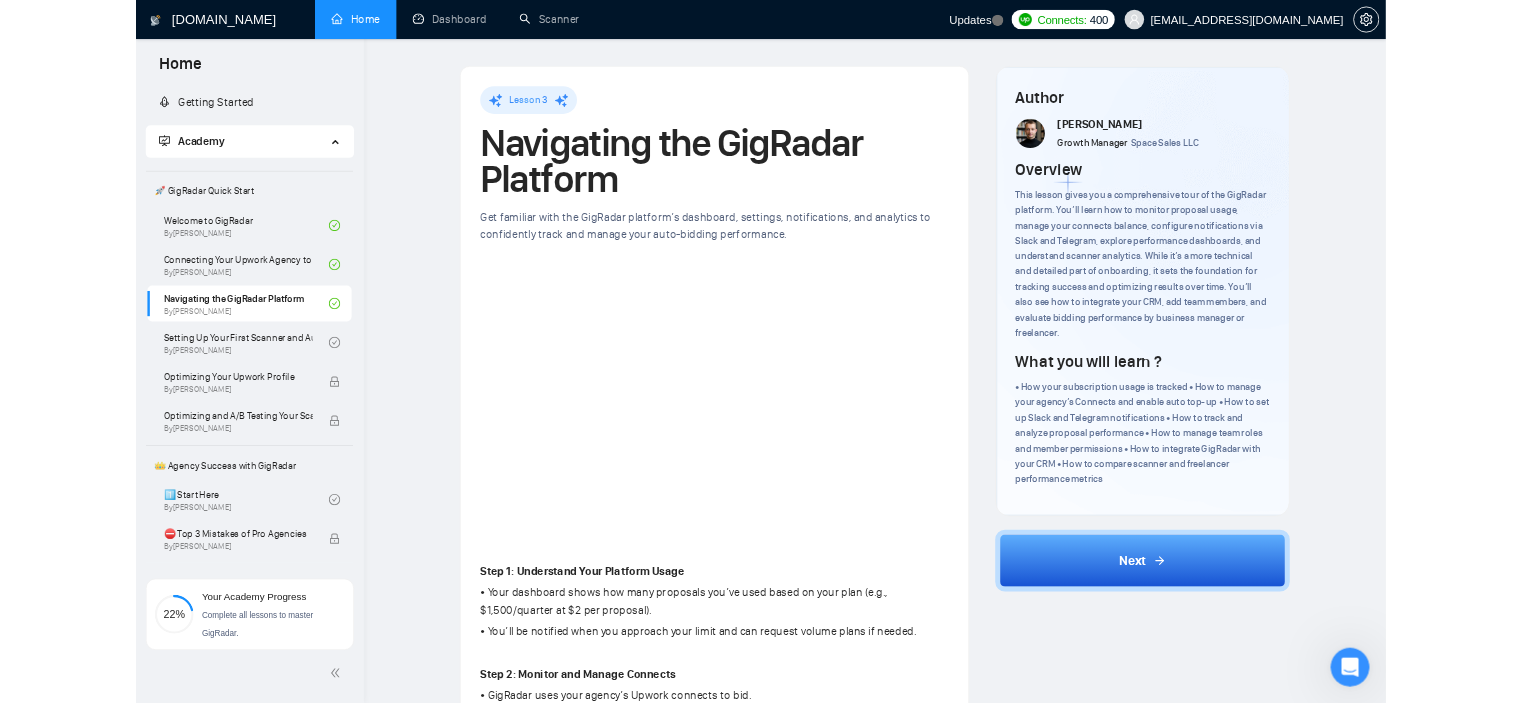 scroll, scrollTop: 259, scrollLeft: 0, axis: vertical 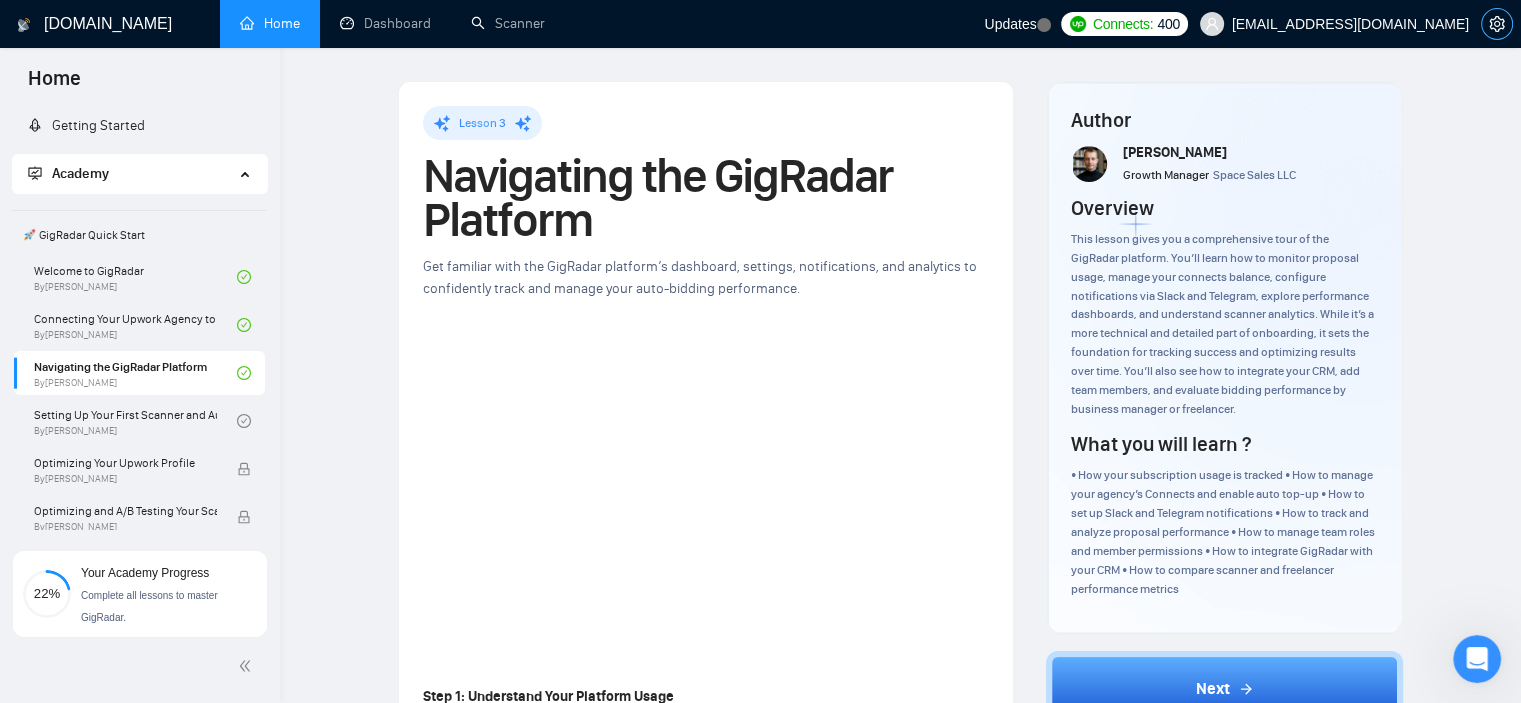 click 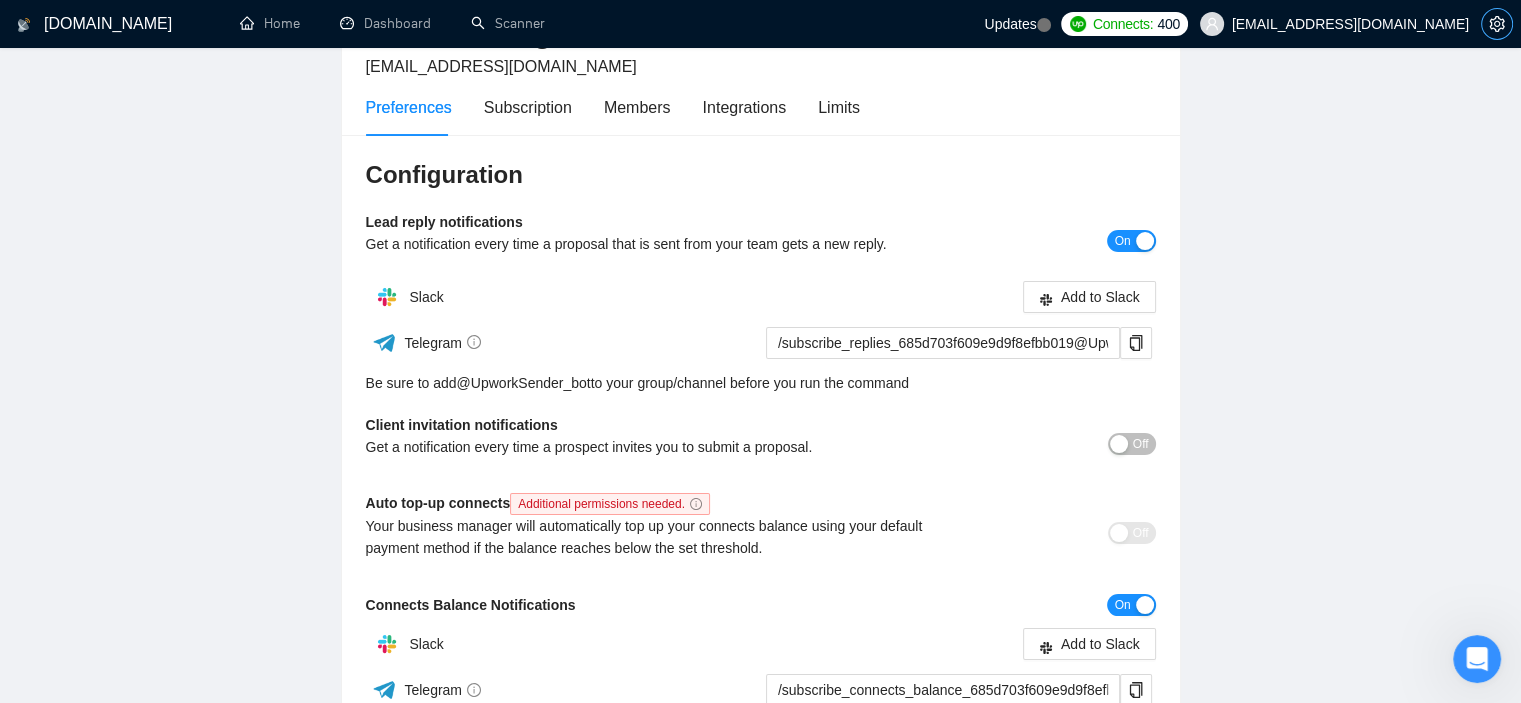 scroll, scrollTop: 135, scrollLeft: 0, axis: vertical 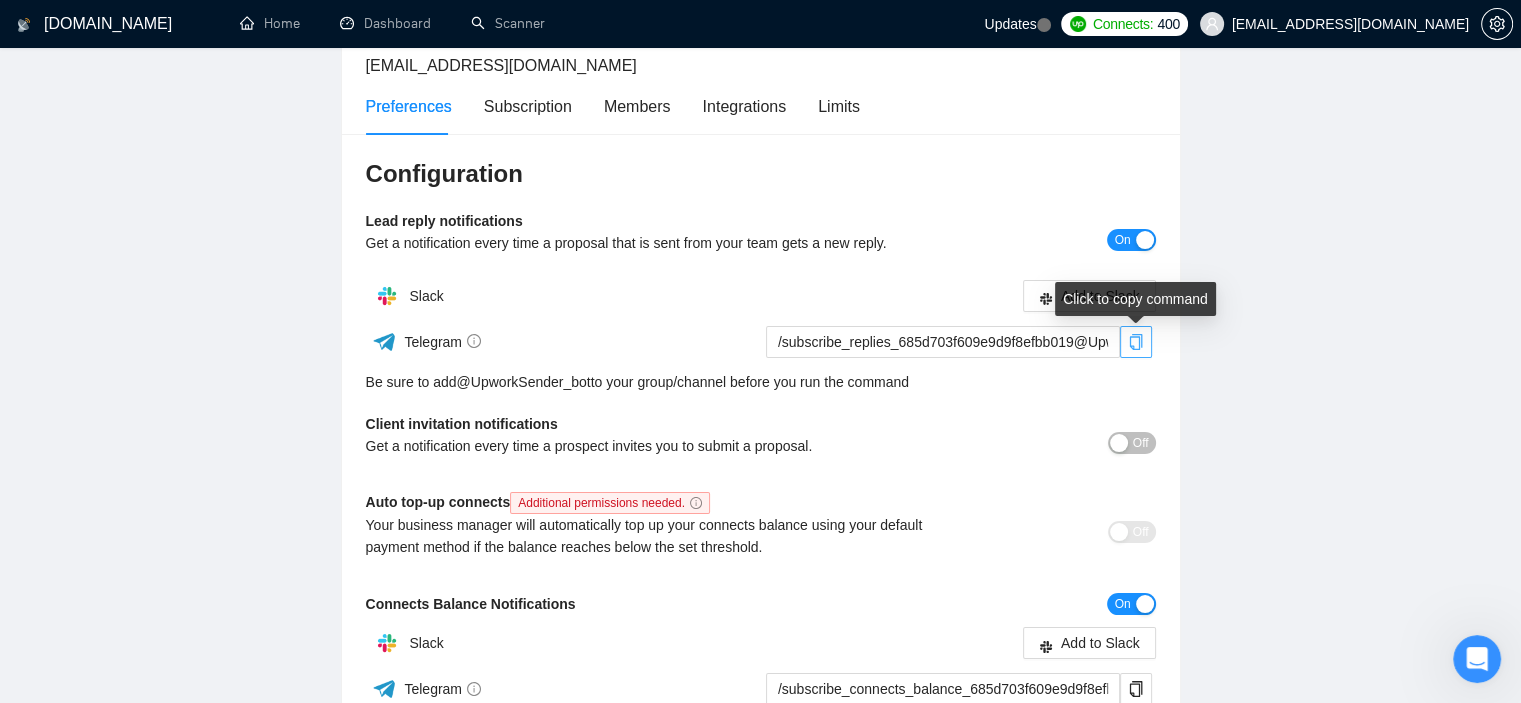 click at bounding box center (1136, 342) 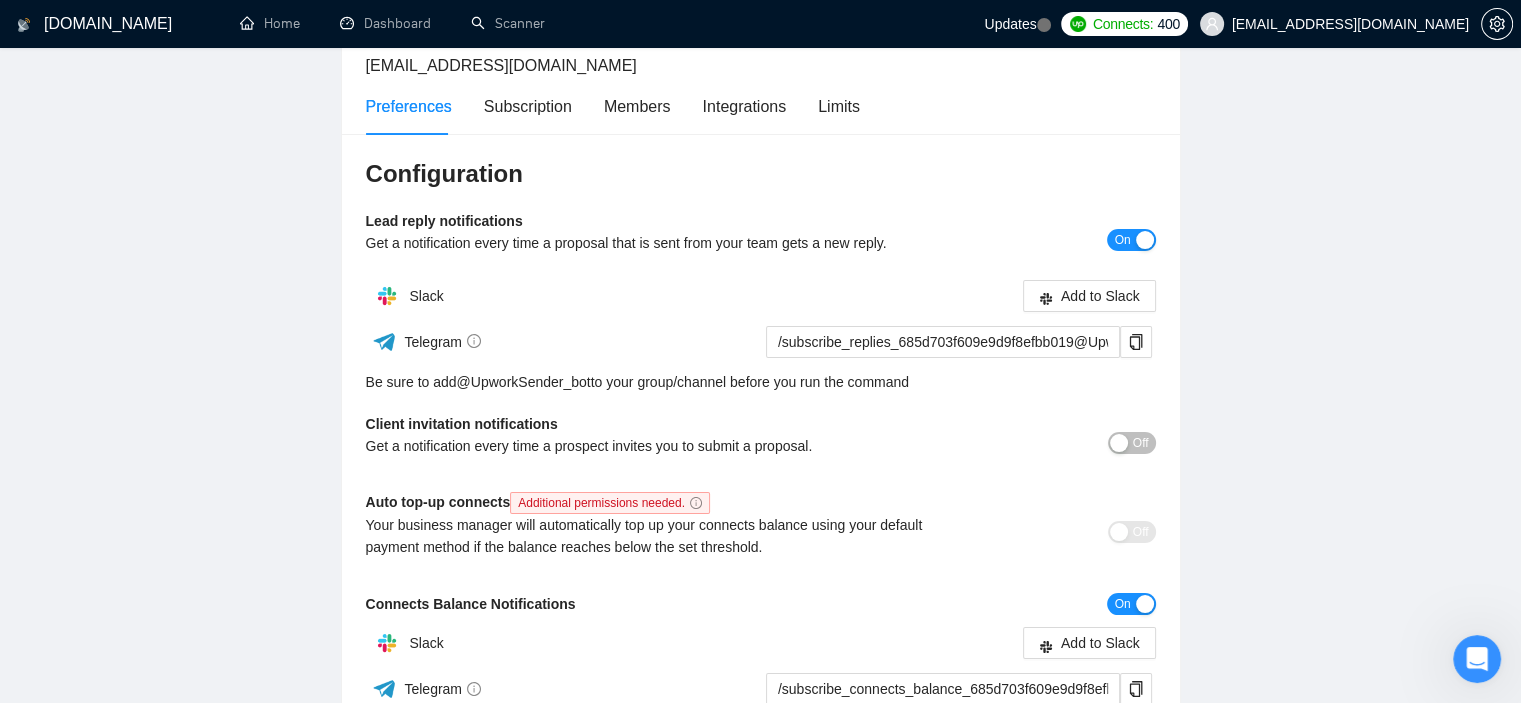 click on "Team Settings misterspelik@gmail.com Preferences Subscription Members Integrations Limits Configuration Lead reply notifications Get a notification every time a proposal that is sent from your team gets a new reply. On   Slack Add to Slack   Telegram /subscribe_replies_685d703f609e9d9f8efbb019@UpworkSender_bot Be sure to add  @ UpworkSender_bot  to your group/channel before you run the command Client invitation notifications Get a notification every time a prospect invites you to submit a proposal. Off Auto top-up connects   Additional permissions needed. Your business manager will automatically top up your connects balance using your default payment method if the balance reaches below the set threshold. Off Connects Balance Notifications On   Slack Add to Slack   Telegram /subscribe_connects_balance_685d703f609e9d9f8efbb019@UpworkSender_bot Be sure to add  @ UpworkSender_bot  to your group/channel before you run the command Low connects balance alert Auto top-up alert Minimum Connects Balance 200 Save" at bounding box center (760, 410) 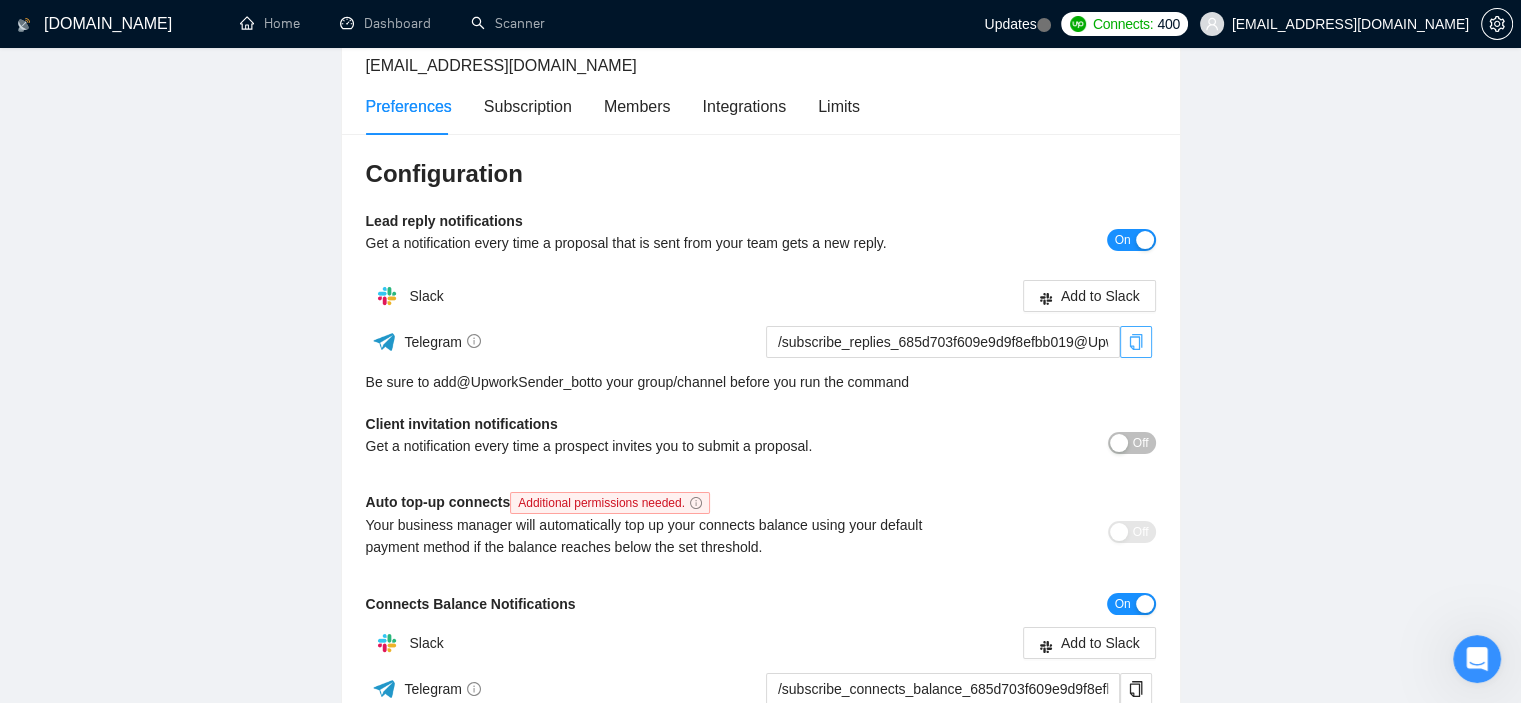 click 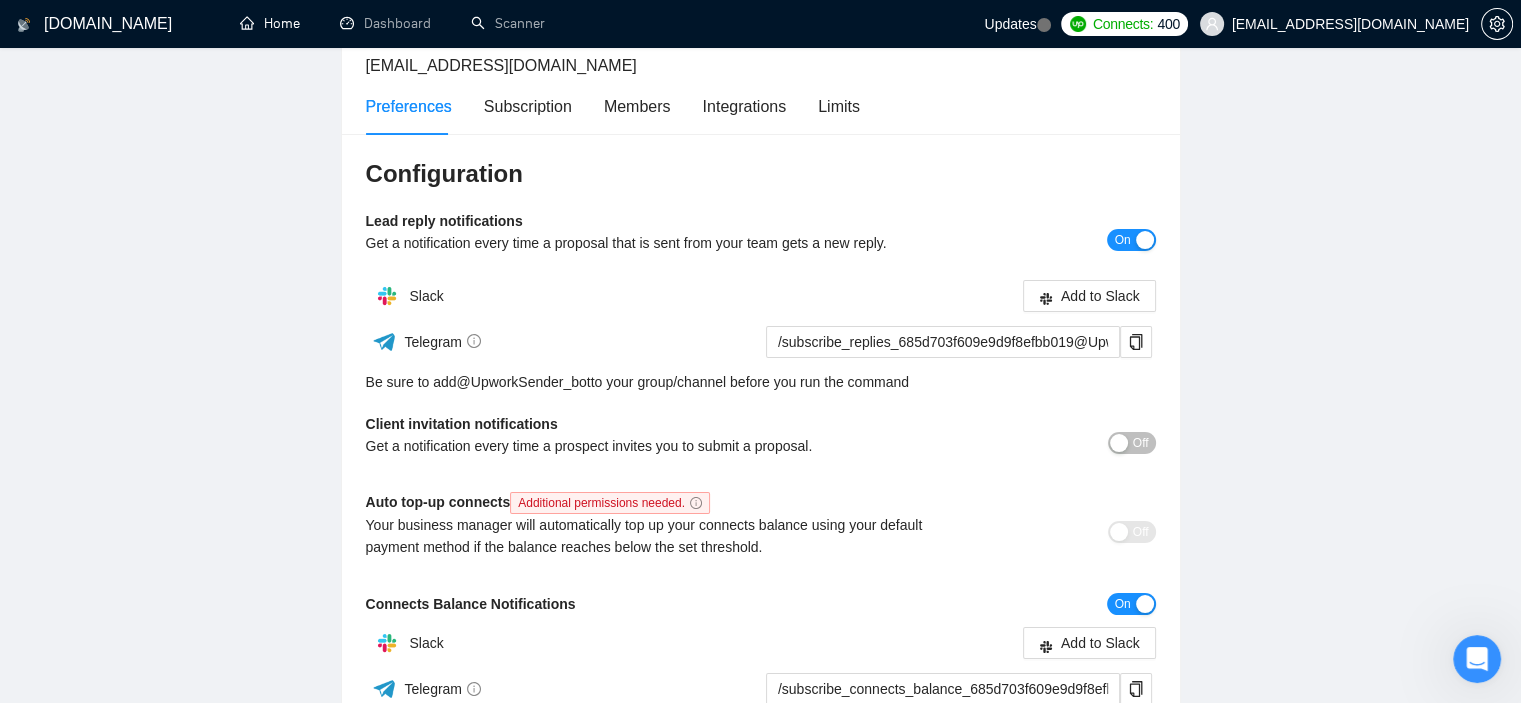 click on "Team Settings misterspelik@gmail.com Preferences Subscription Members Integrations Limits Configuration Lead reply notifications Get a notification every time a proposal that is sent from your team gets a new reply. On   Slack Add to Slack   Telegram /subscribe_replies_685d703f609e9d9f8efbb019@UpworkSender_bot Be sure to add  @ UpworkSender_bot  to your group/channel before you run the command Client invitation notifications Get a notification every time a prospect invites you to submit a proposal. Off Auto top-up connects   Additional permissions needed. Your business manager will automatically top up your connects balance using your default payment method if the balance reaches below the set threshold. Off Connects Balance Notifications On   Slack Add to Slack   Telegram /subscribe_connects_balance_685d703f609e9d9f8efbb019@UpworkSender_bot Be sure to add  @ UpworkSender_bot  to your group/channel before you run the command Low connects balance alert Auto top-up alert Minimum Connects Balance 200 Save" at bounding box center [760, 410] 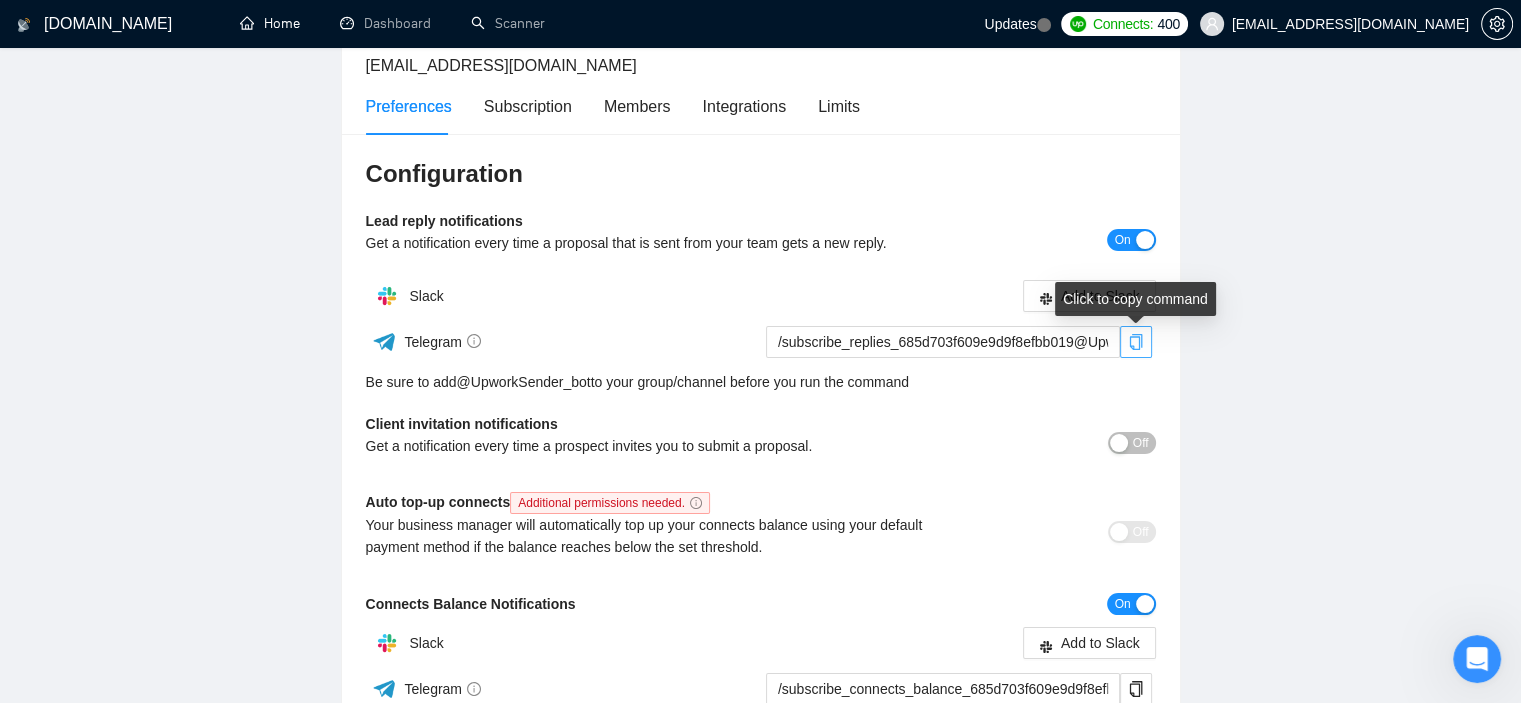 click 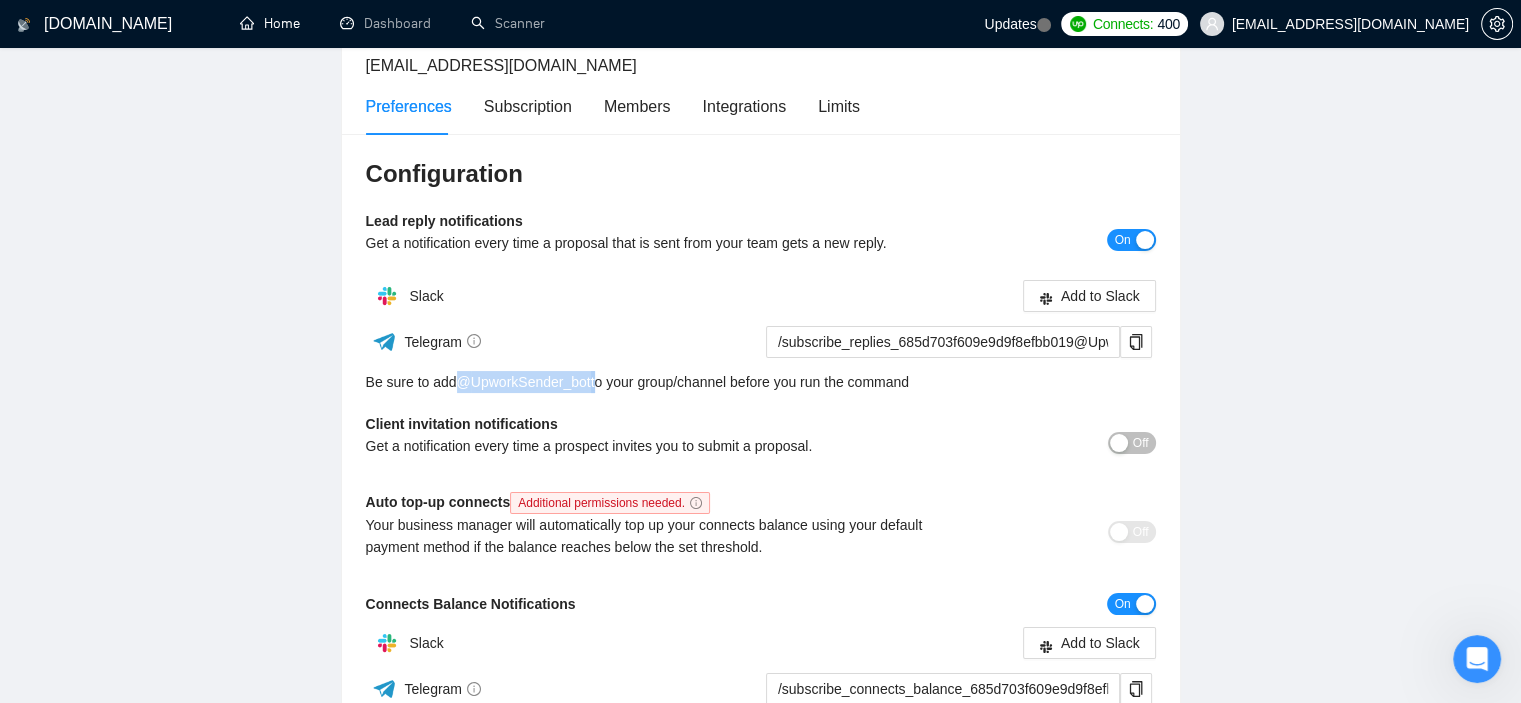 drag, startPoint x: 592, startPoint y: 381, endPoint x: 464, endPoint y: 384, distance: 128.03516 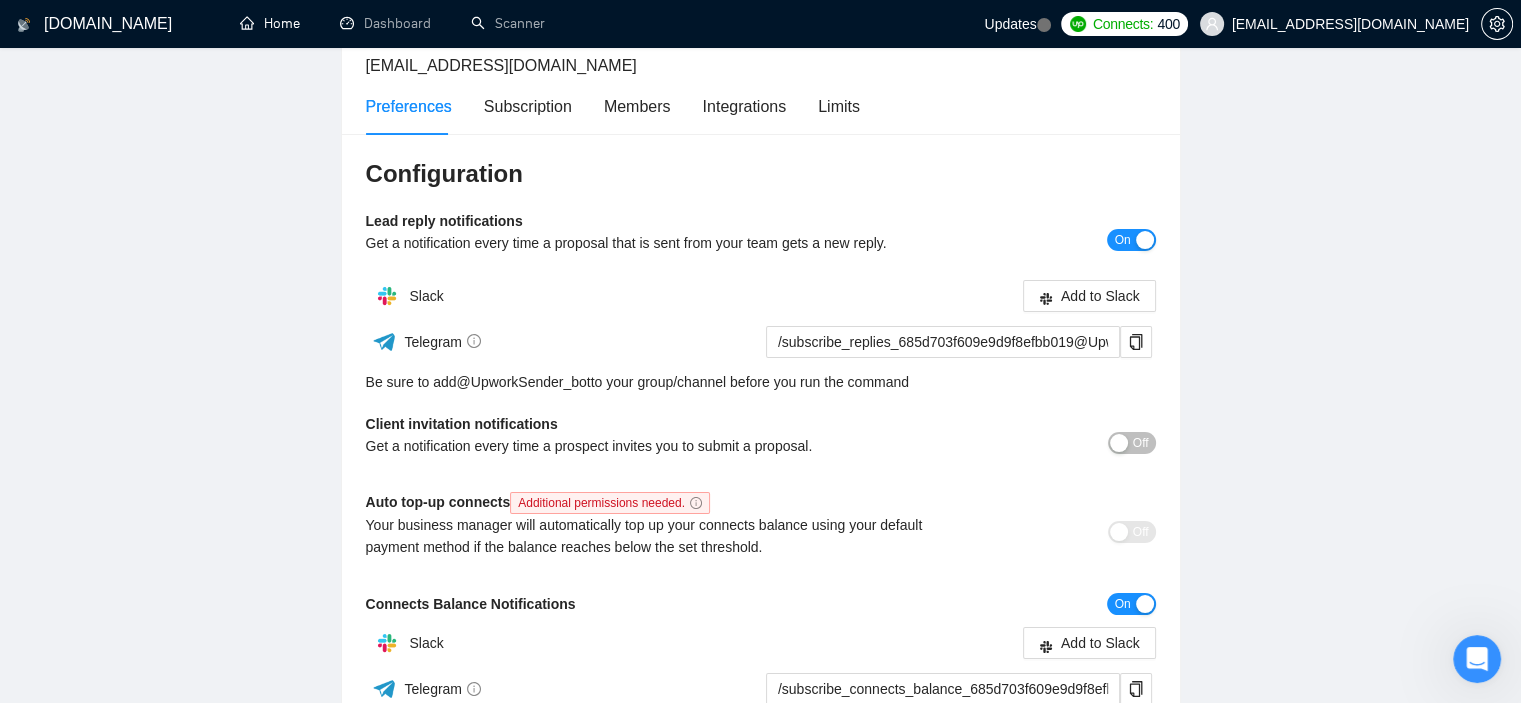 click on "Team Settings misterspelik@gmail.com Preferences Subscription Members Integrations Limits Configuration Lead reply notifications Get a notification every time a proposal that is sent from your team gets a new reply. On   Slack Add to Slack   Telegram /subscribe_replies_685d703f609e9d9f8efbb019@UpworkSender_bot Be sure to add  @ UpworkSender_bot  to your group/channel before you run the command Client invitation notifications Get a notification every time a prospect invites you to submit a proposal. Off Auto top-up connects   Additional permissions needed. Your business manager will automatically top up your connects balance using your default payment method if the balance reaches below the set threshold. Off Connects Balance Notifications On   Slack Add to Slack   Telegram /subscribe_connects_balance_685d703f609e9d9f8efbb019@UpworkSender_bot Be sure to add  @ UpworkSender_bot  to your group/channel before you run the command Low connects balance alert Auto top-up alert Minimum Connects Balance 200 Save" at bounding box center (760, 410) 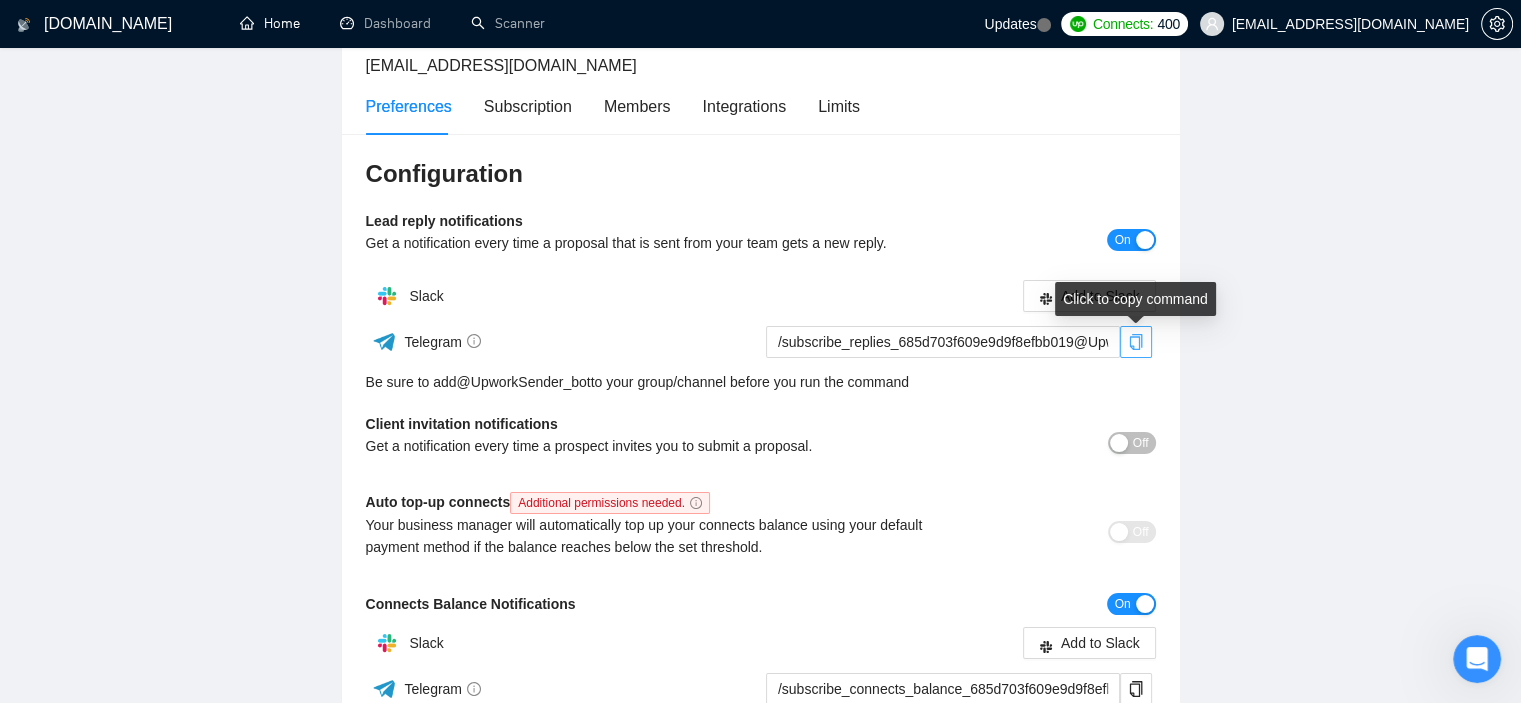 click 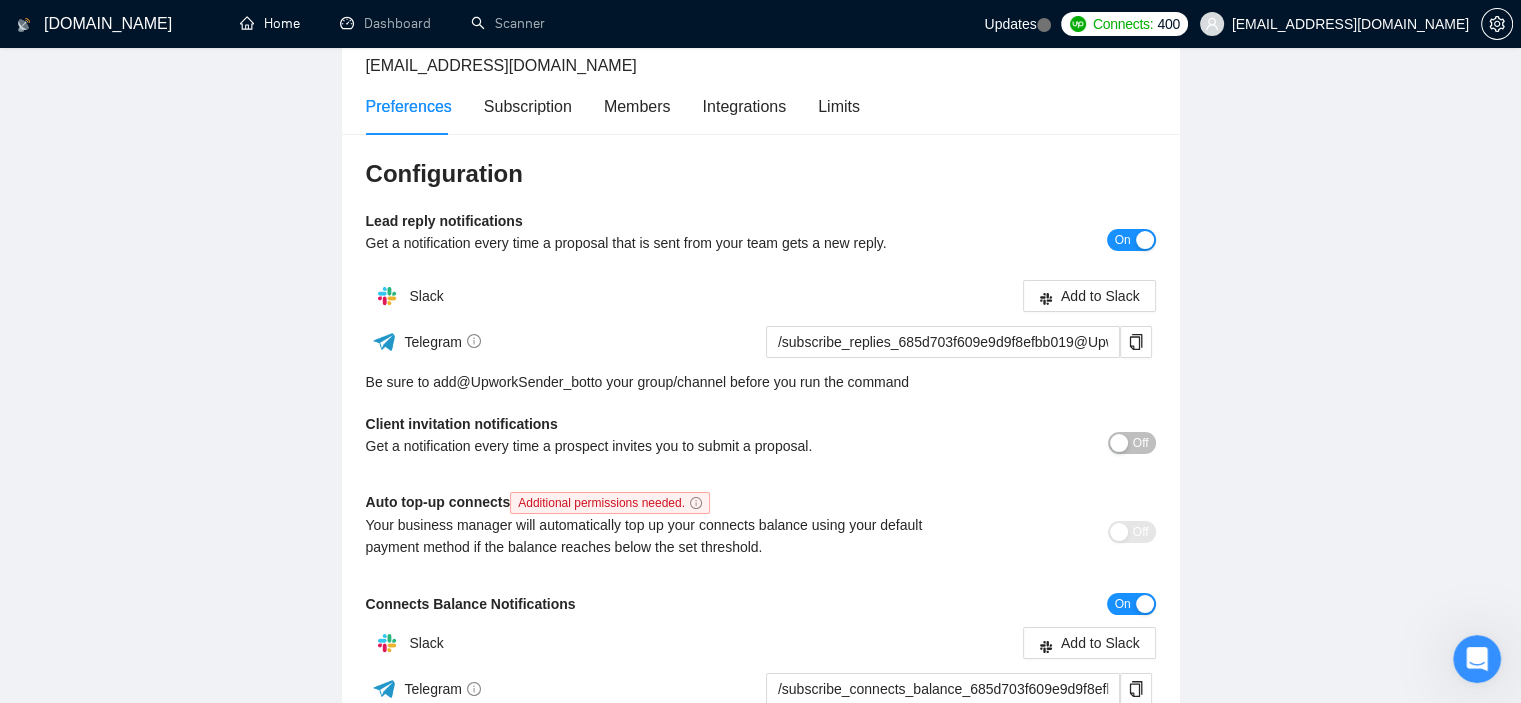 click on "Team Settings misterspelik@gmail.com Preferences Subscription Members Integrations Limits Configuration Lead reply notifications Get a notification every time a proposal that is sent from your team gets a new reply. On   Slack Add to Slack   Telegram /subscribe_replies_685d703f609e9d9f8efbb019@UpworkSender_bot Be sure to add  @ UpworkSender_bot  to your group/channel before you run the command Client invitation notifications Get a notification every time a prospect invites you to submit a proposal. Off Auto top-up connects   Additional permissions needed. Your business manager will automatically top up your connects balance using your default payment method if the balance reaches below the set threshold. Off Connects Balance Notifications On   Slack Add to Slack   Telegram /subscribe_connects_balance_685d703f609e9d9f8efbb019@UpworkSender_bot Be sure to add  @ UpworkSender_bot  to your group/channel before you run the command Low connects balance alert Auto top-up alert Minimum Connects Balance 200 Save" at bounding box center [760, 410] 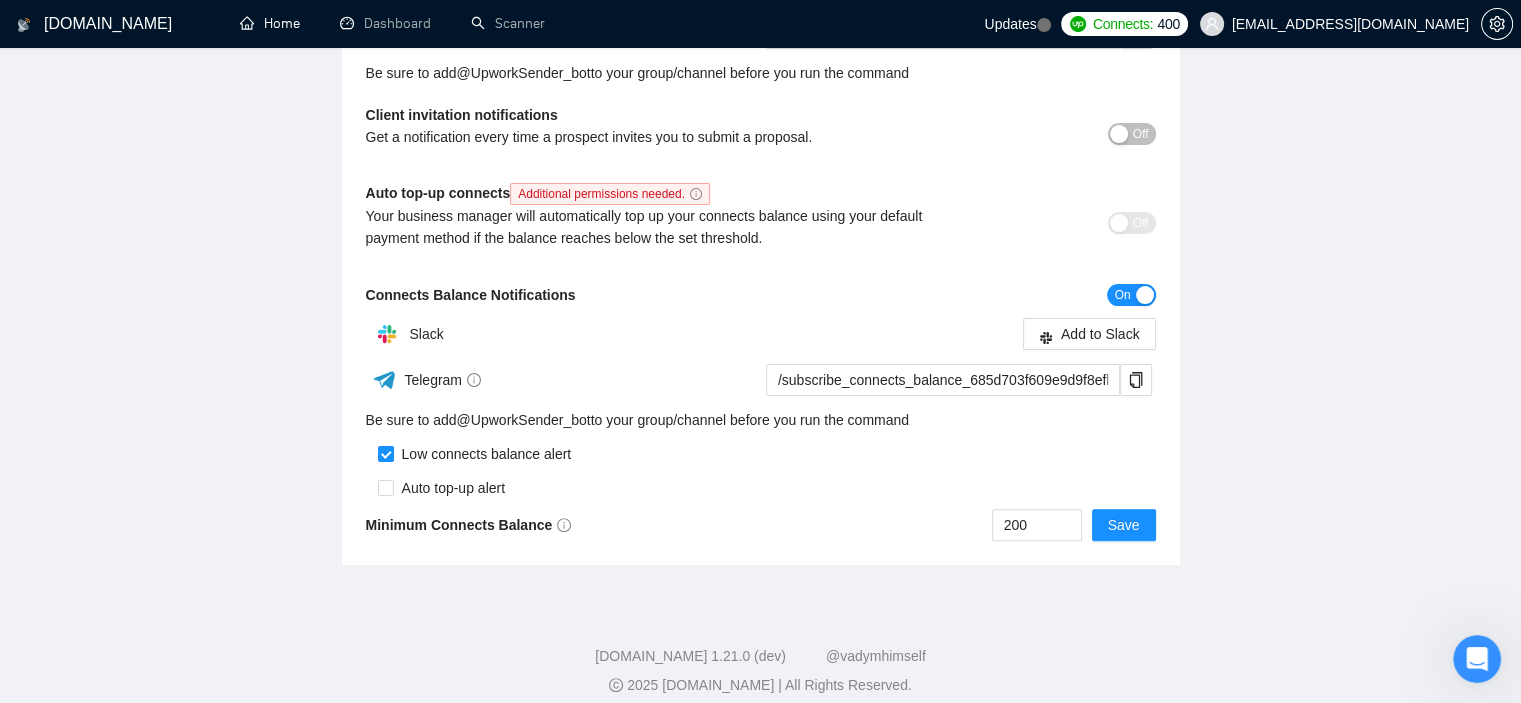 scroll, scrollTop: 444, scrollLeft: 0, axis: vertical 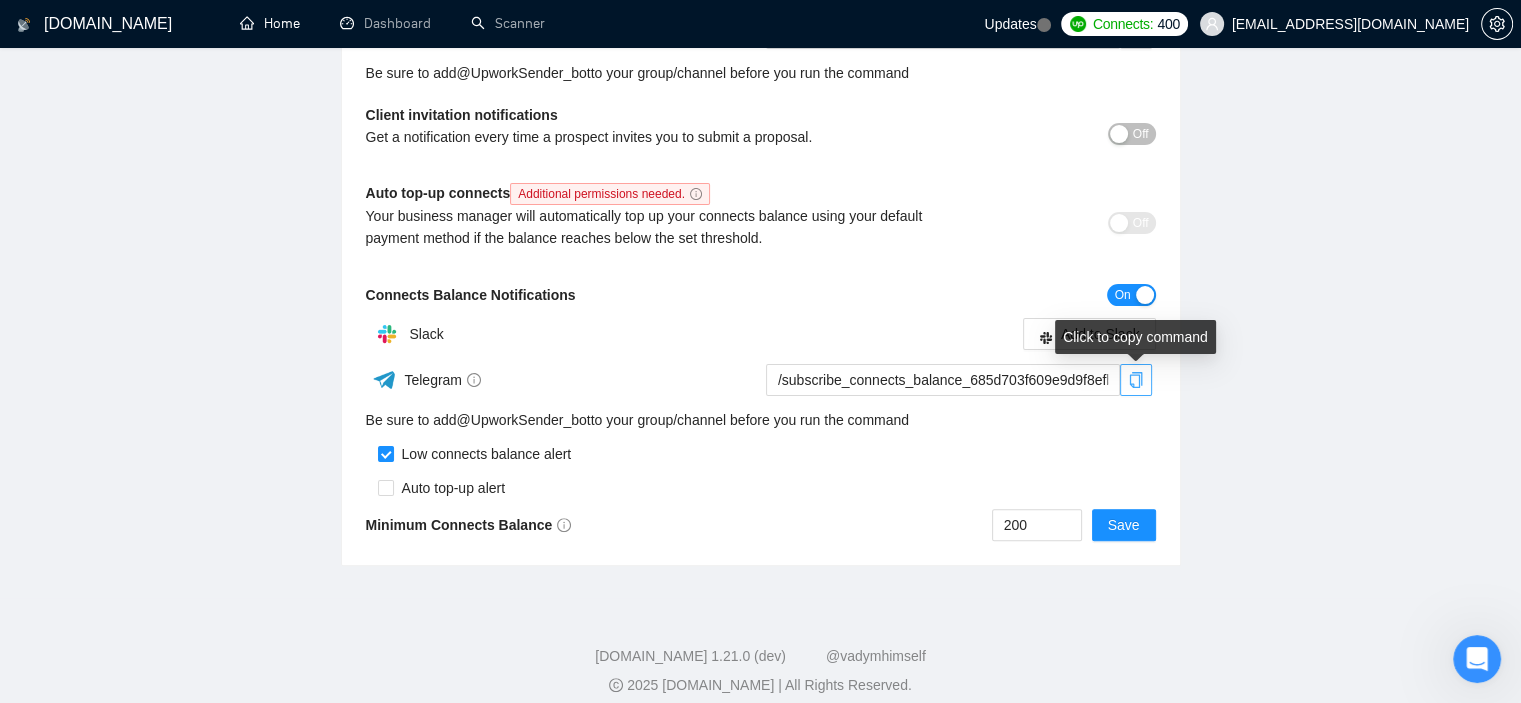 click 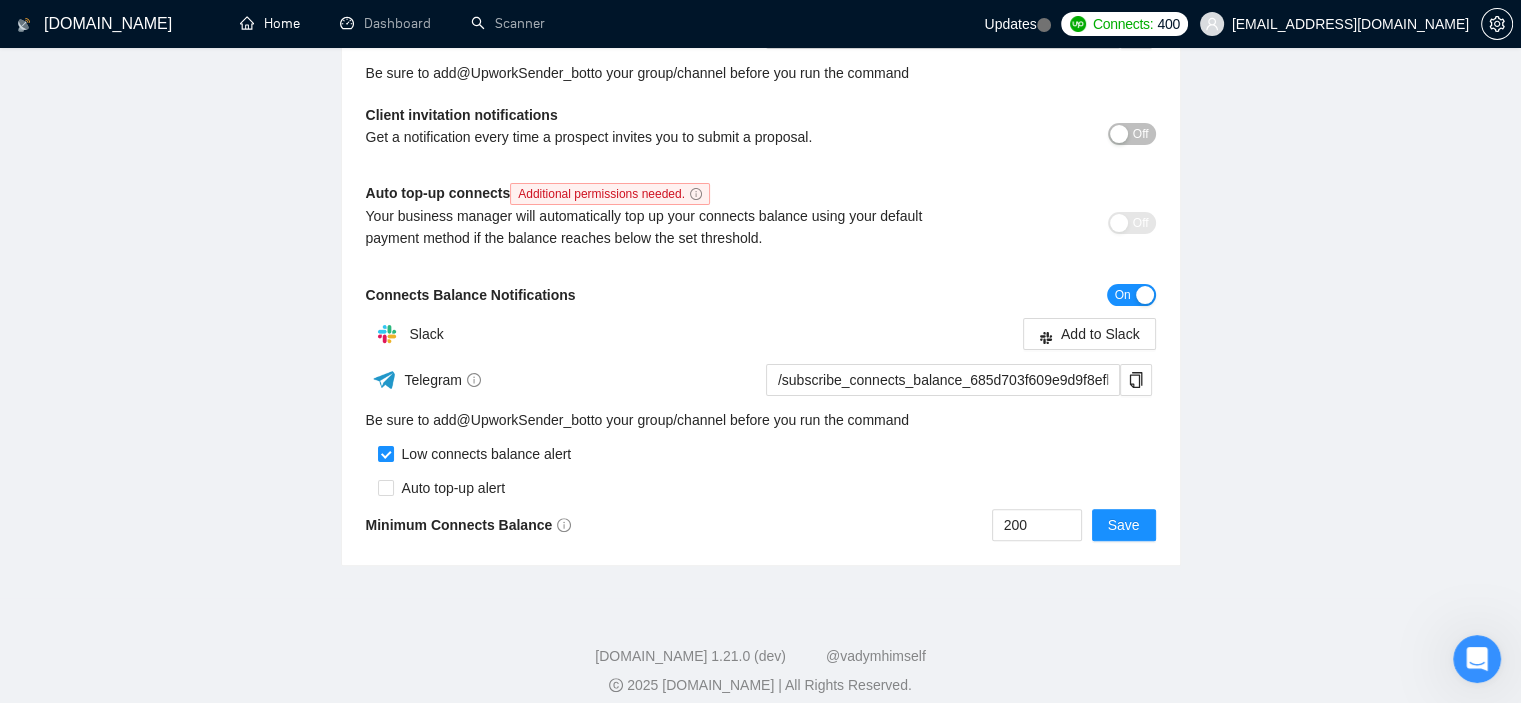 click on "Low connects balance alert" at bounding box center (761, 448) 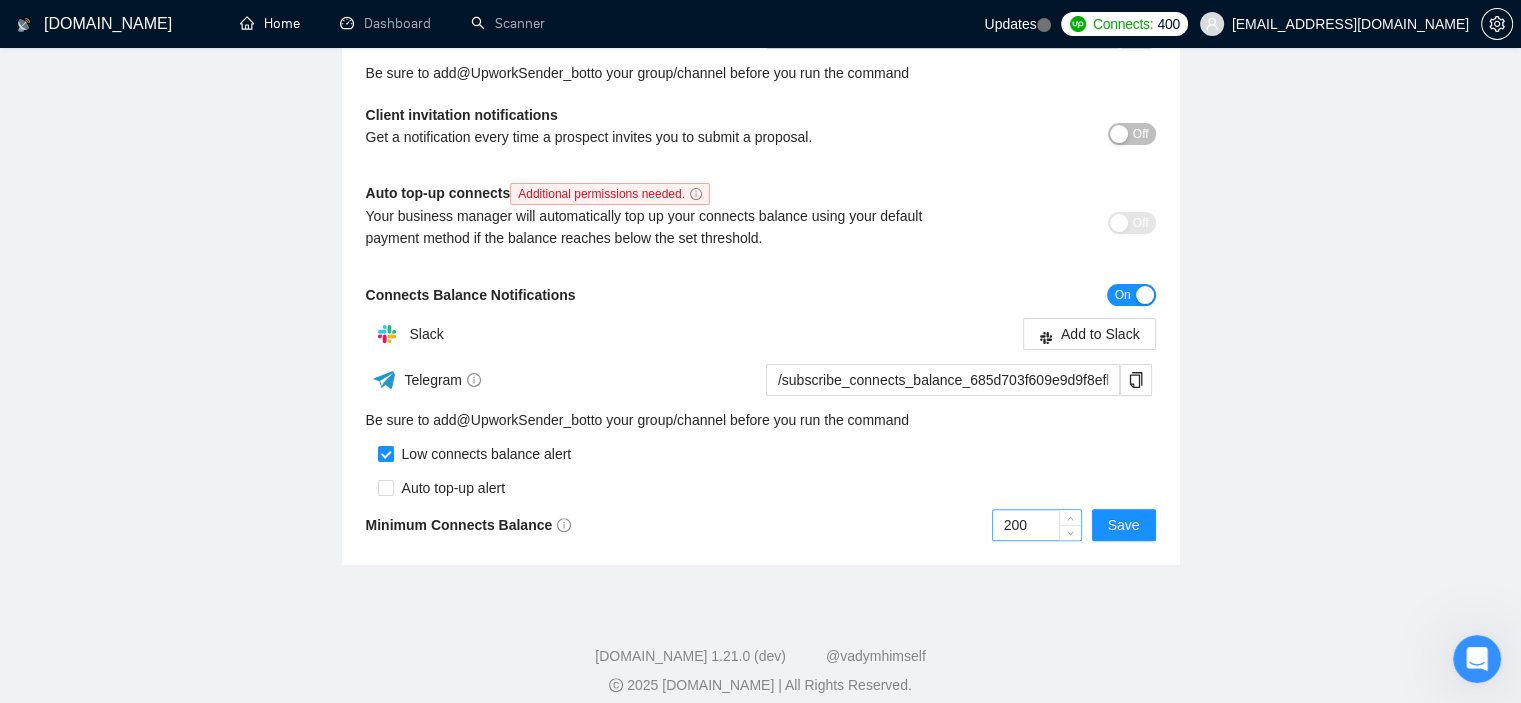 click on "200" at bounding box center (1037, 525) 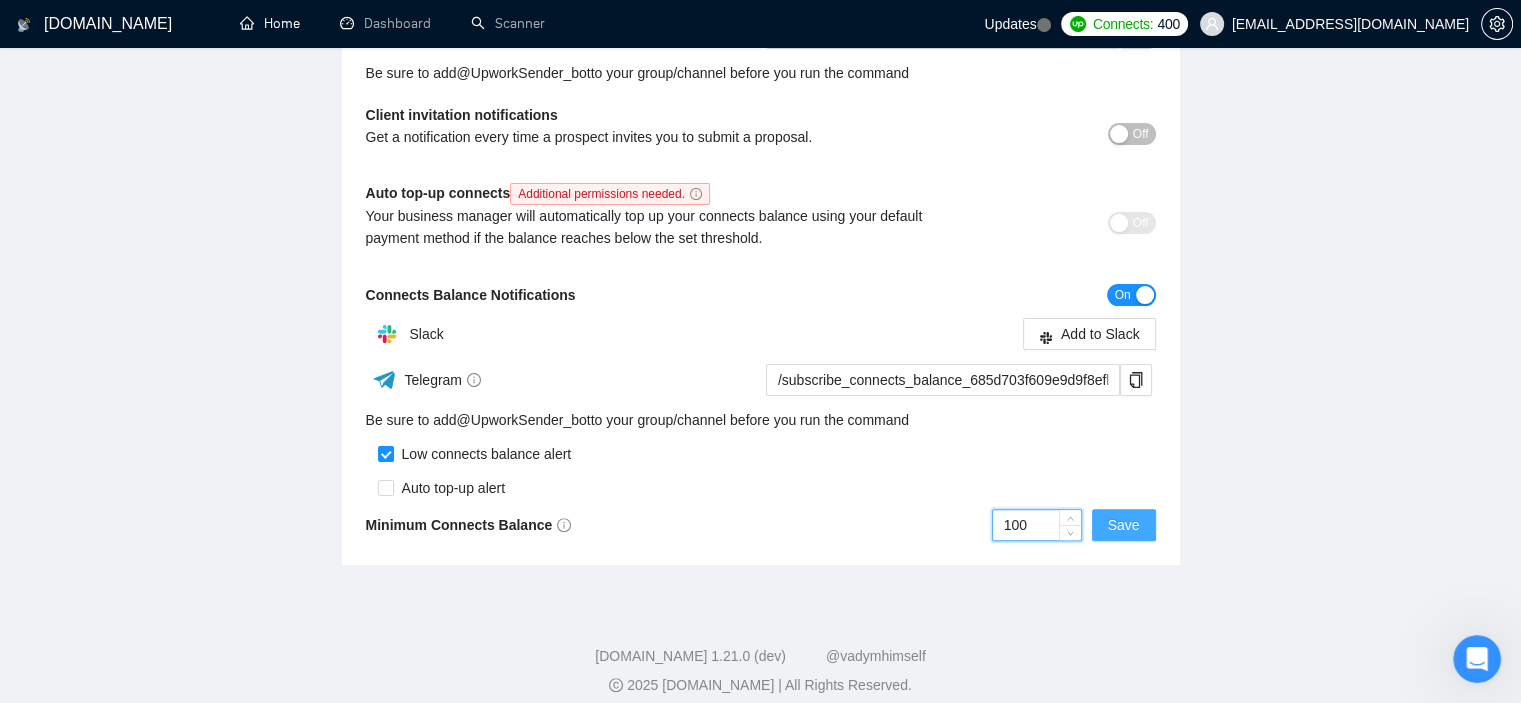 type on "100" 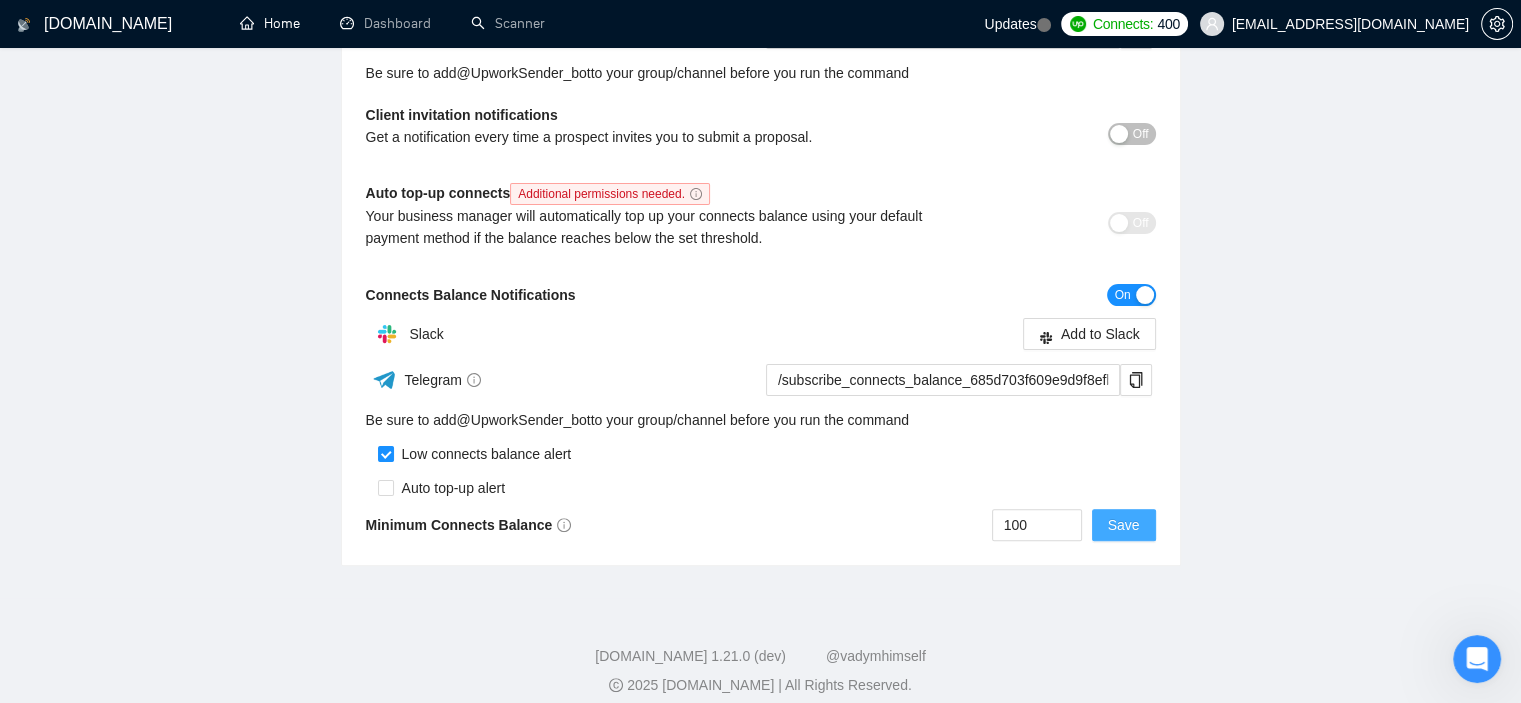 click on "Save" at bounding box center (1124, 525) 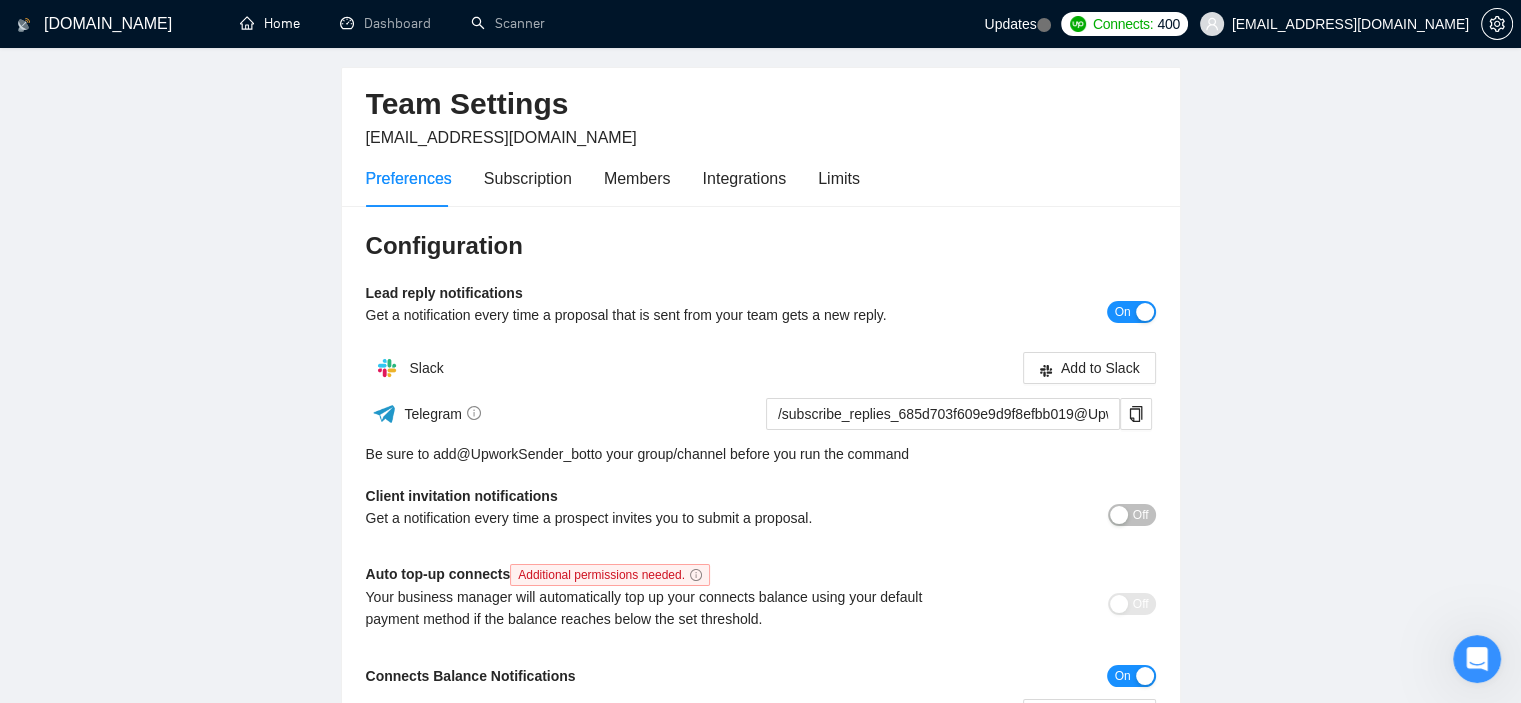 scroll, scrollTop: 0, scrollLeft: 0, axis: both 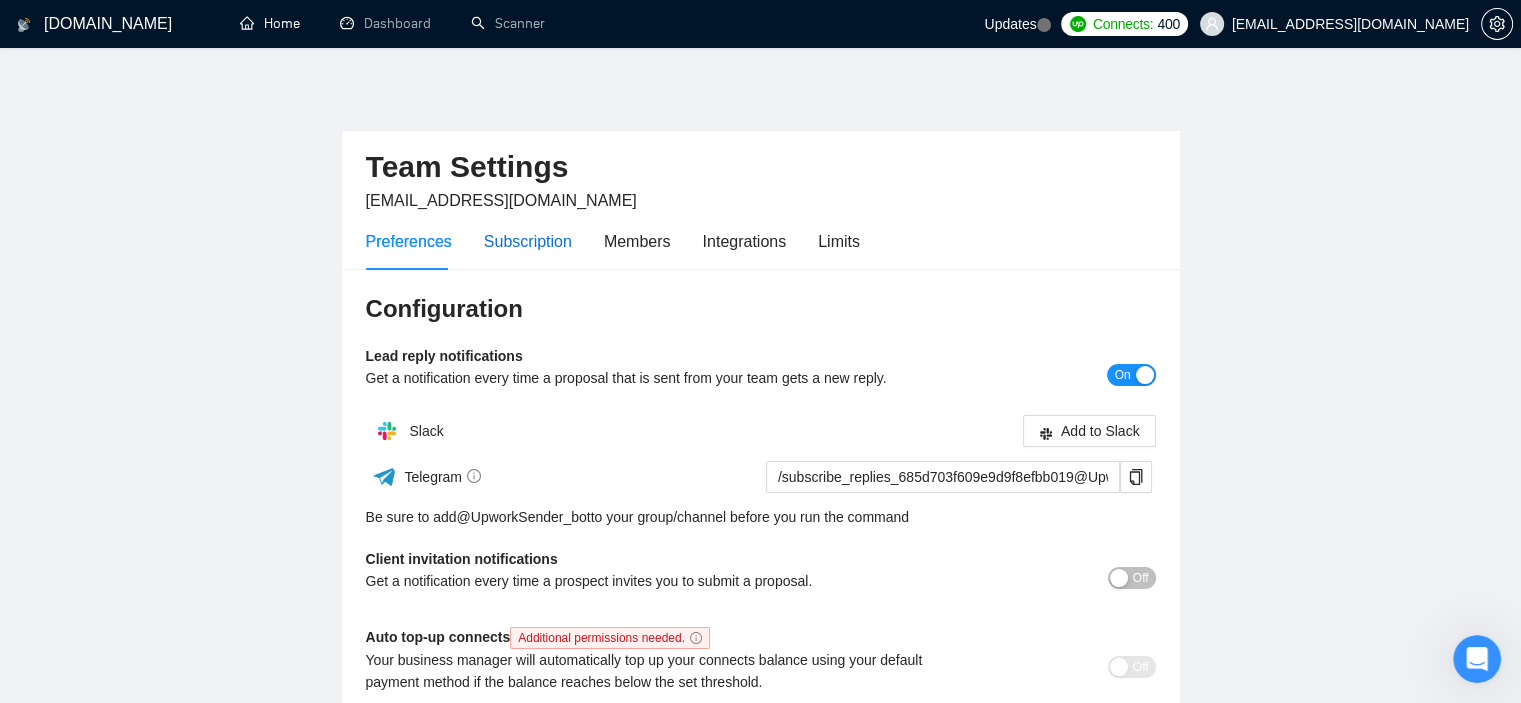 click on "Subscription" at bounding box center (528, 241) 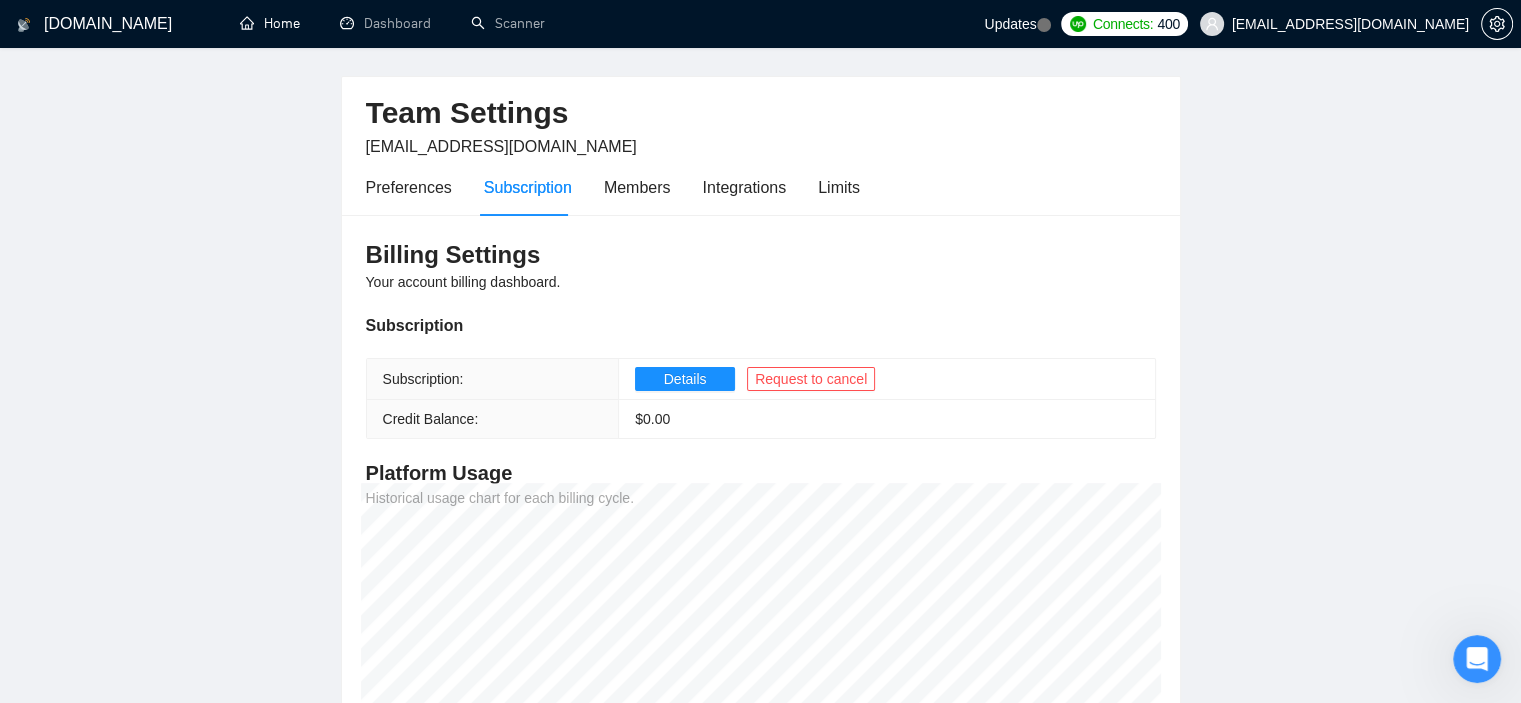 scroll, scrollTop: 71, scrollLeft: 0, axis: vertical 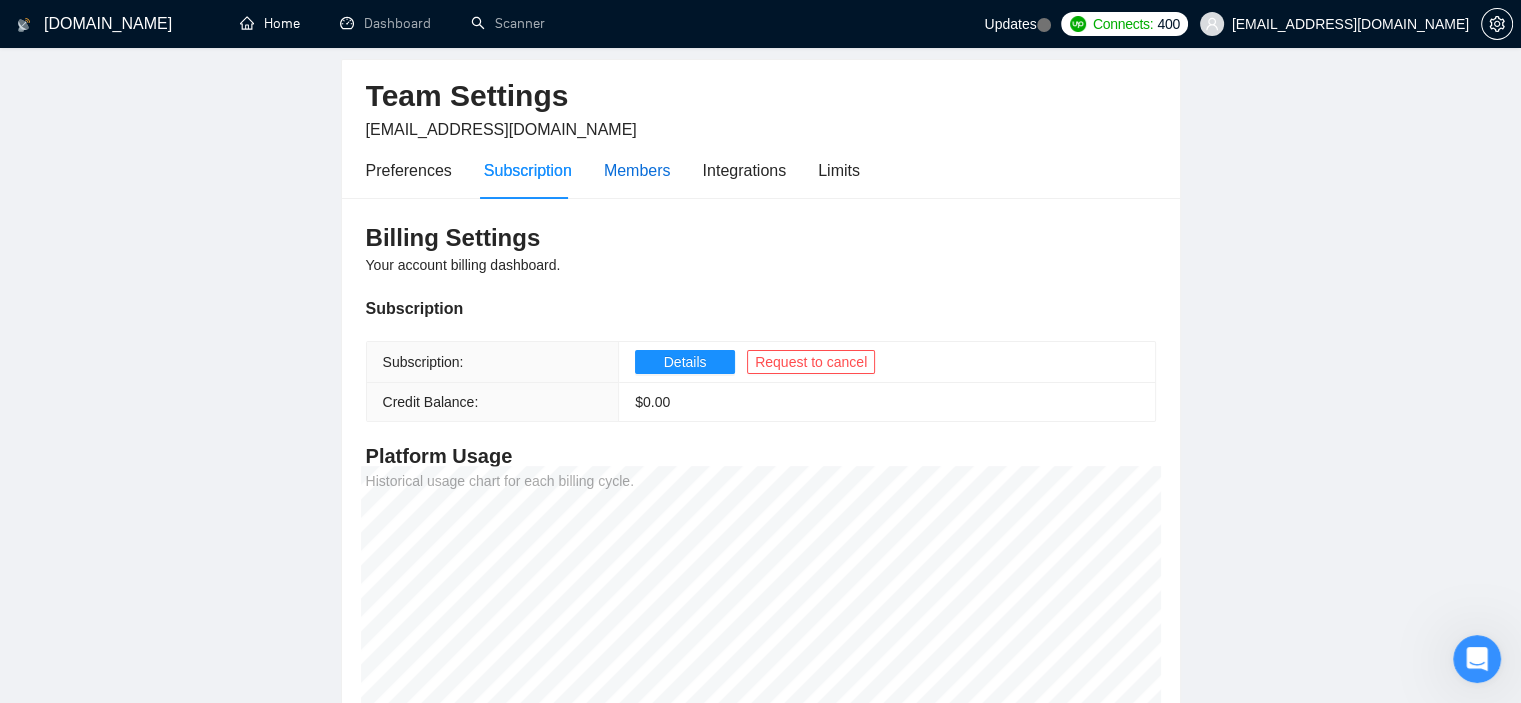 click on "Members" at bounding box center (637, 170) 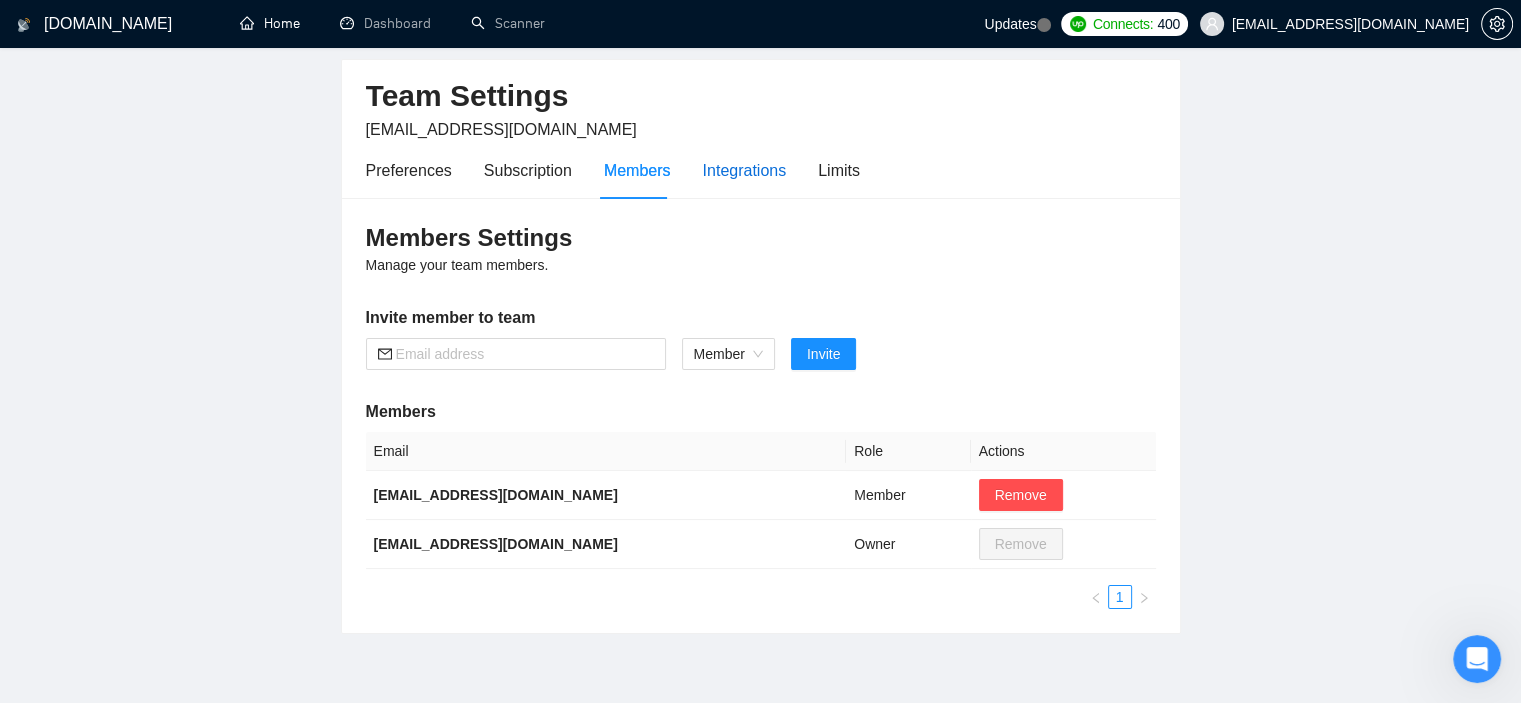 click on "Integrations" at bounding box center (745, 170) 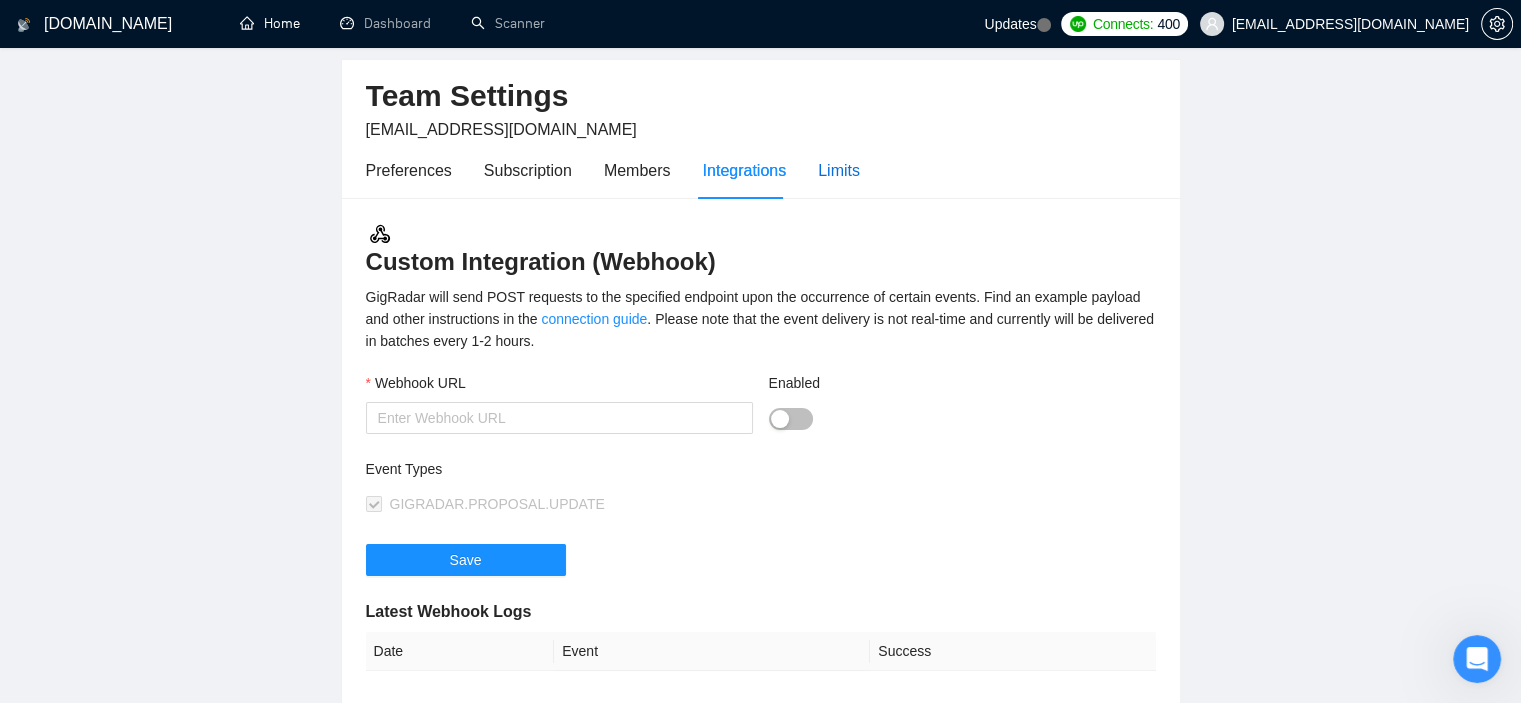 click on "Limits" at bounding box center [839, 170] 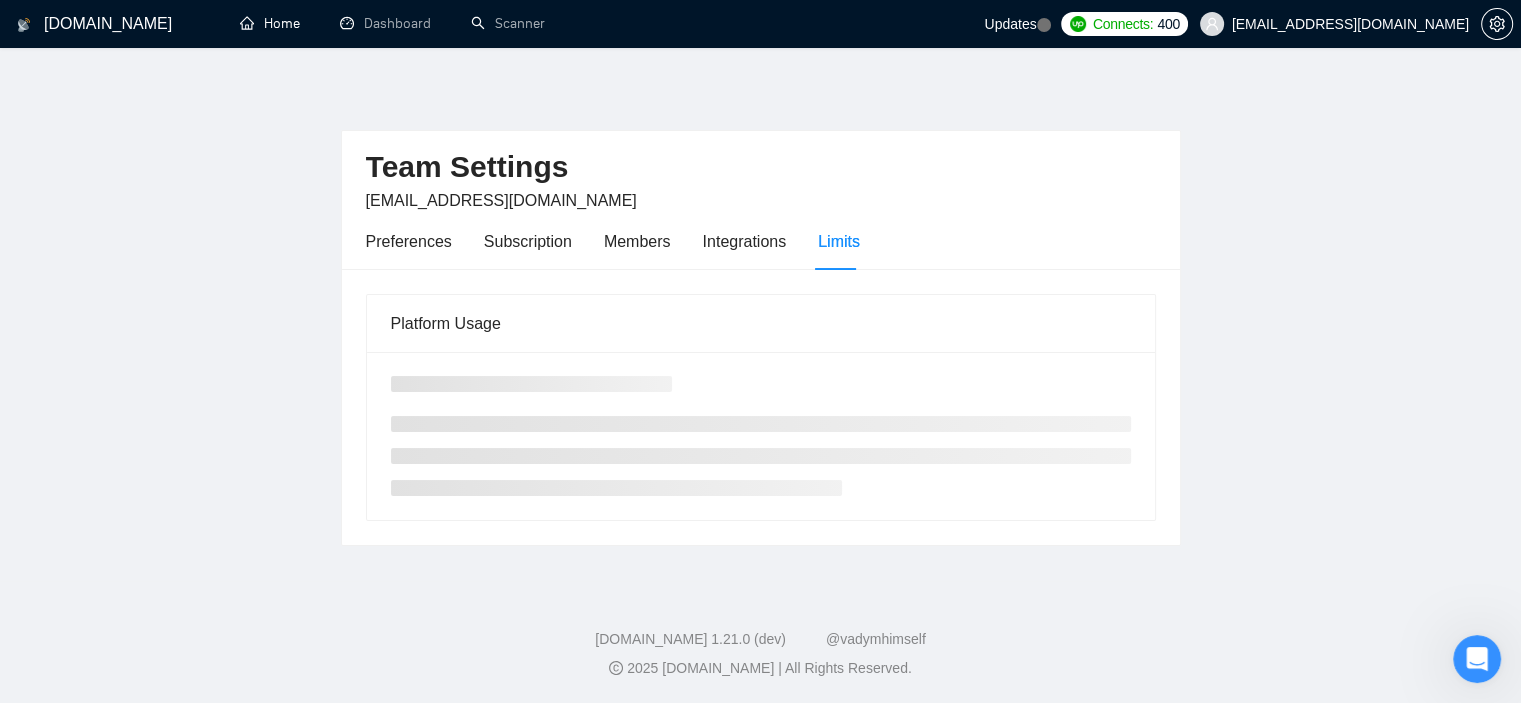 scroll, scrollTop: 0, scrollLeft: 0, axis: both 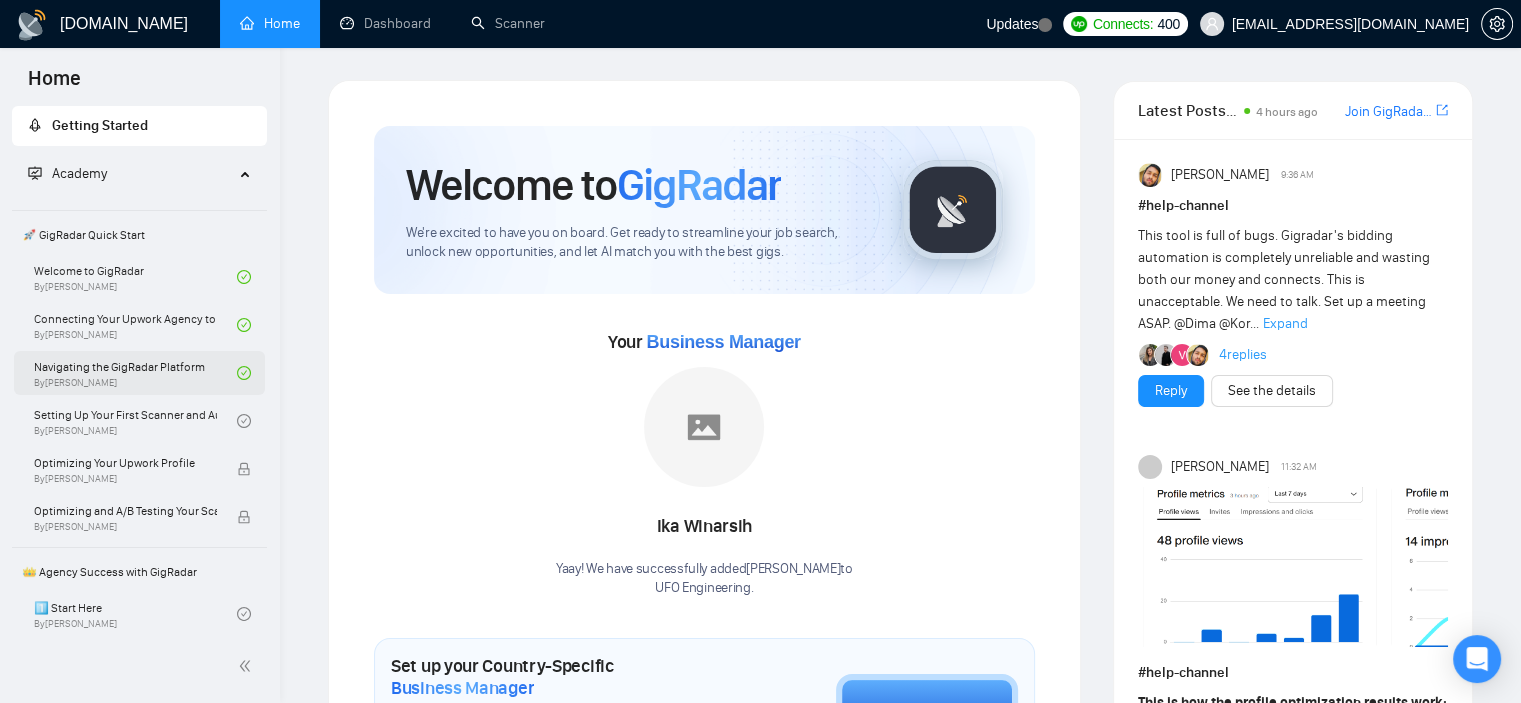 click on "Navigating the GigRadar Platform By  [PERSON_NAME]" at bounding box center (135, 373) 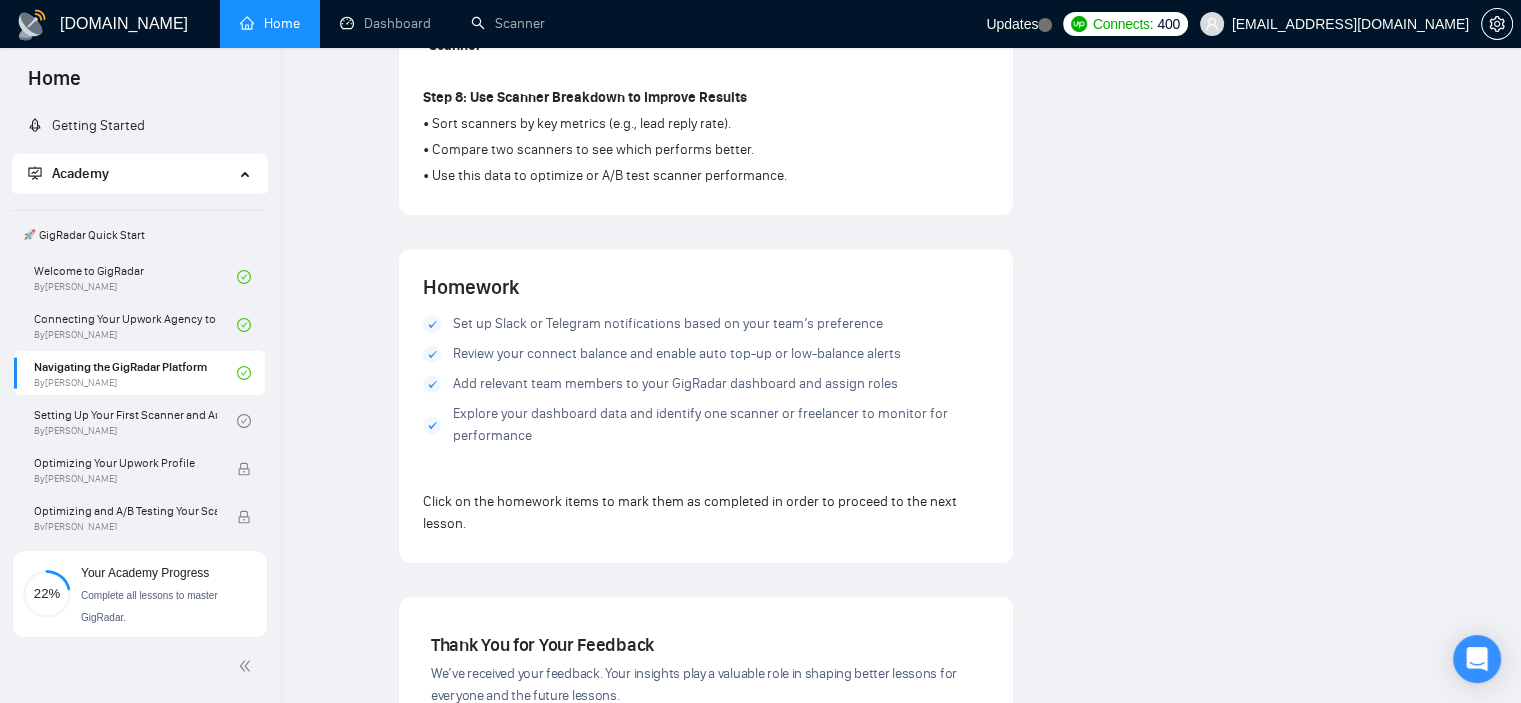 scroll, scrollTop: 1874, scrollLeft: 0, axis: vertical 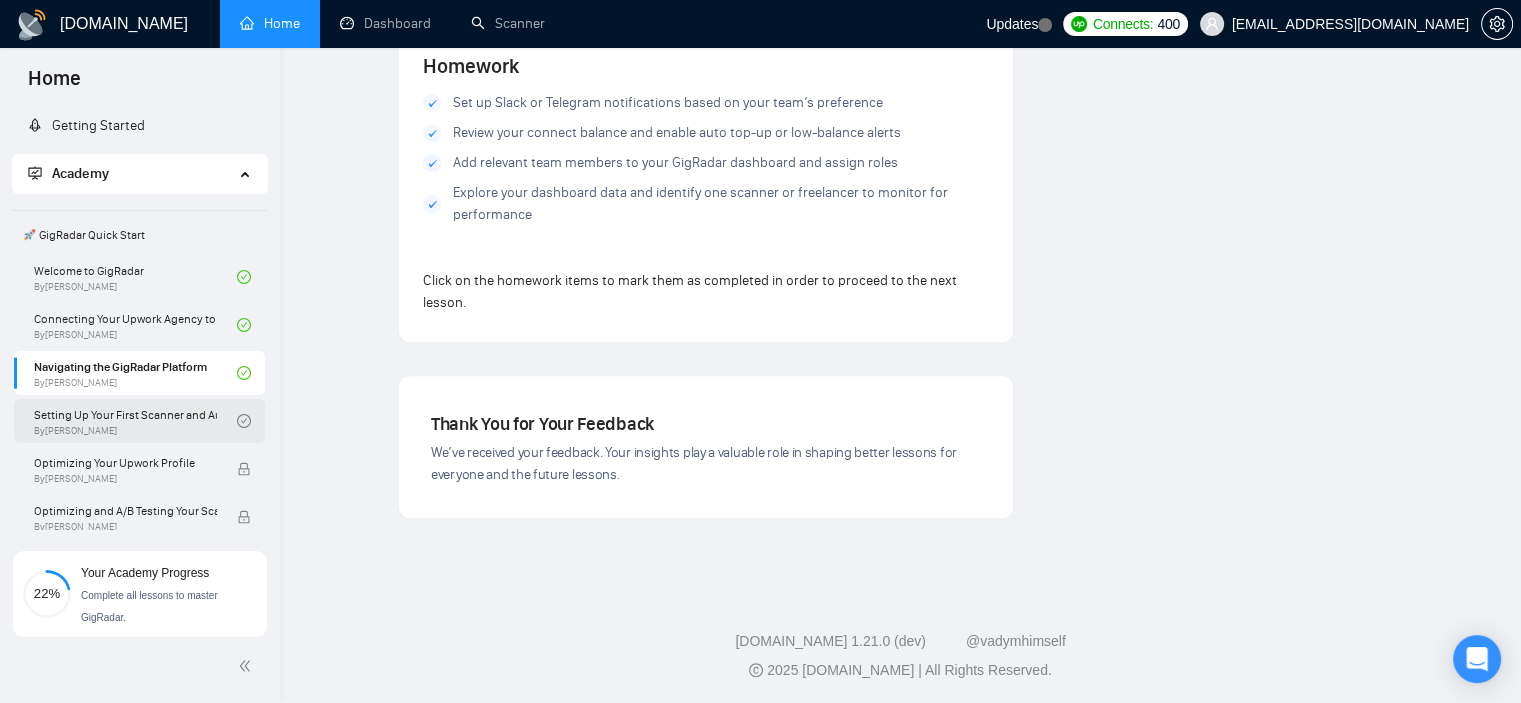 click on "Setting Up Your First Scanner and Auto-Bidder By  [PERSON_NAME]" at bounding box center [135, 421] 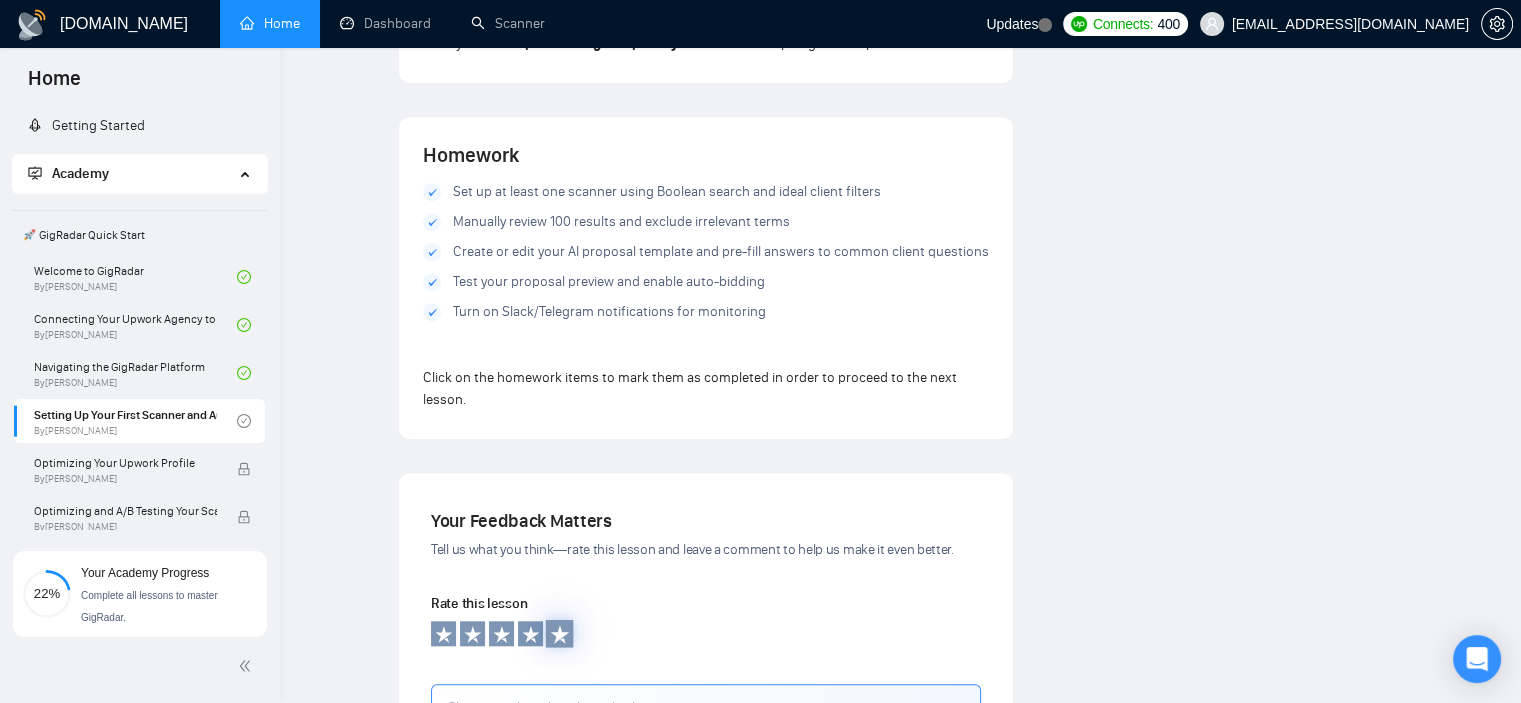 scroll, scrollTop: 1791, scrollLeft: 0, axis: vertical 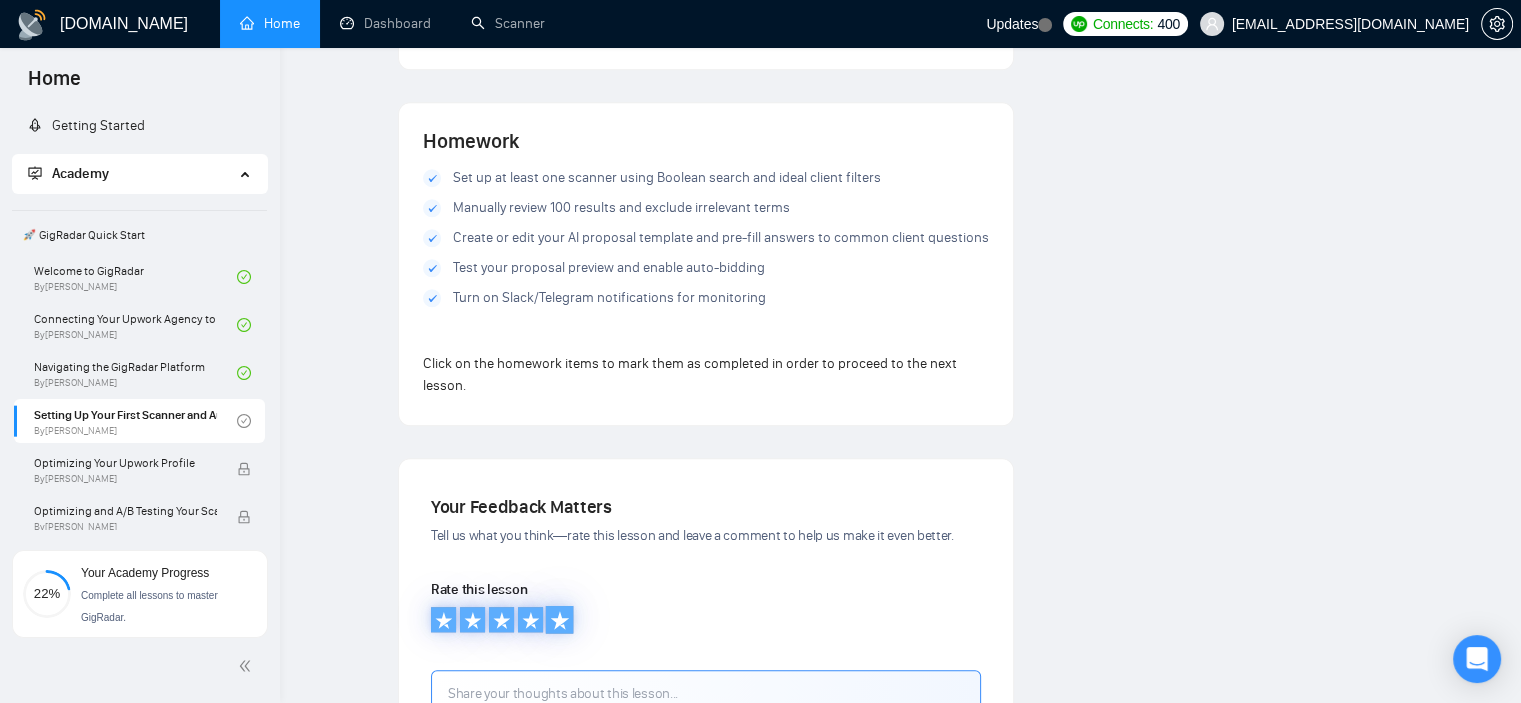 click 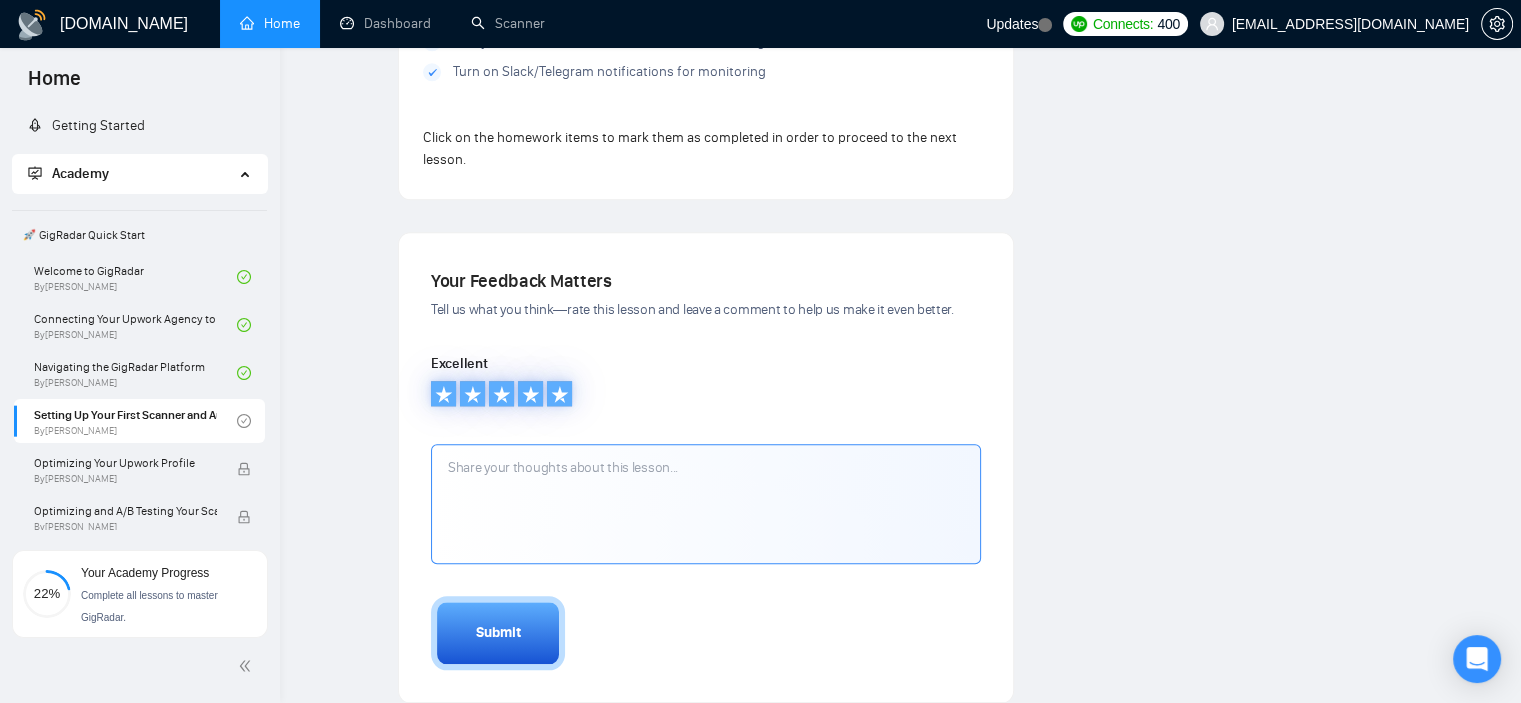 scroll, scrollTop: 2031, scrollLeft: 0, axis: vertical 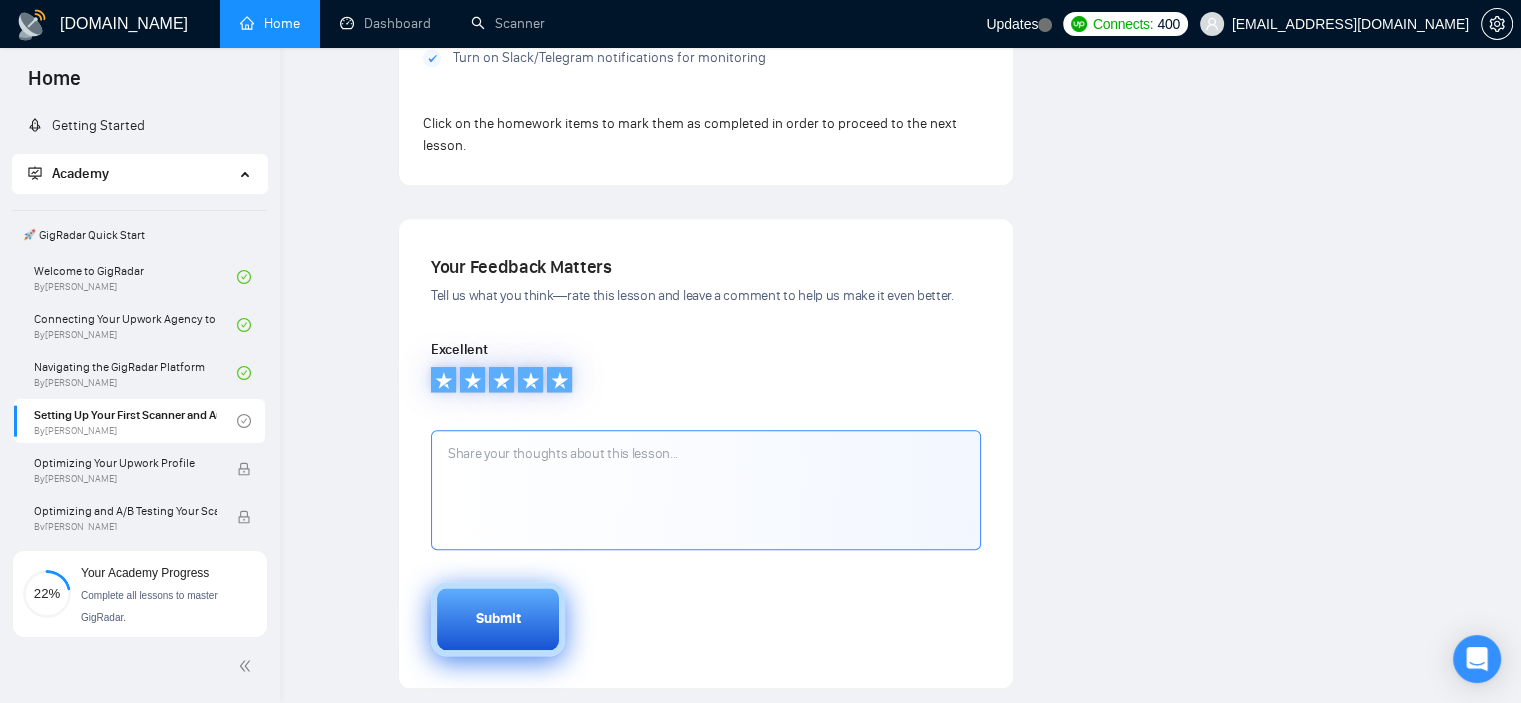 click on "Submit" at bounding box center (498, 619) 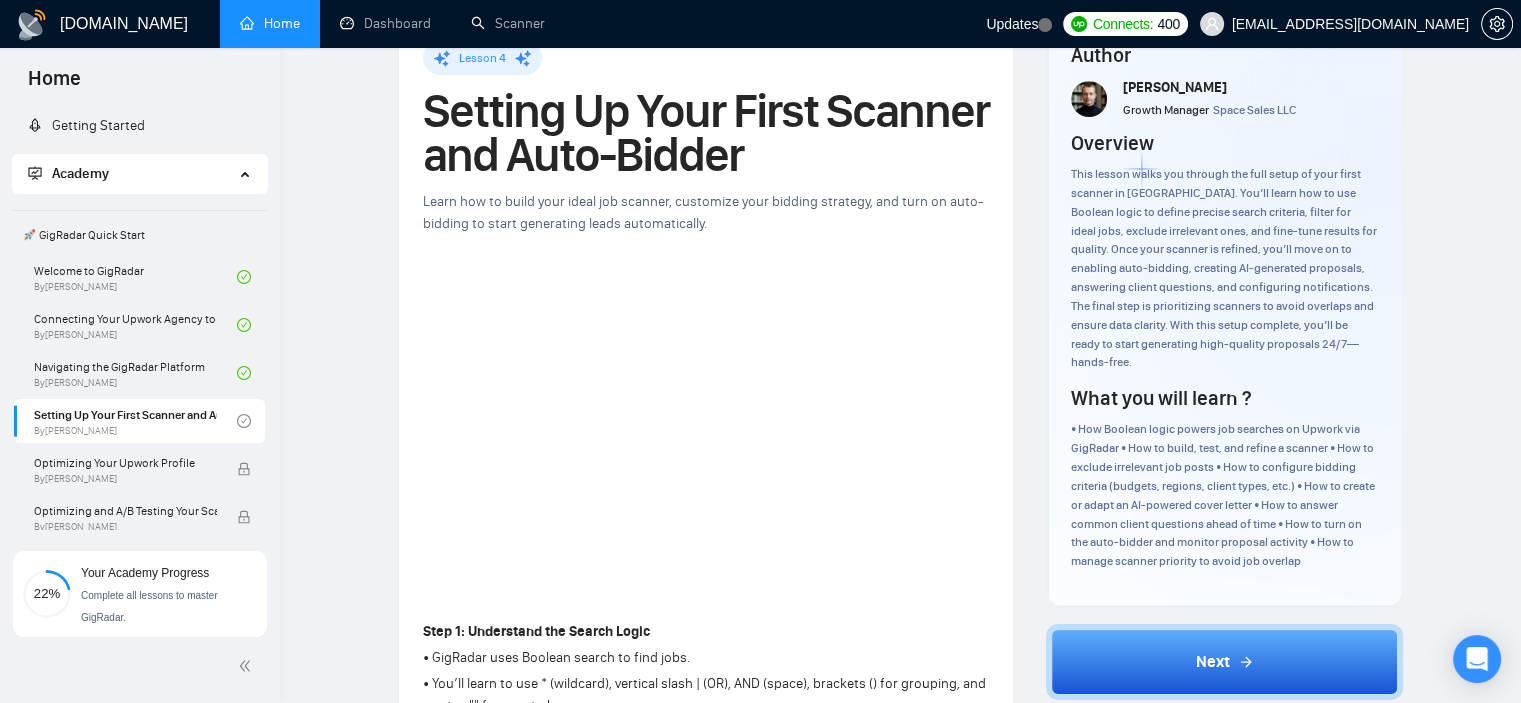 scroll, scrollTop: 0, scrollLeft: 0, axis: both 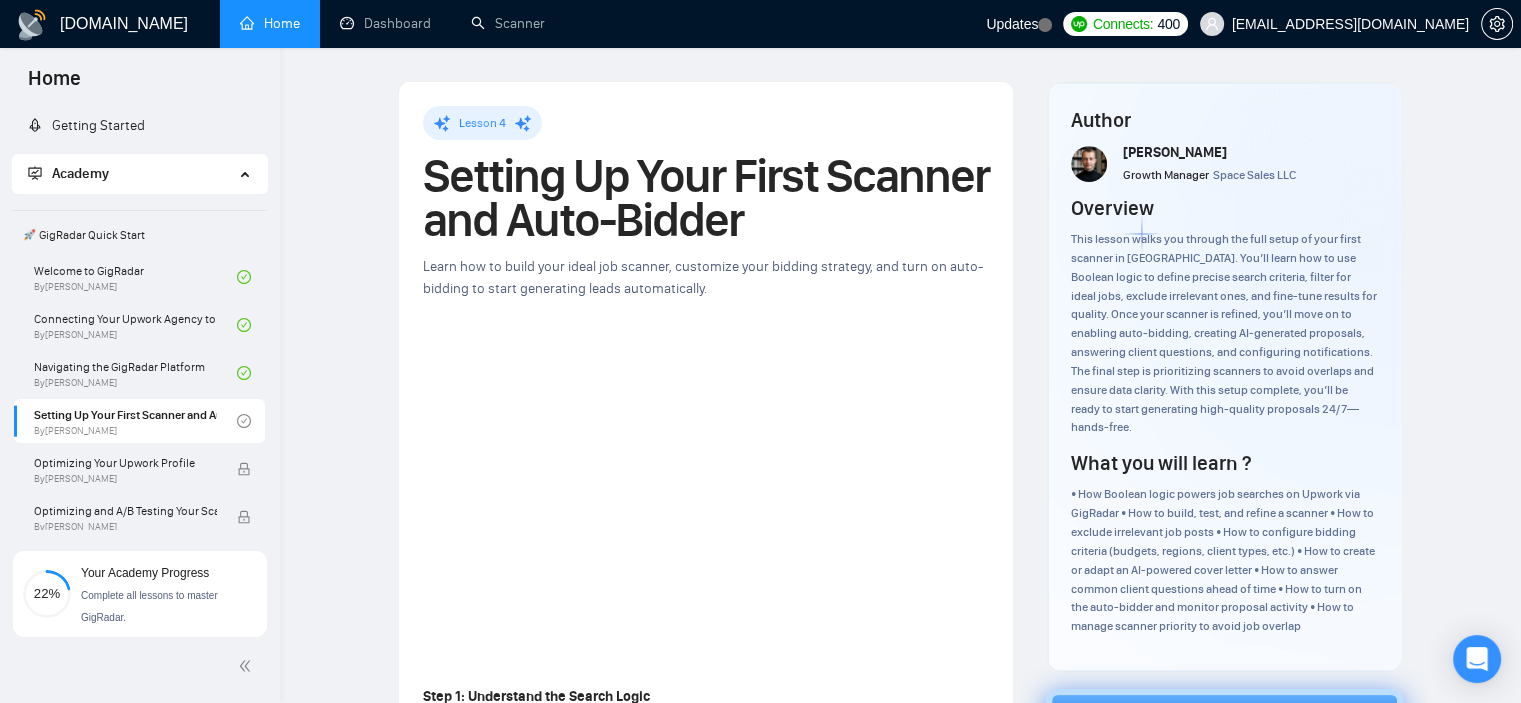 click on "Next" at bounding box center [1224, 727] 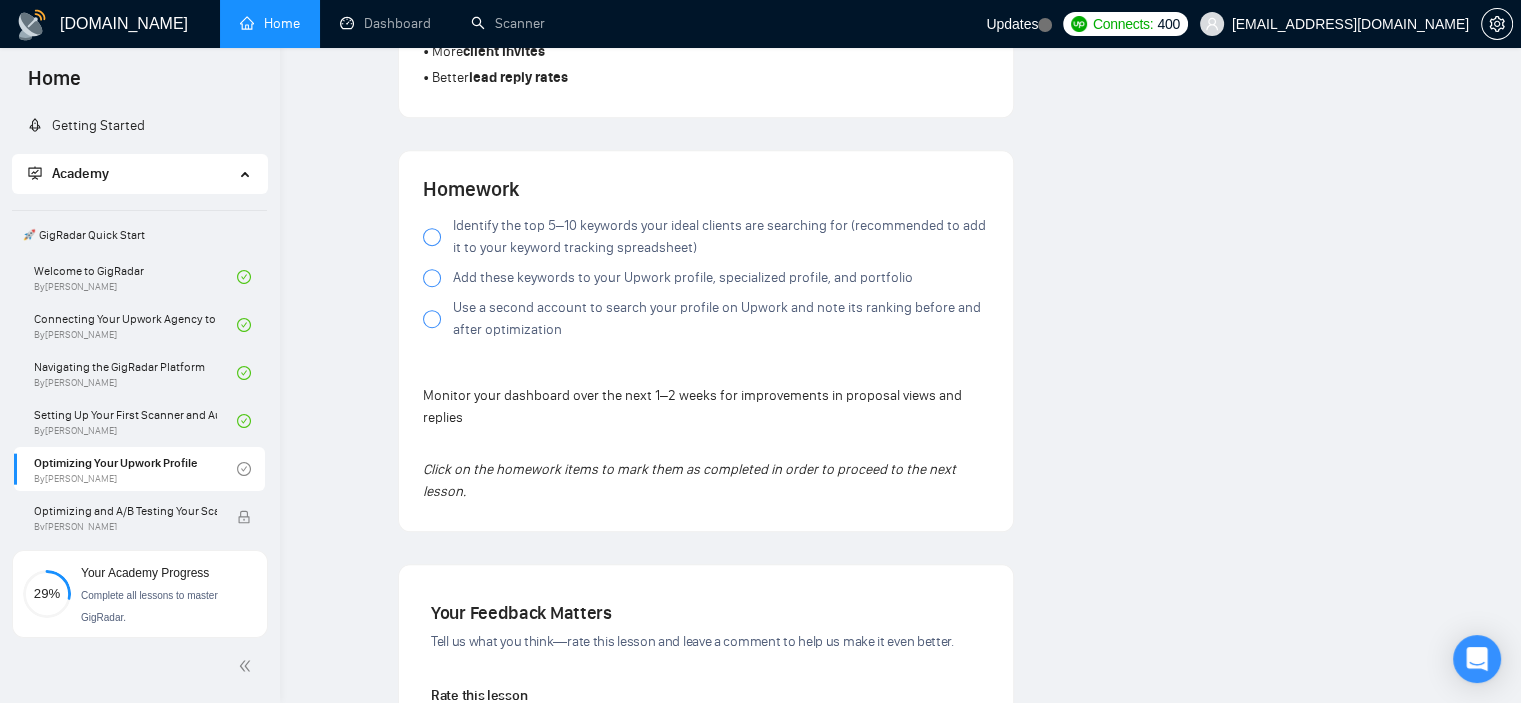 scroll, scrollTop: 1392, scrollLeft: 0, axis: vertical 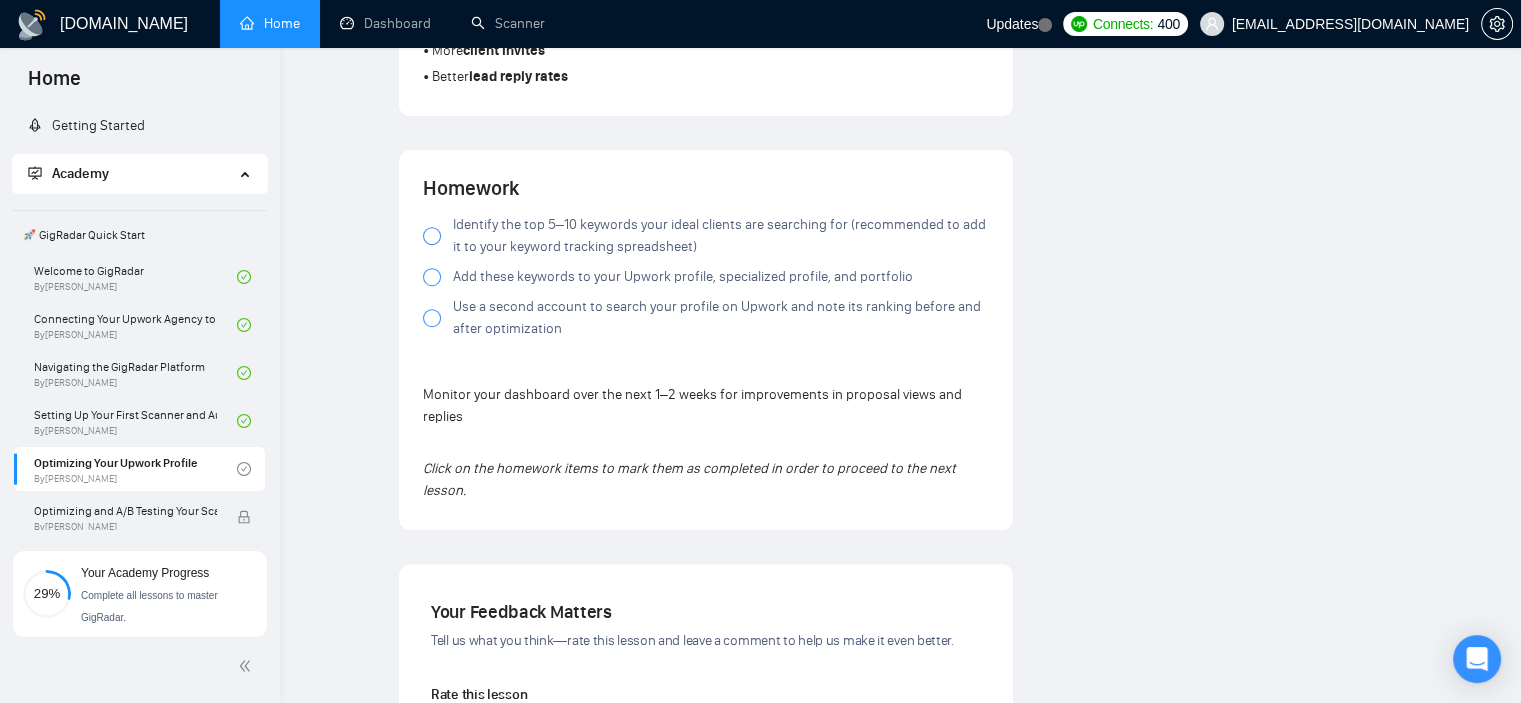click at bounding box center (432, 236) 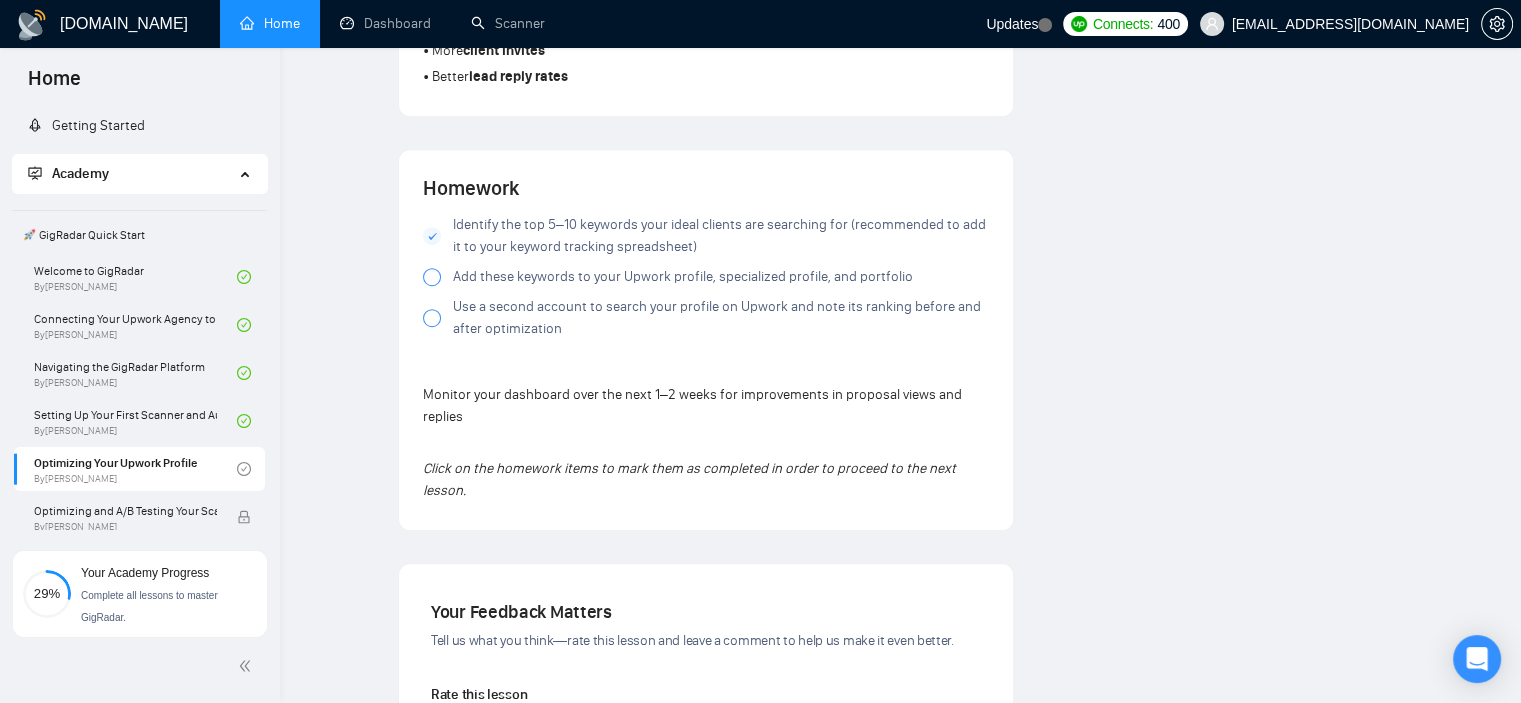 click at bounding box center [432, 277] 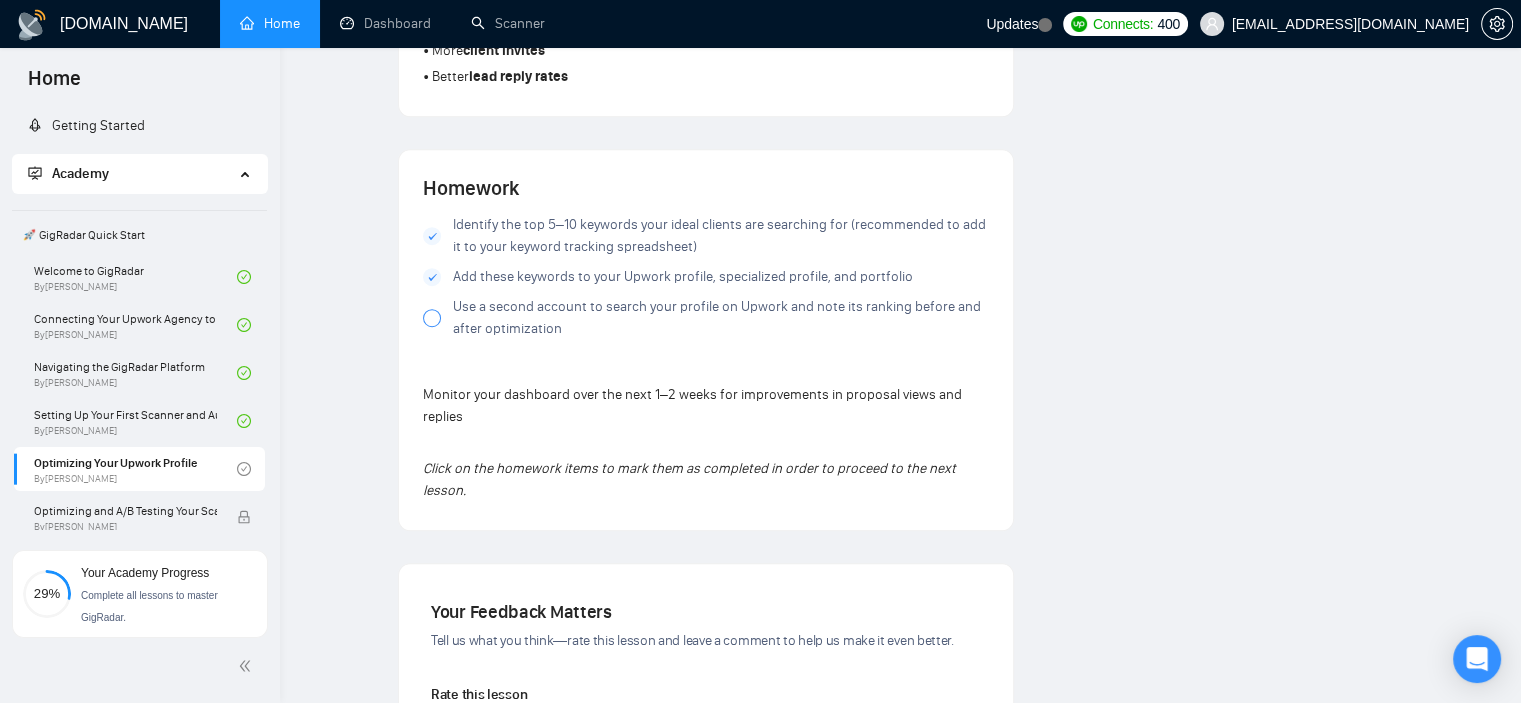 click on "Use a second account to search your profile on Upwork and note its ranking before and after optimization" at bounding box center [706, 318] 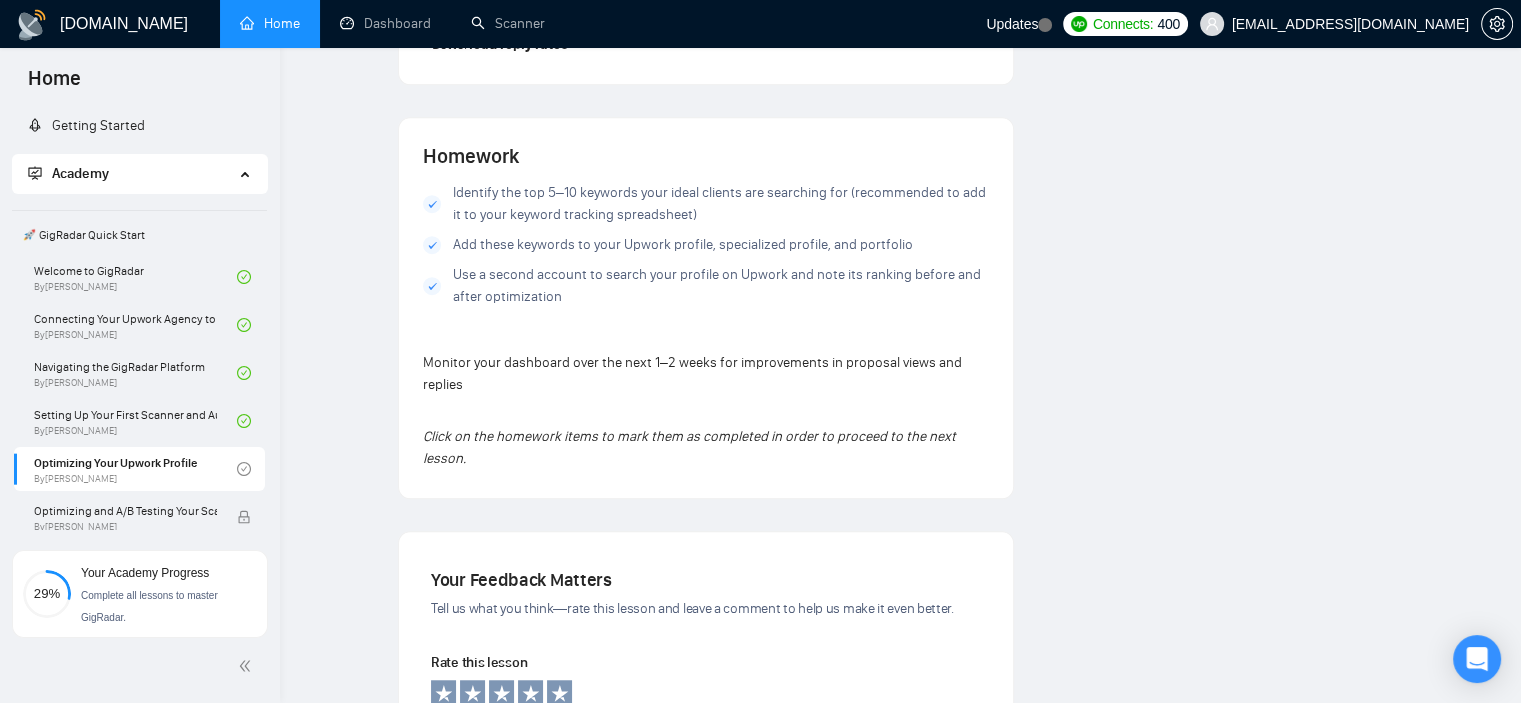 scroll, scrollTop: 1460, scrollLeft: 0, axis: vertical 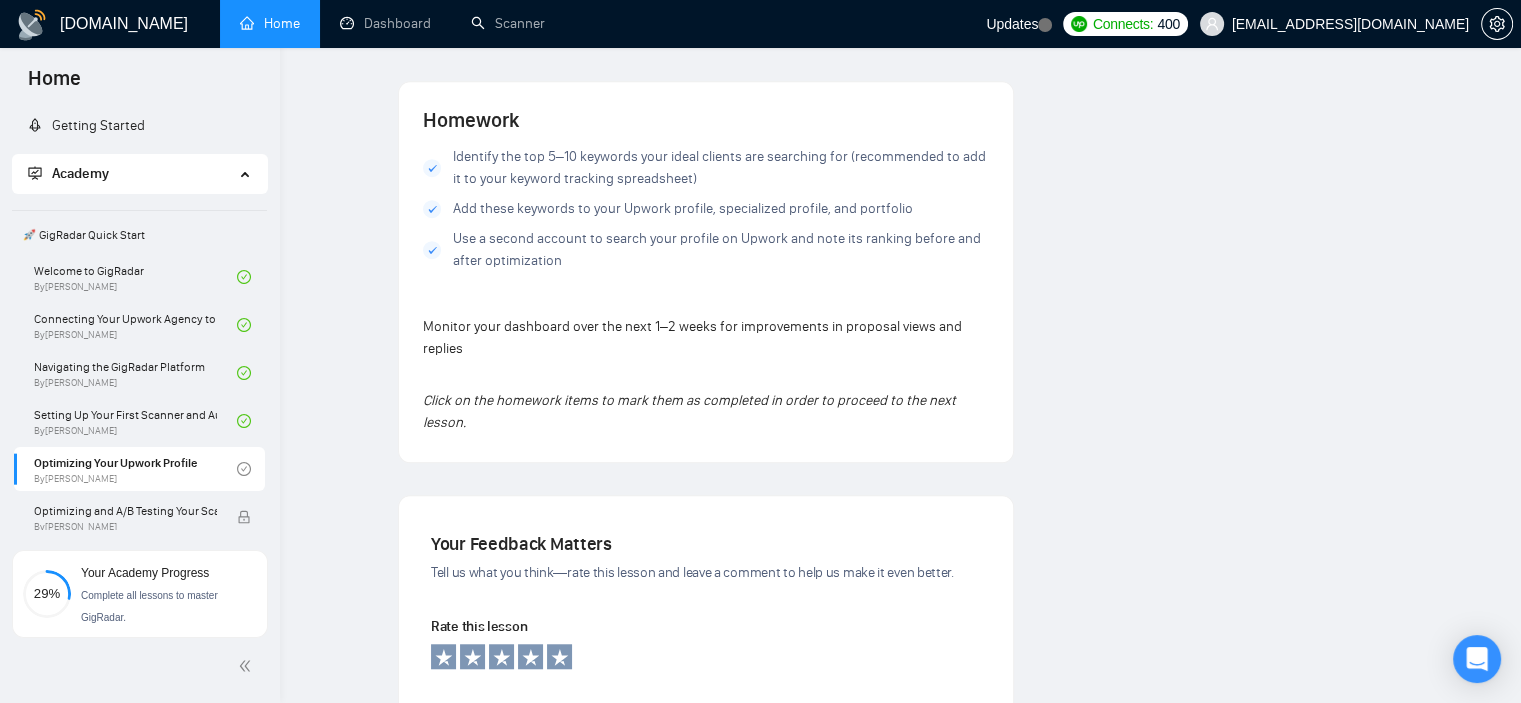 drag, startPoint x: 593, startPoint y: 416, endPoint x: 609, endPoint y: 459, distance: 45.88028 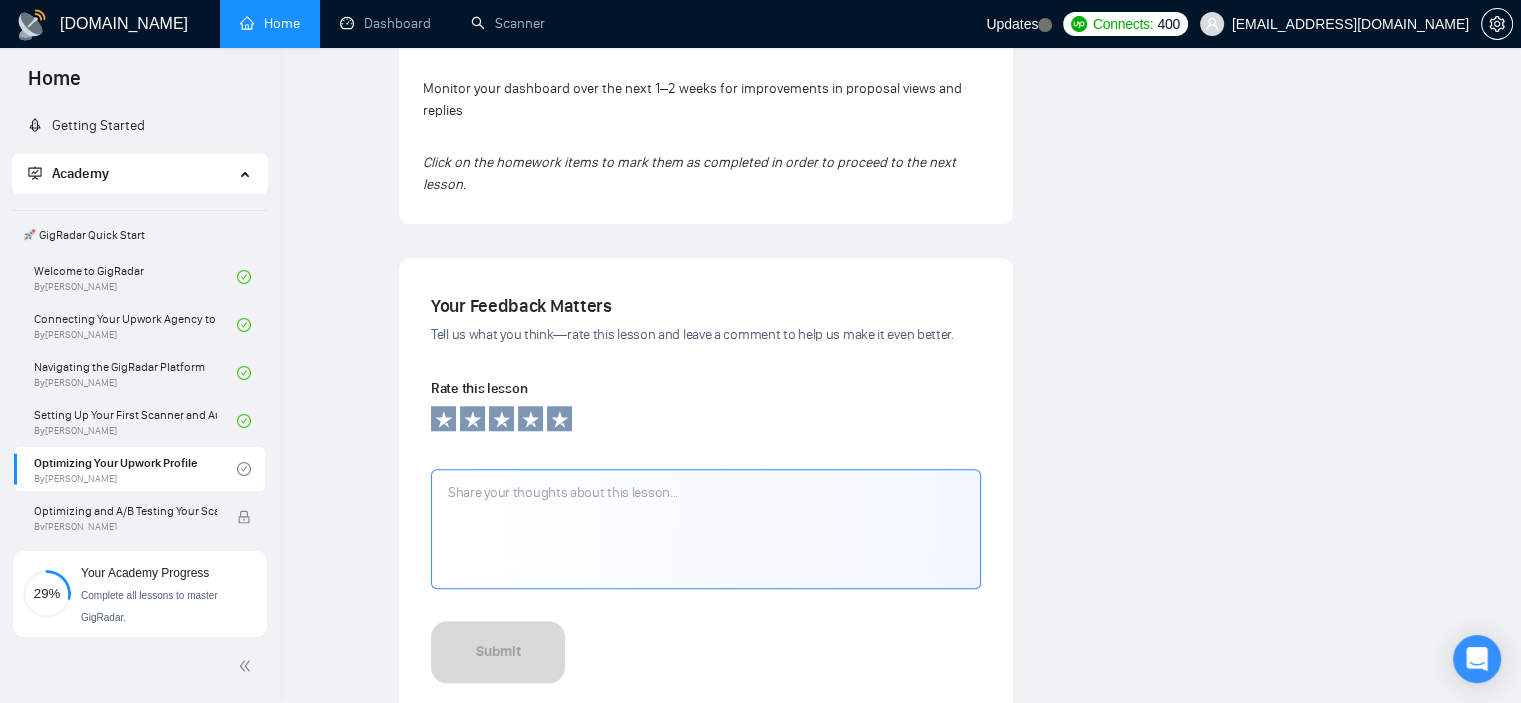 scroll, scrollTop: 1714, scrollLeft: 0, axis: vertical 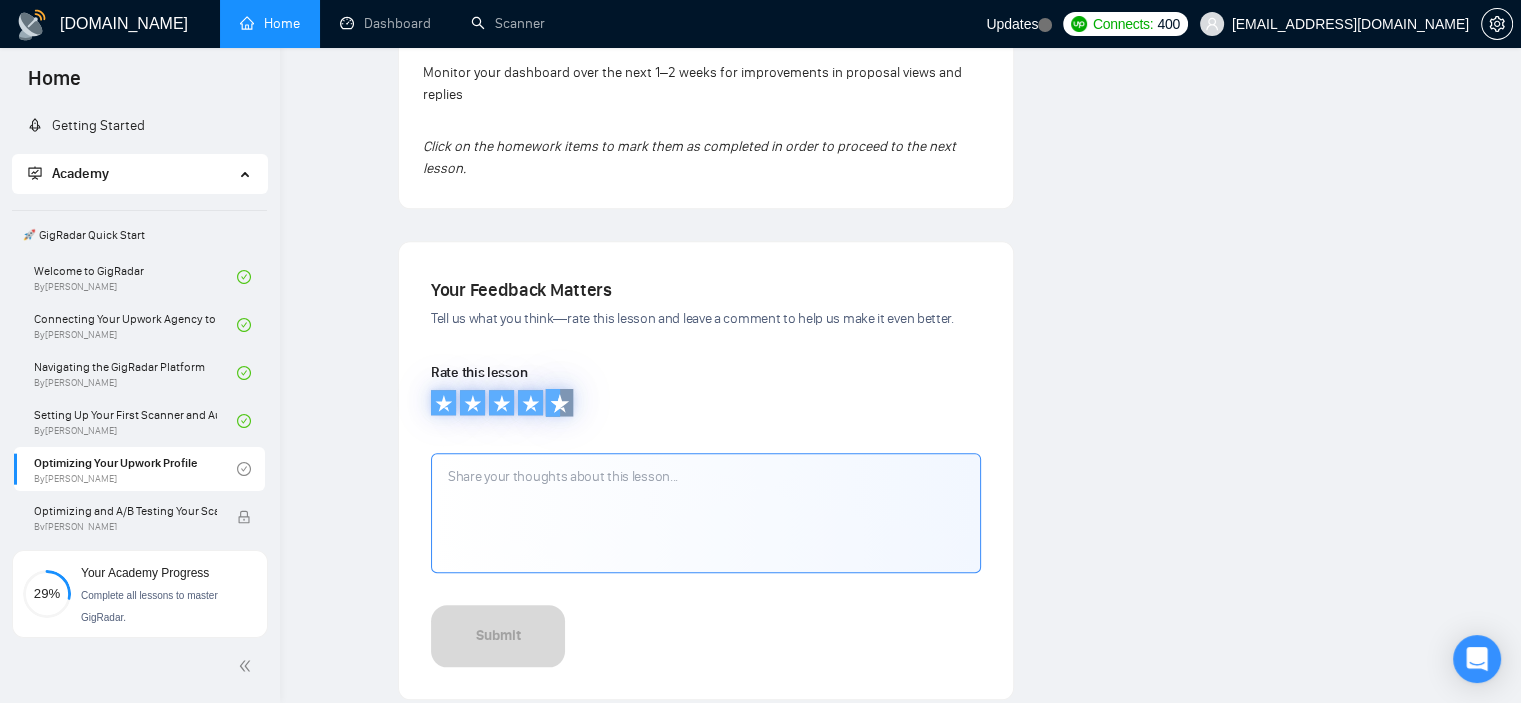 click 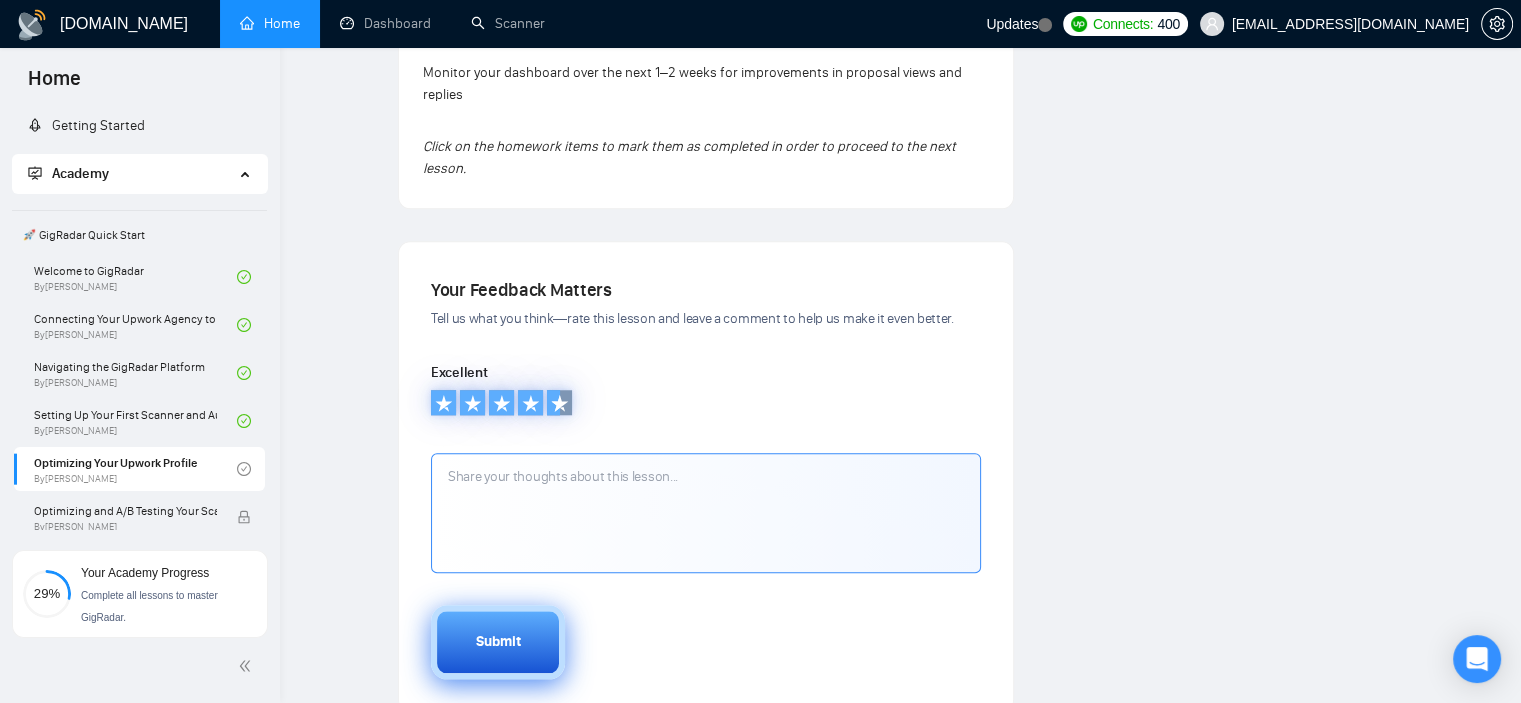 click on "Submit" at bounding box center [498, 642] 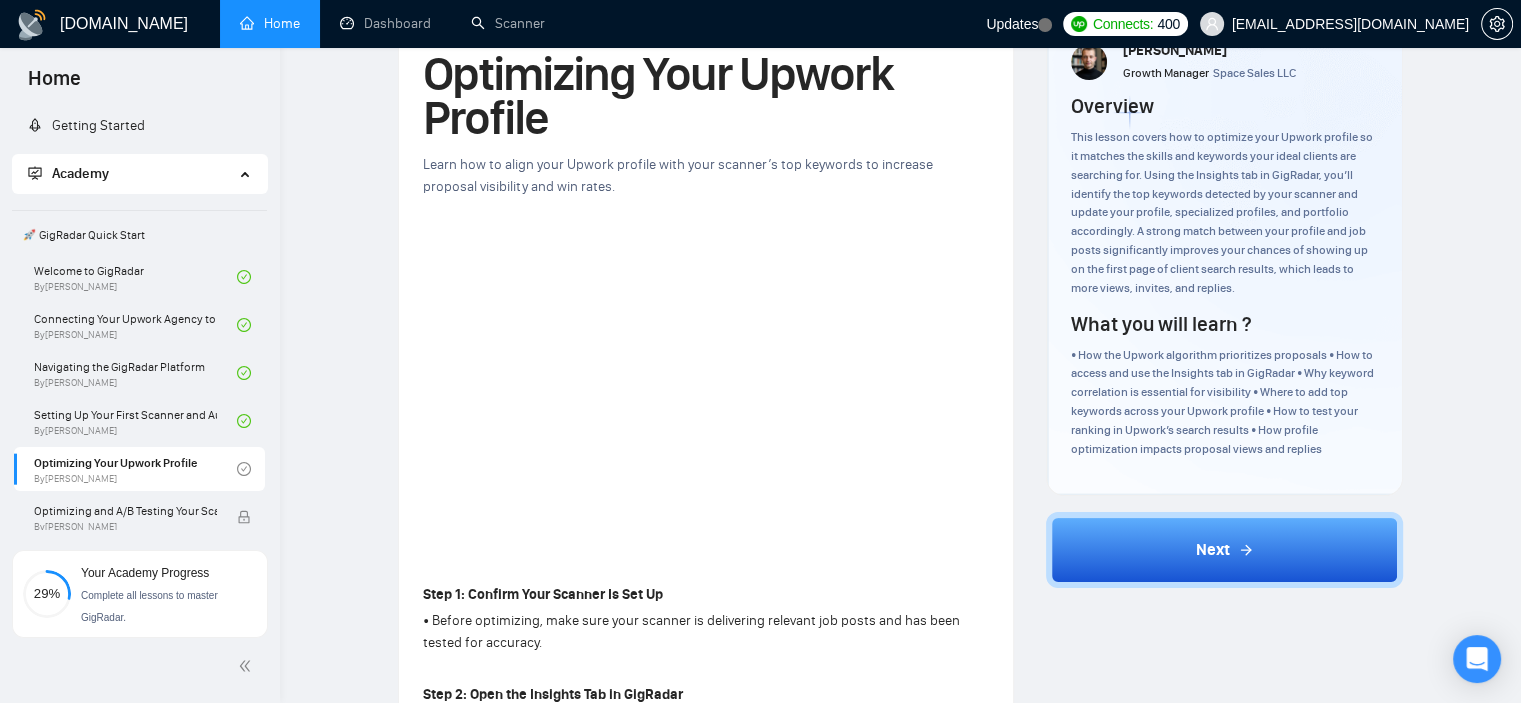 scroll, scrollTop: 0, scrollLeft: 0, axis: both 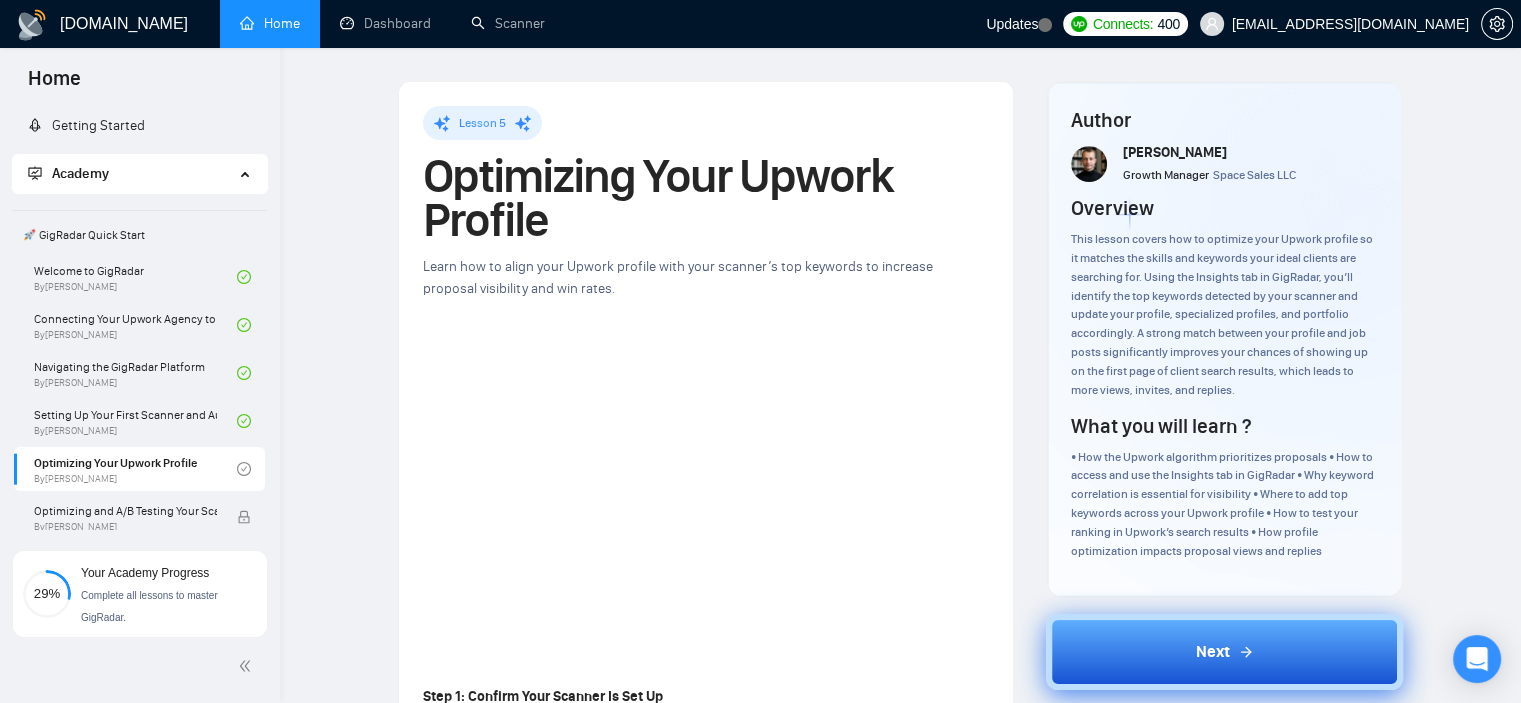 click on "Next" at bounding box center [1224, 652] 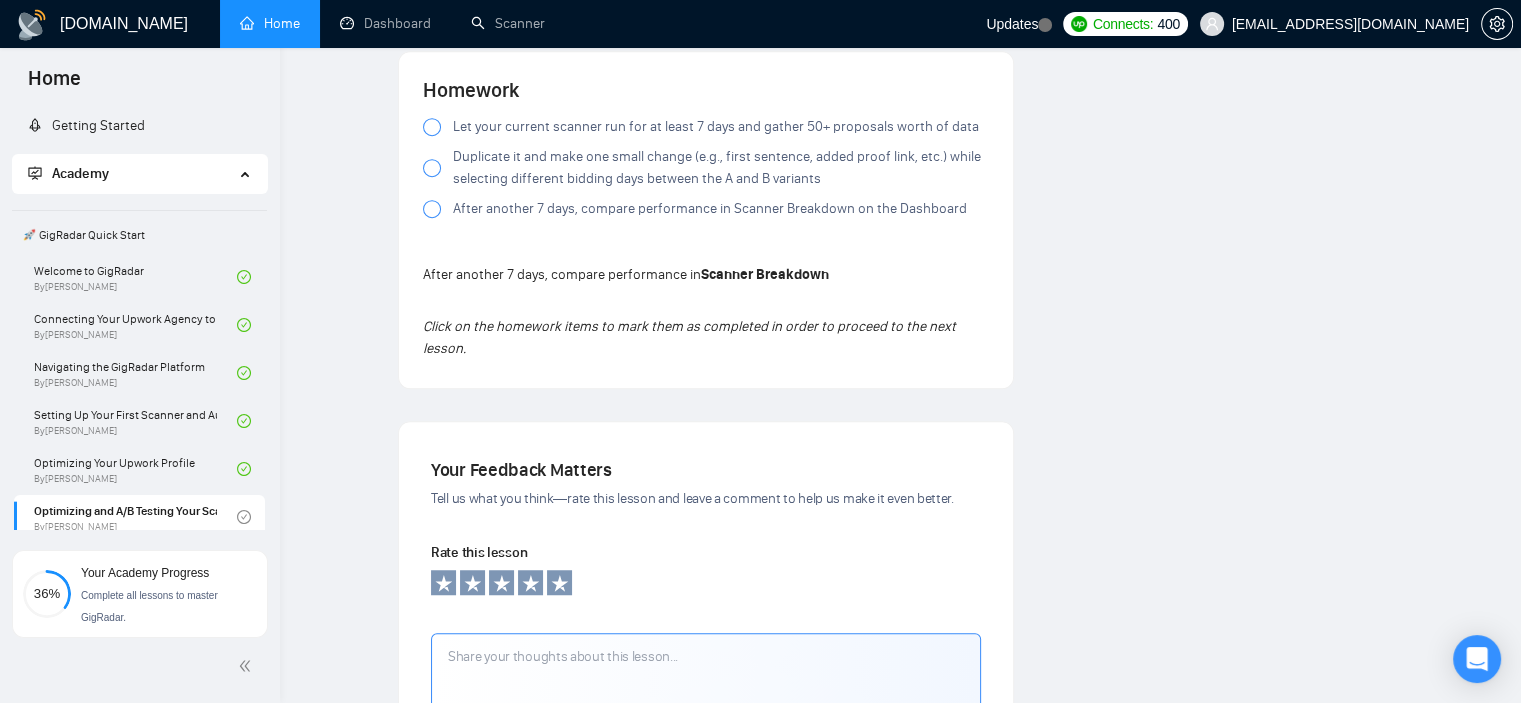 scroll, scrollTop: 1344, scrollLeft: 0, axis: vertical 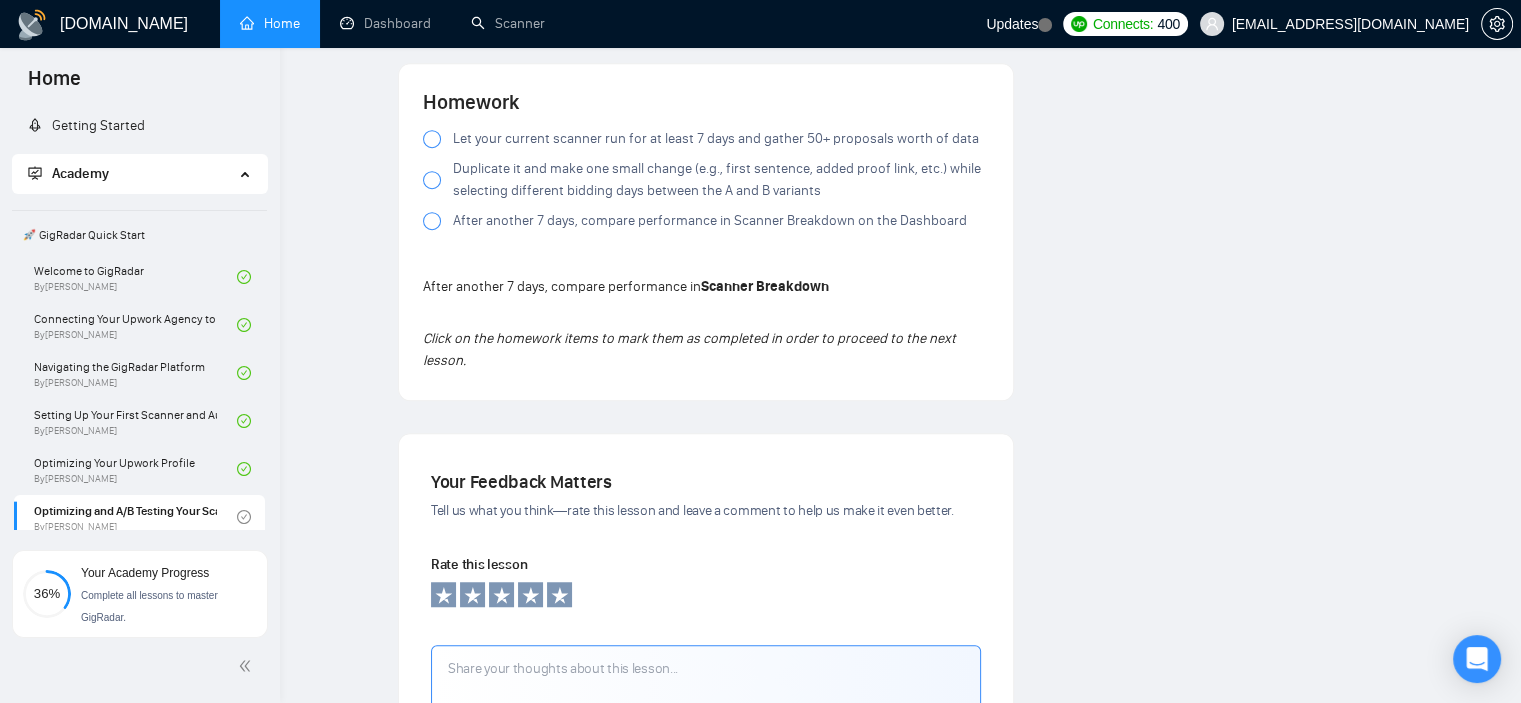 click at bounding box center (432, 139) 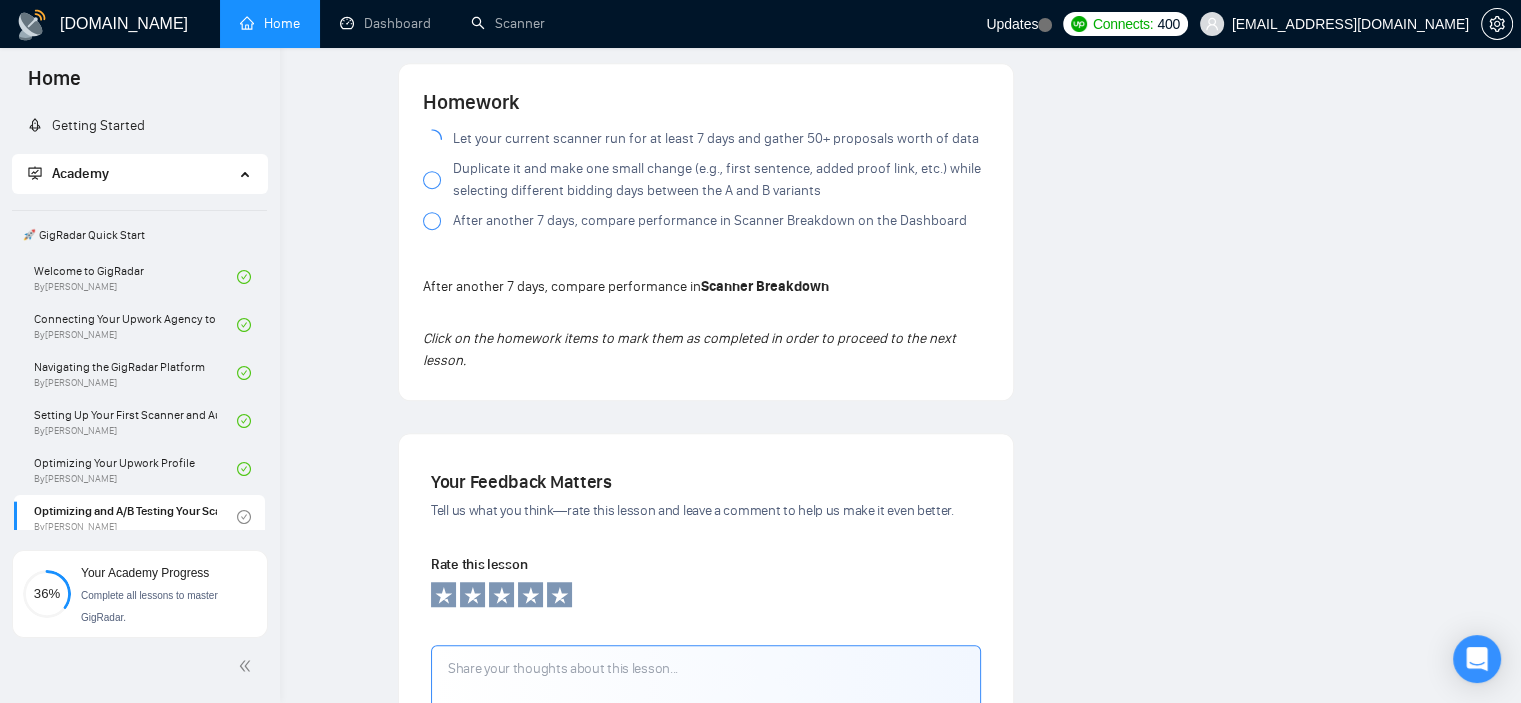 click at bounding box center [432, 180] 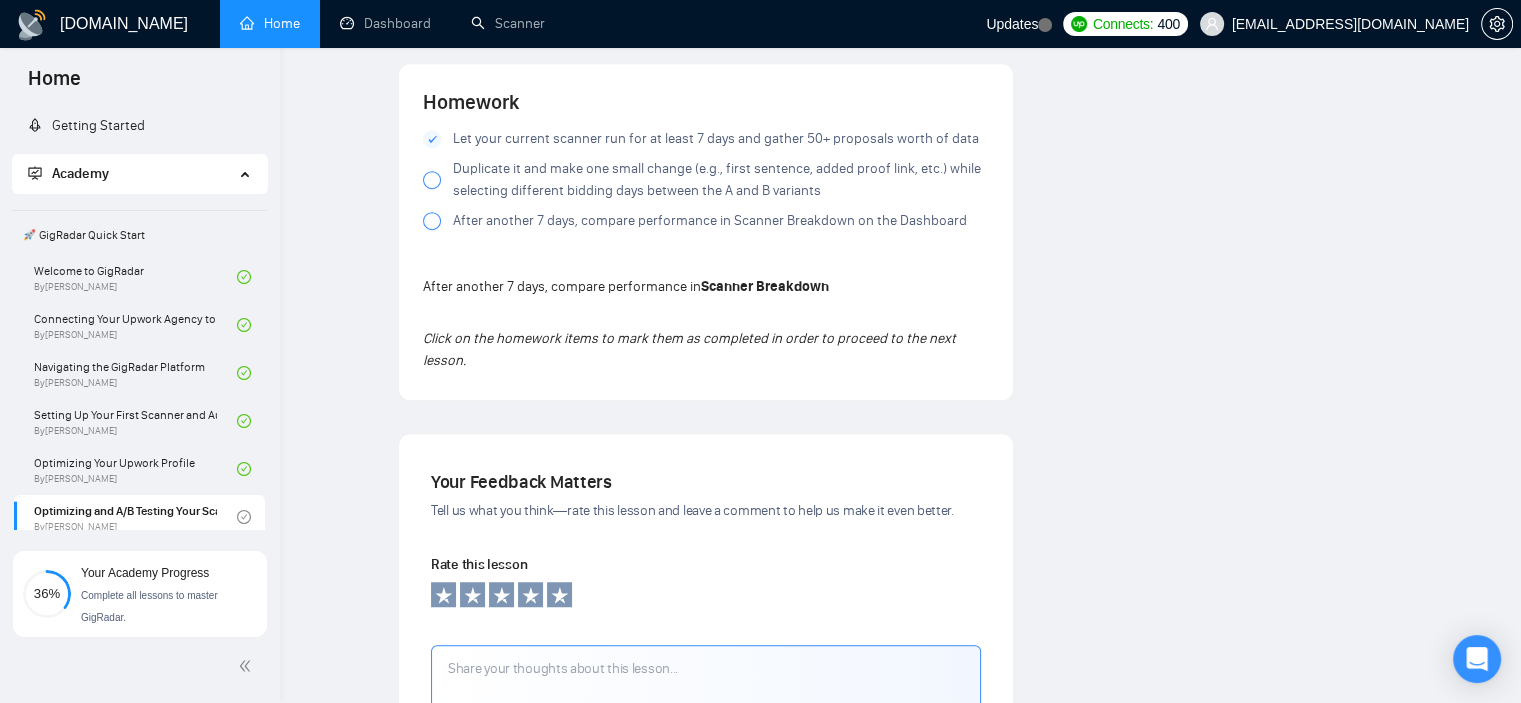 click at bounding box center [432, 221] 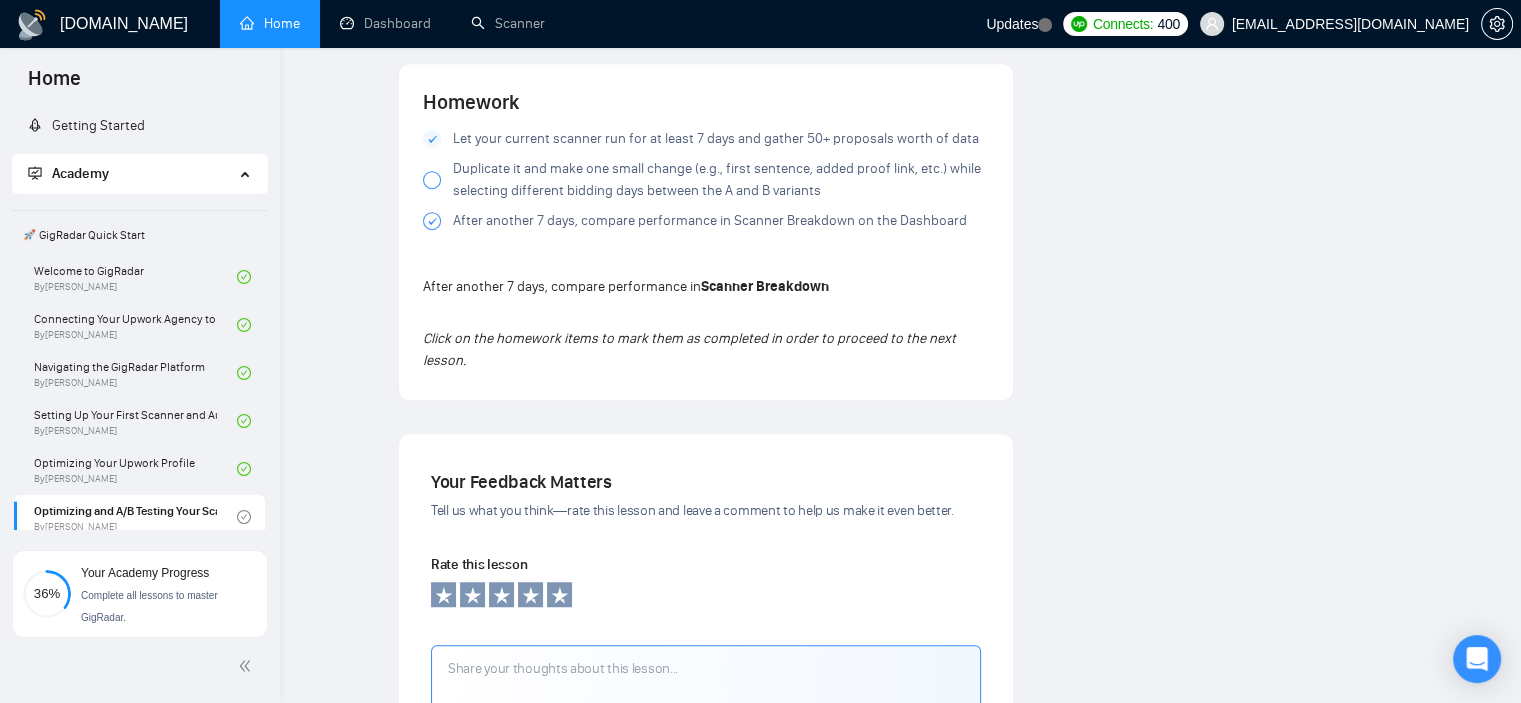 click at bounding box center [432, 180] 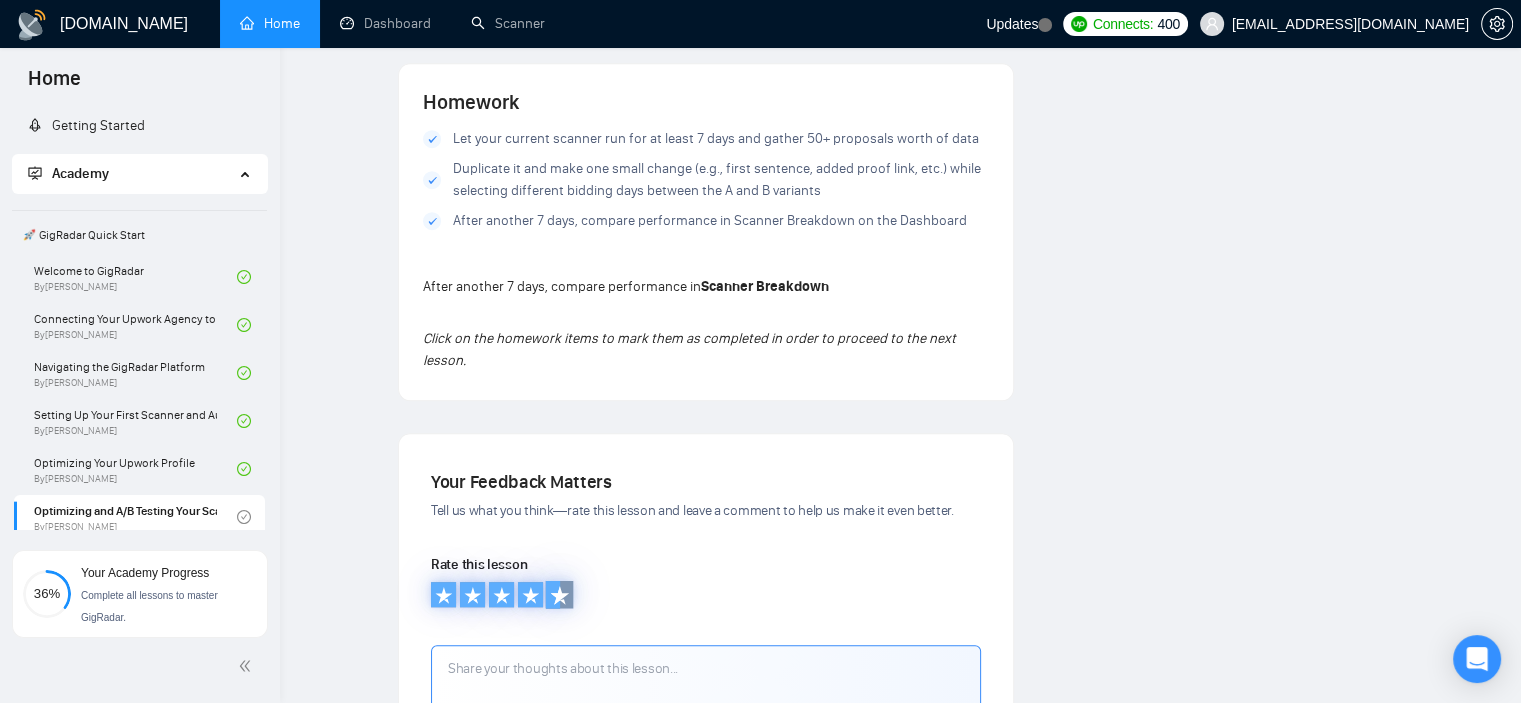 click 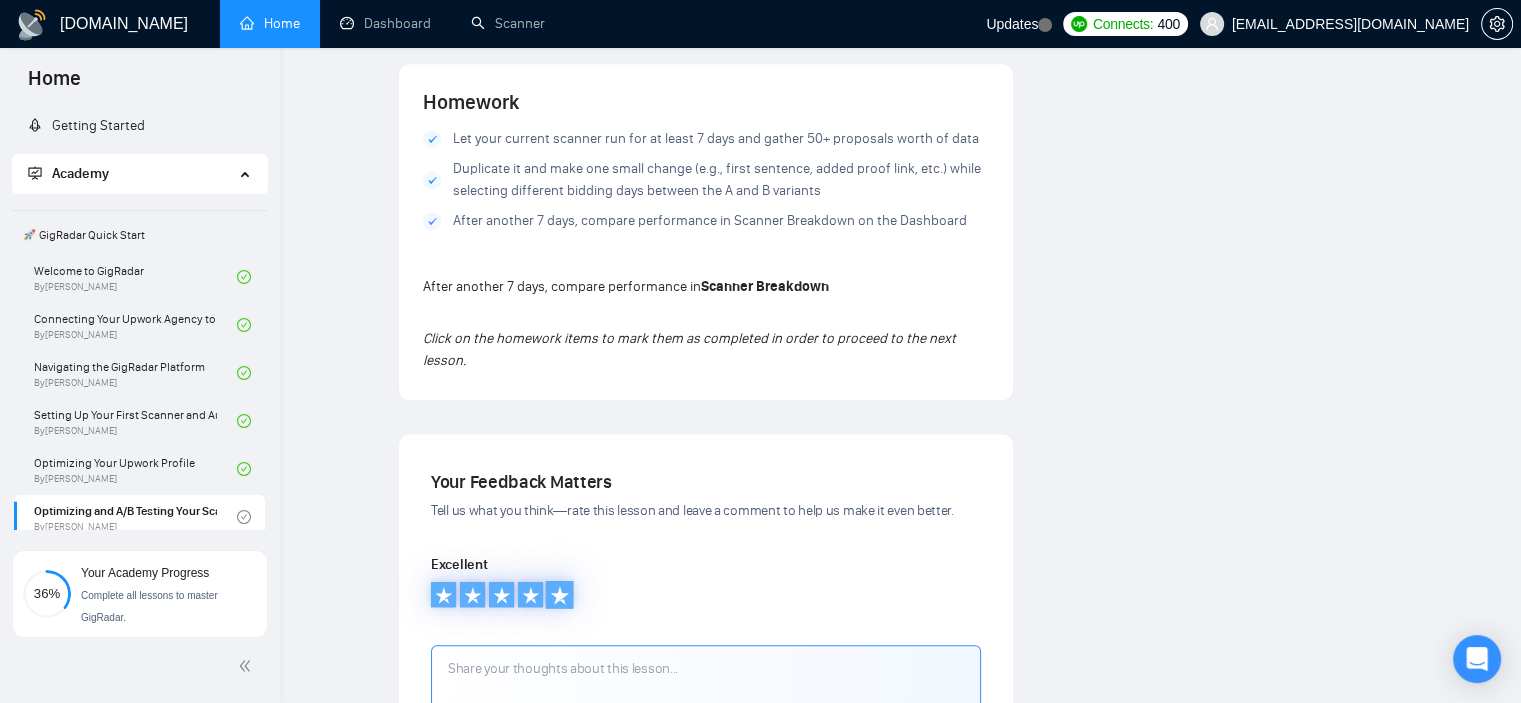 click at bounding box center [560, 595] 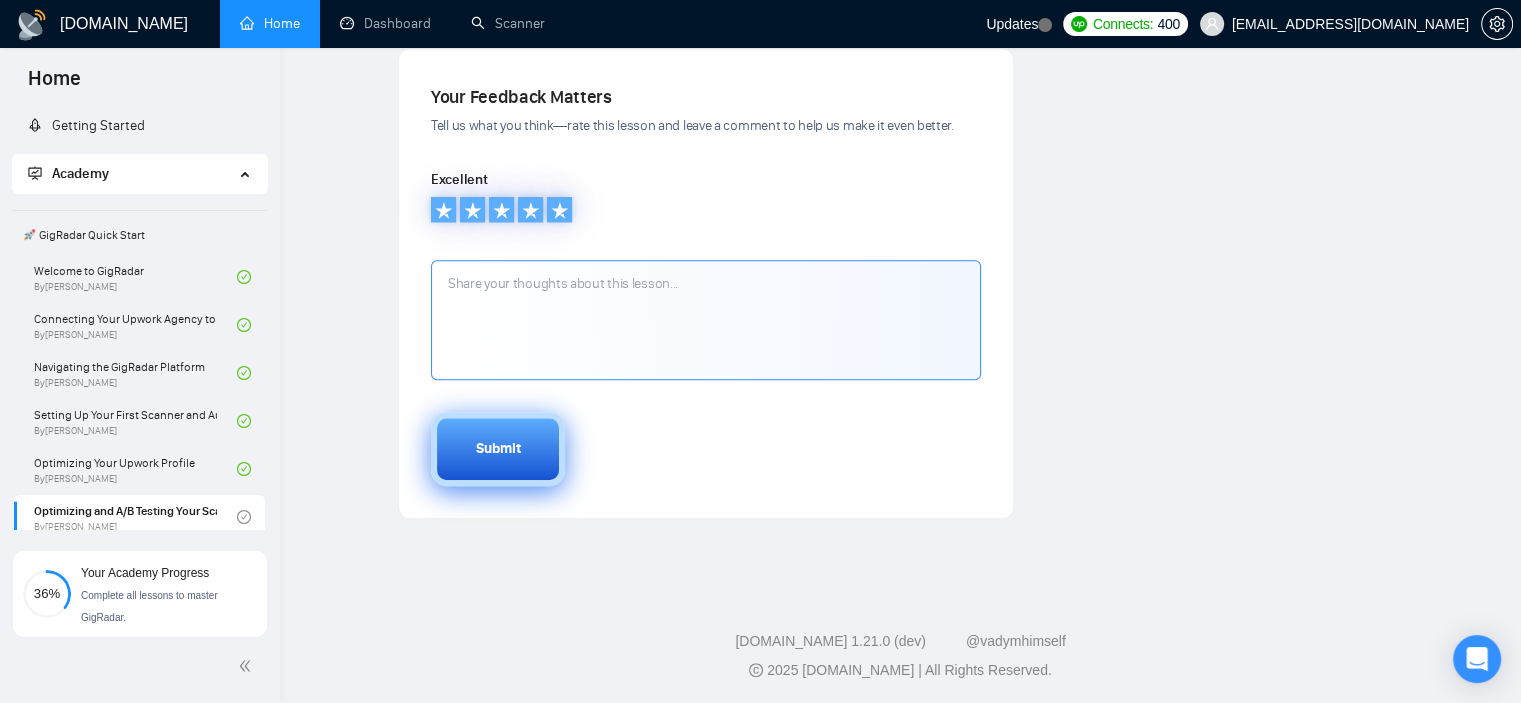 click on "Submit" at bounding box center (498, 449) 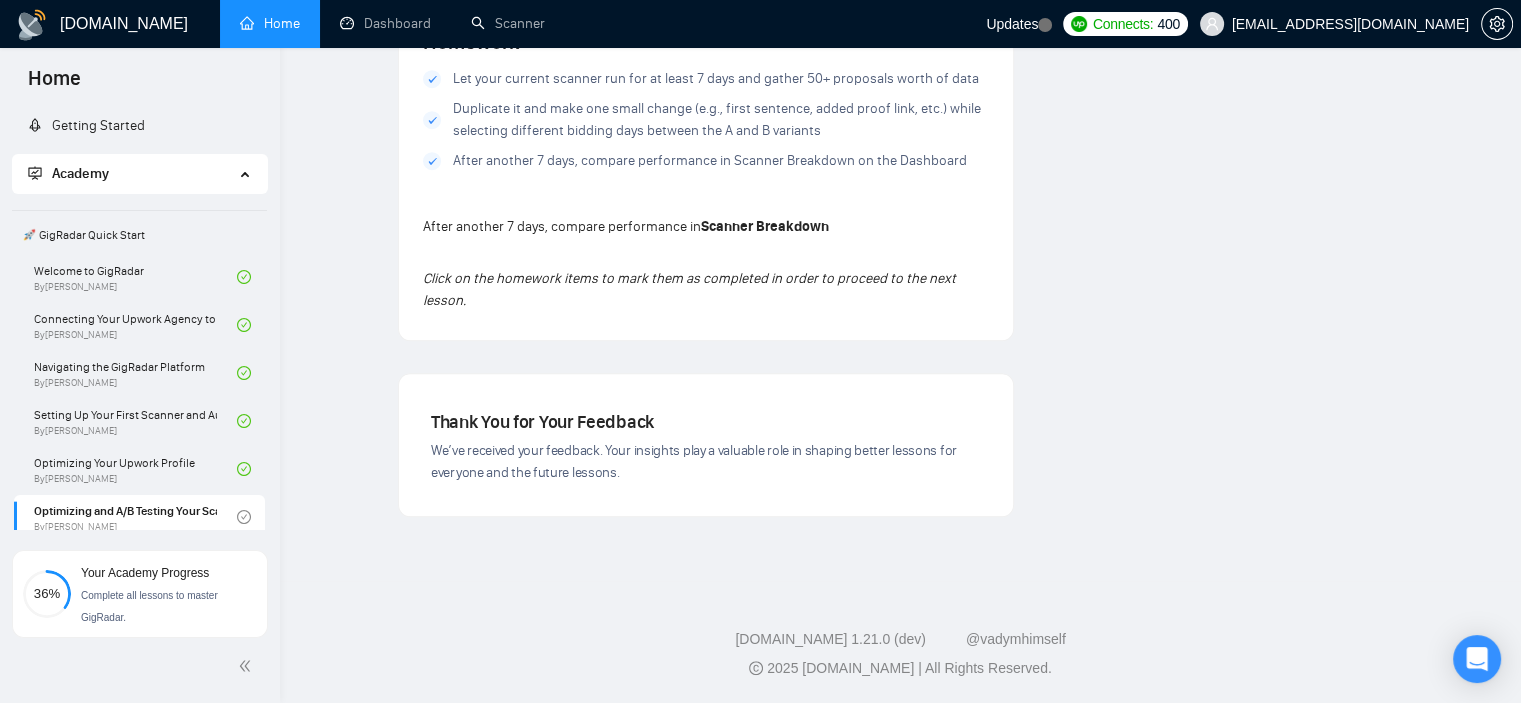 scroll, scrollTop: 1402, scrollLeft: 0, axis: vertical 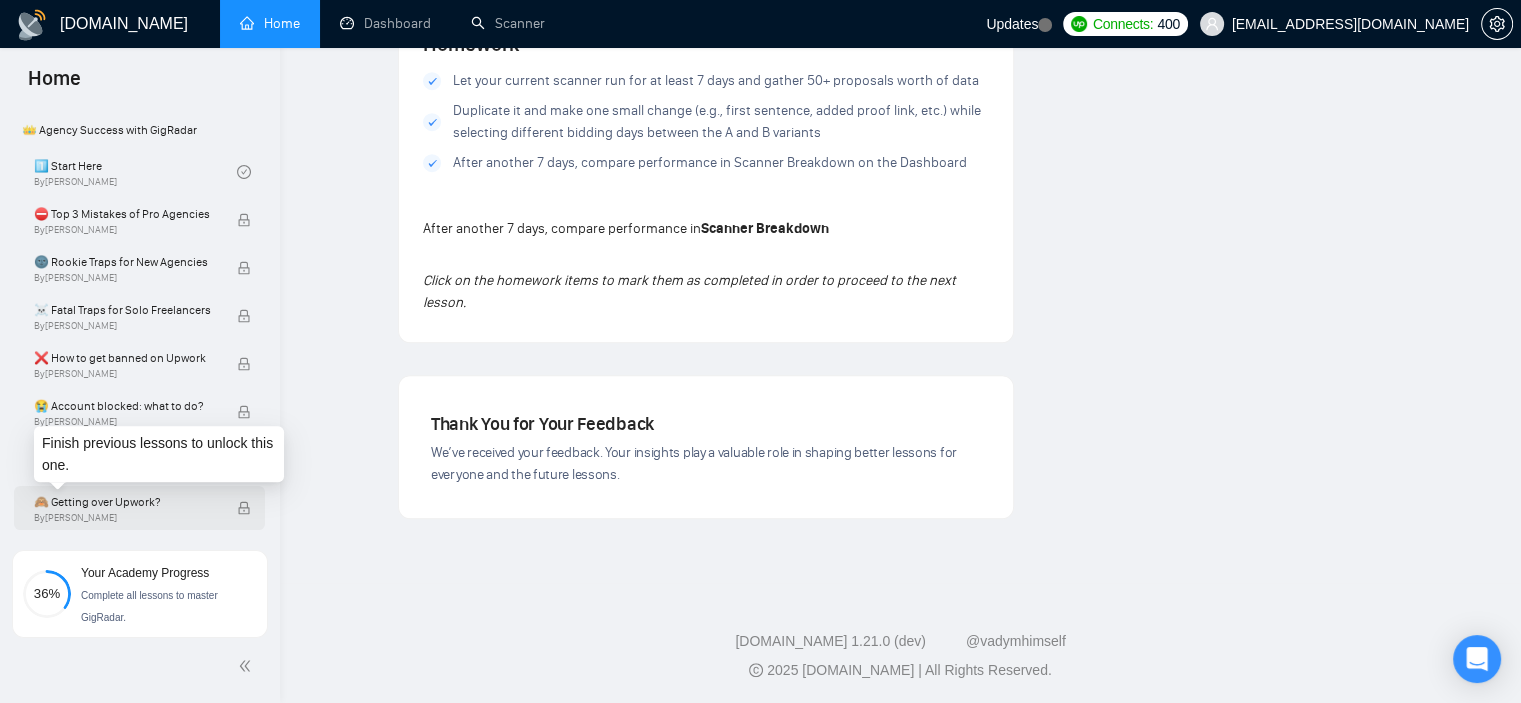 click on "By  [PERSON_NAME]" at bounding box center [125, 518] 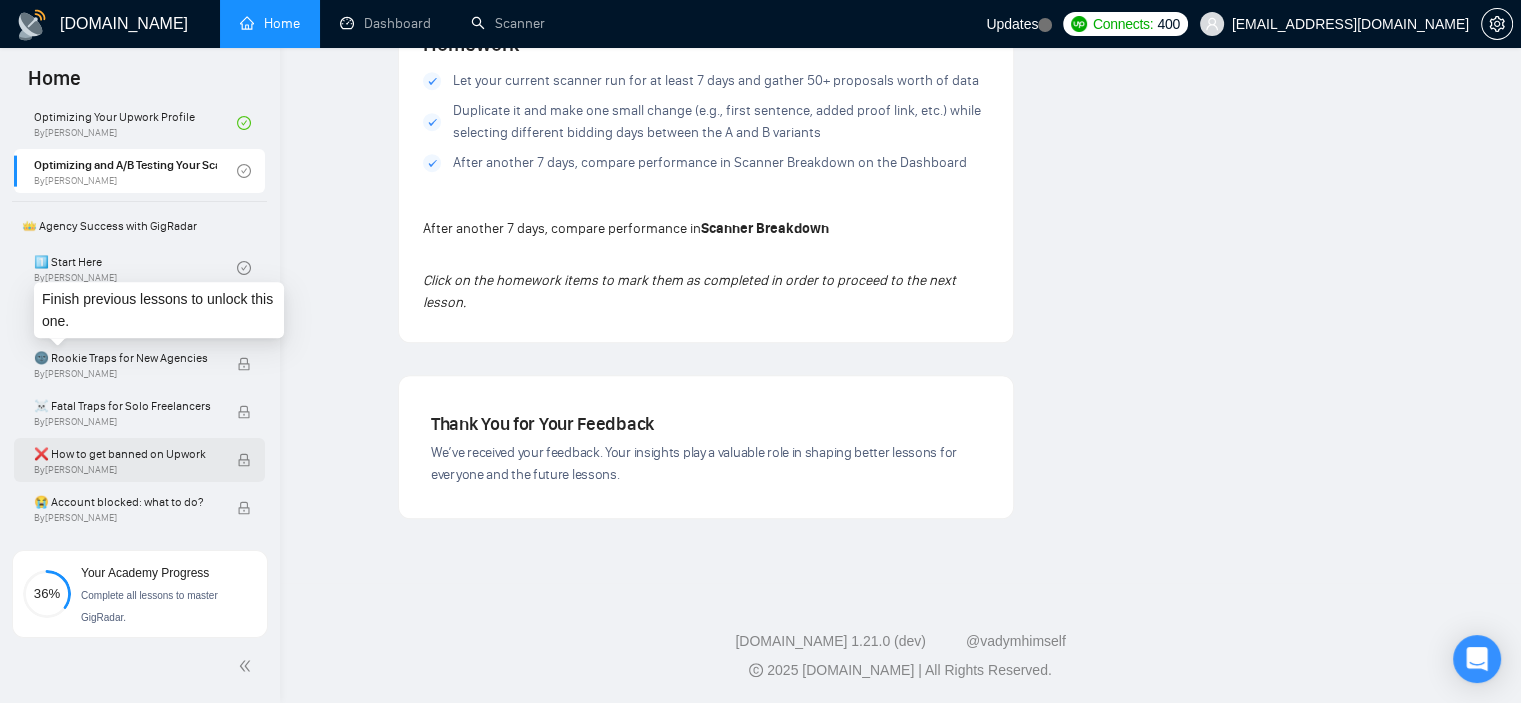scroll, scrollTop: 341, scrollLeft: 0, axis: vertical 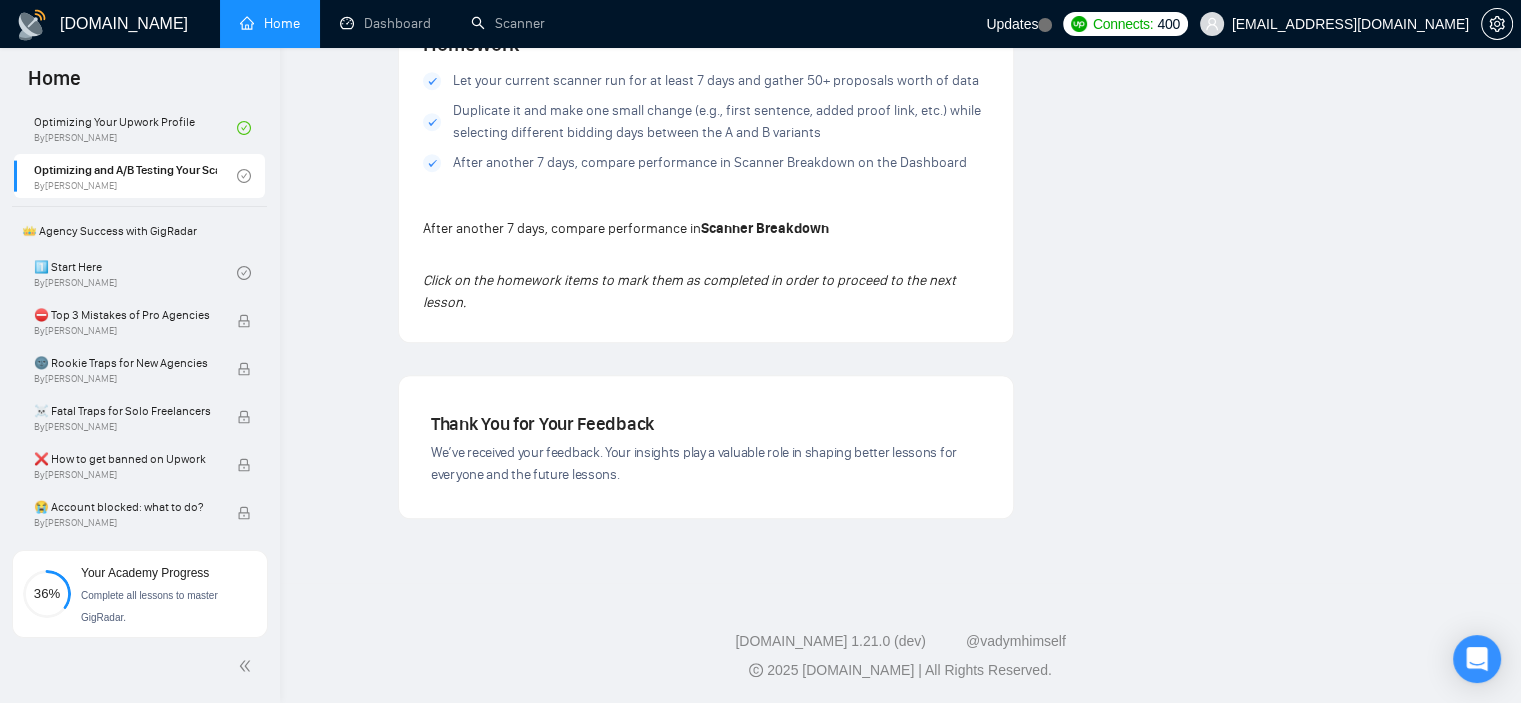 click on "👑 Agency Success with GigRadar" at bounding box center (139, 231) 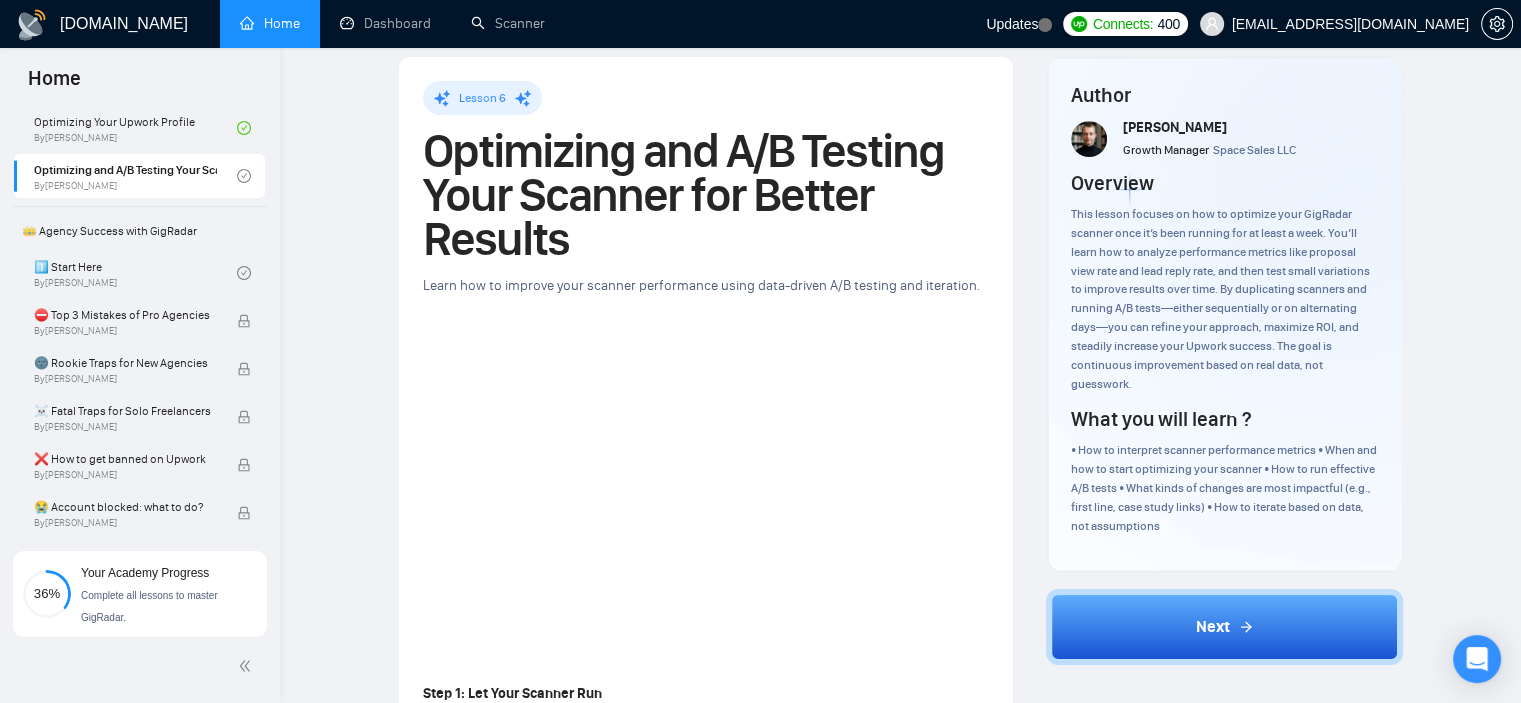 scroll, scrollTop: 0, scrollLeft: 0, axis: both 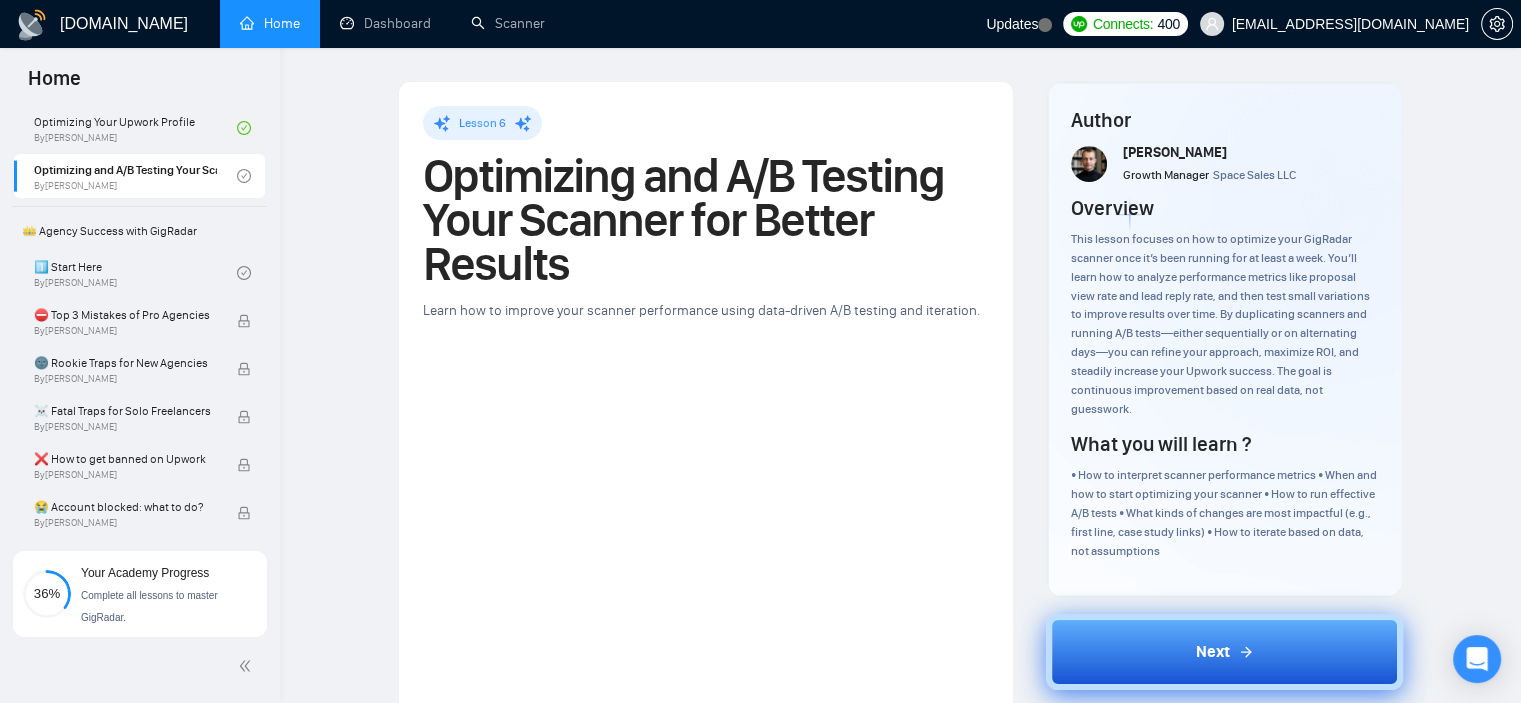 click on "Next" at bounding box center (1224, 652) 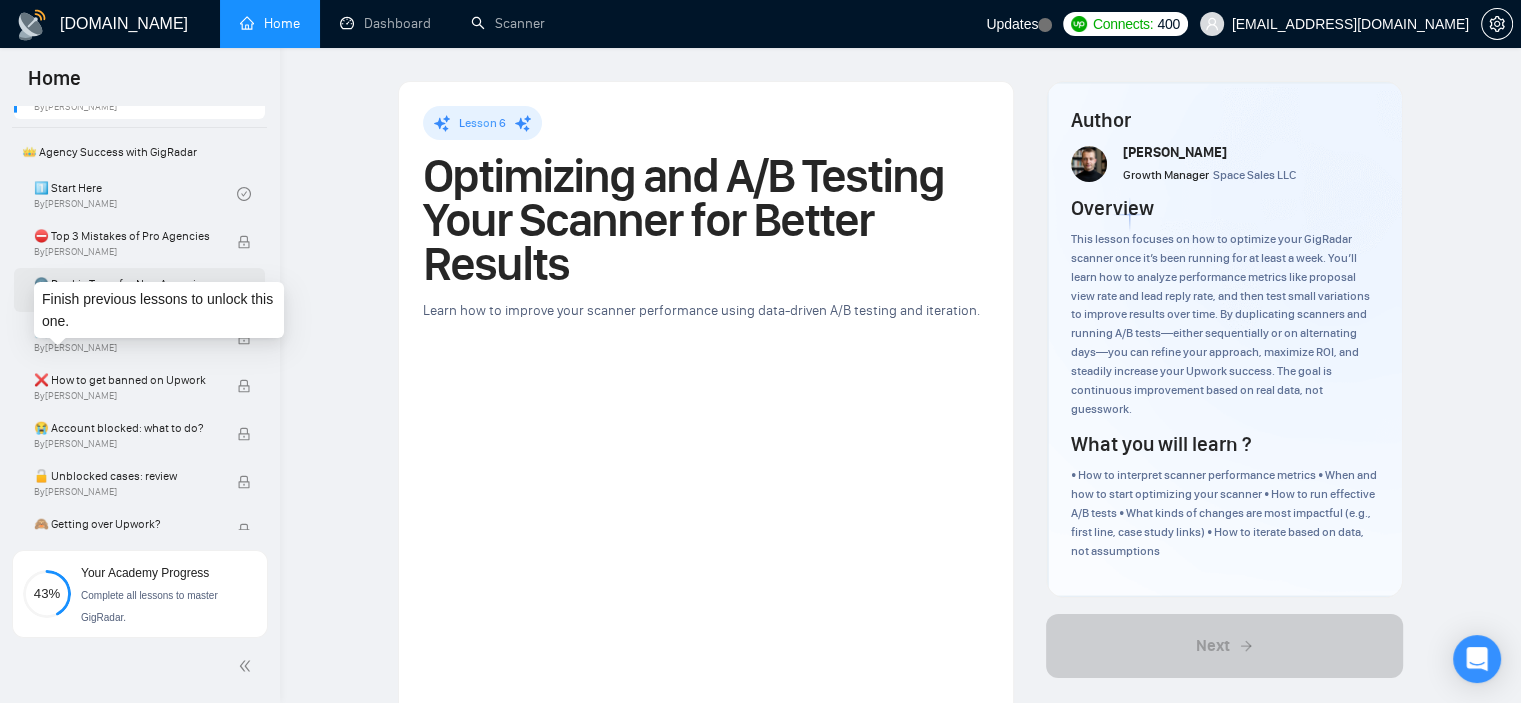 scroll, scrollTop: 397, scrollLeft: 0, axis: vertical 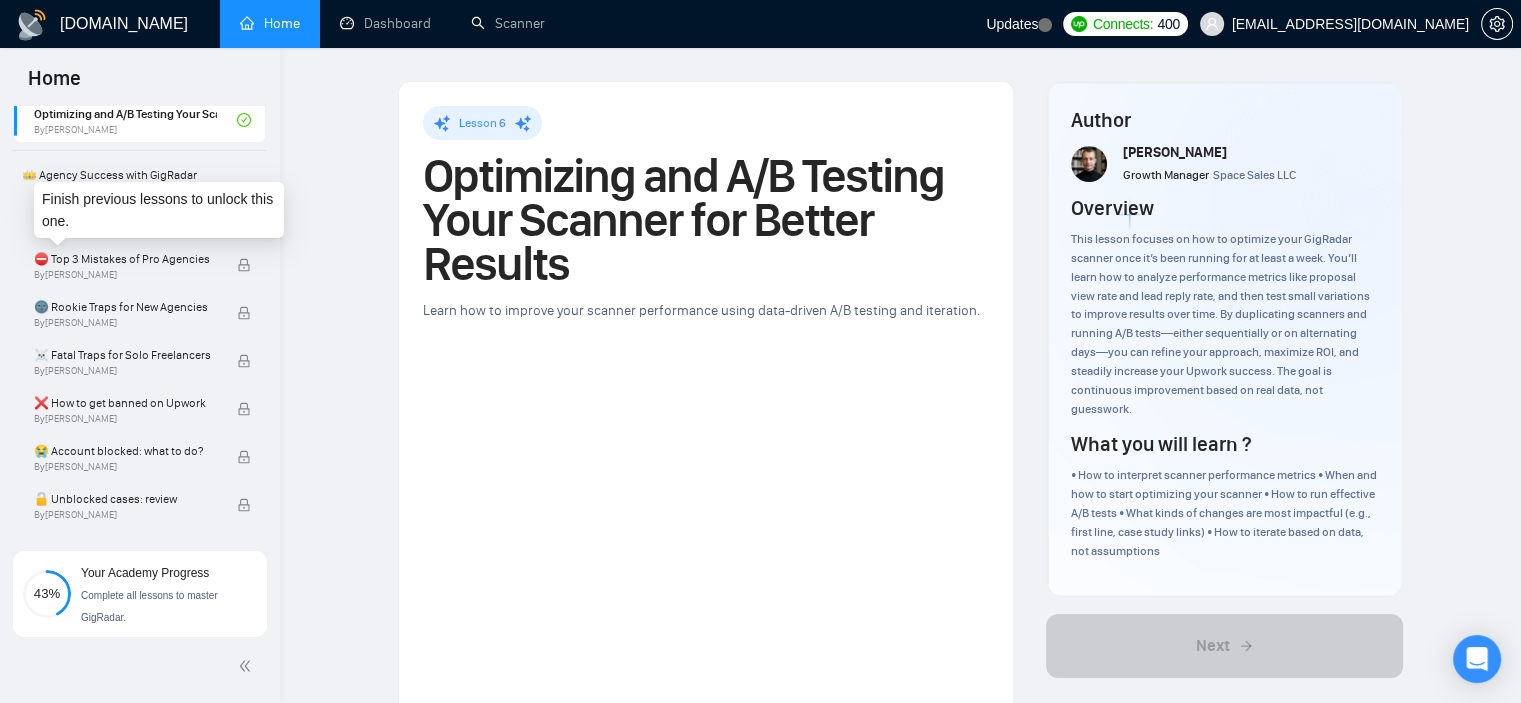 click on "Finish previous lessons to unlock this one." at bounding box center [159, 210] 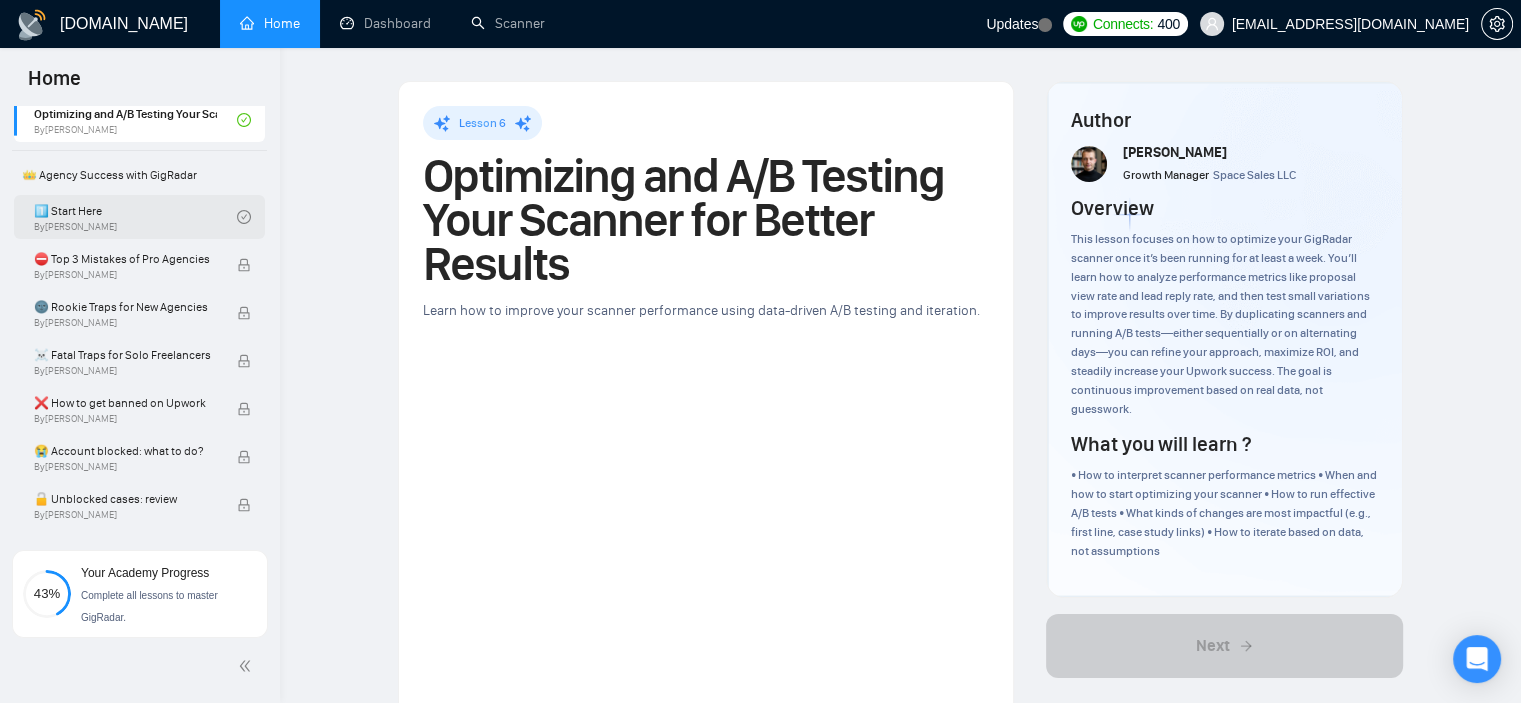 click on "1️⃣ Start Here By  [PERSON_NAME]" at bounding box center (135, 217) 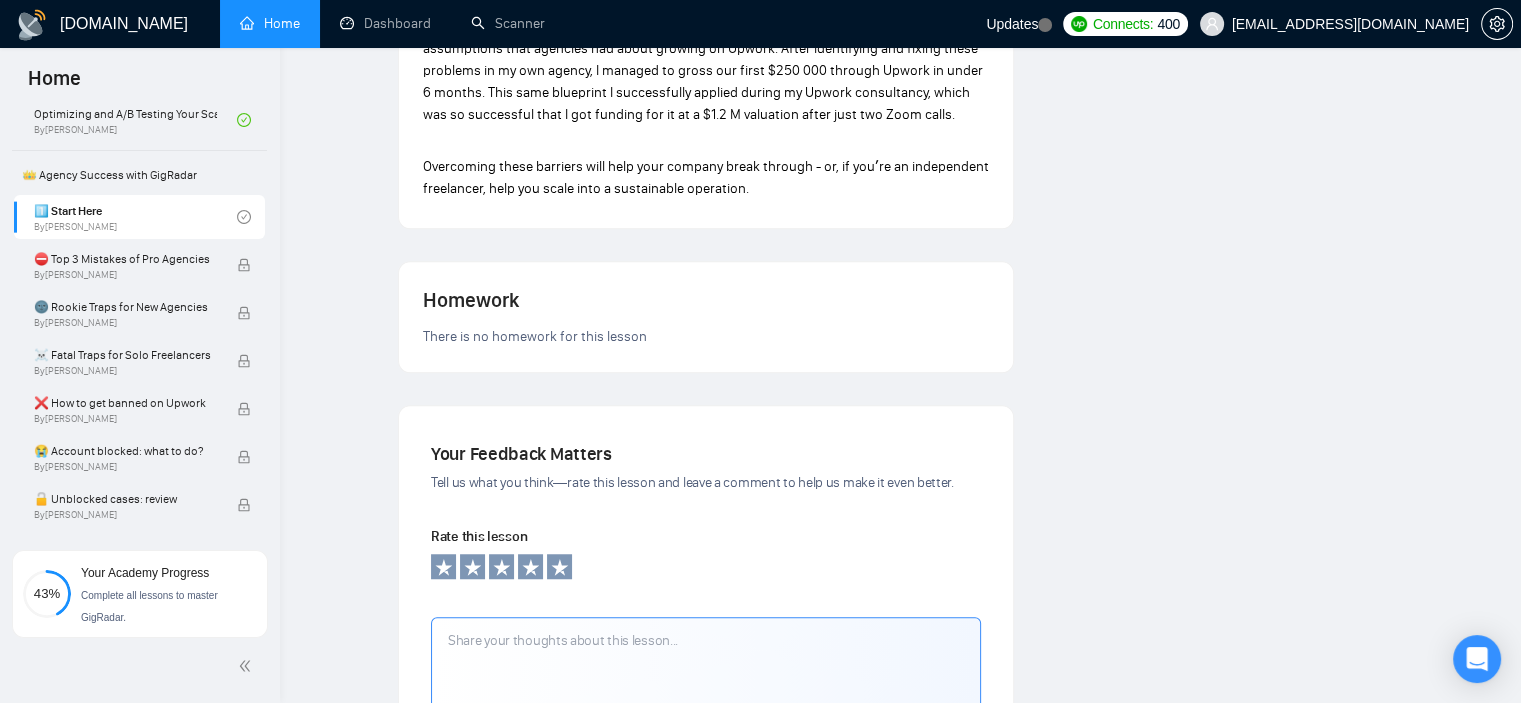 scroll, scrollTop: 1404, scrollLeft: 0, axis: vertical 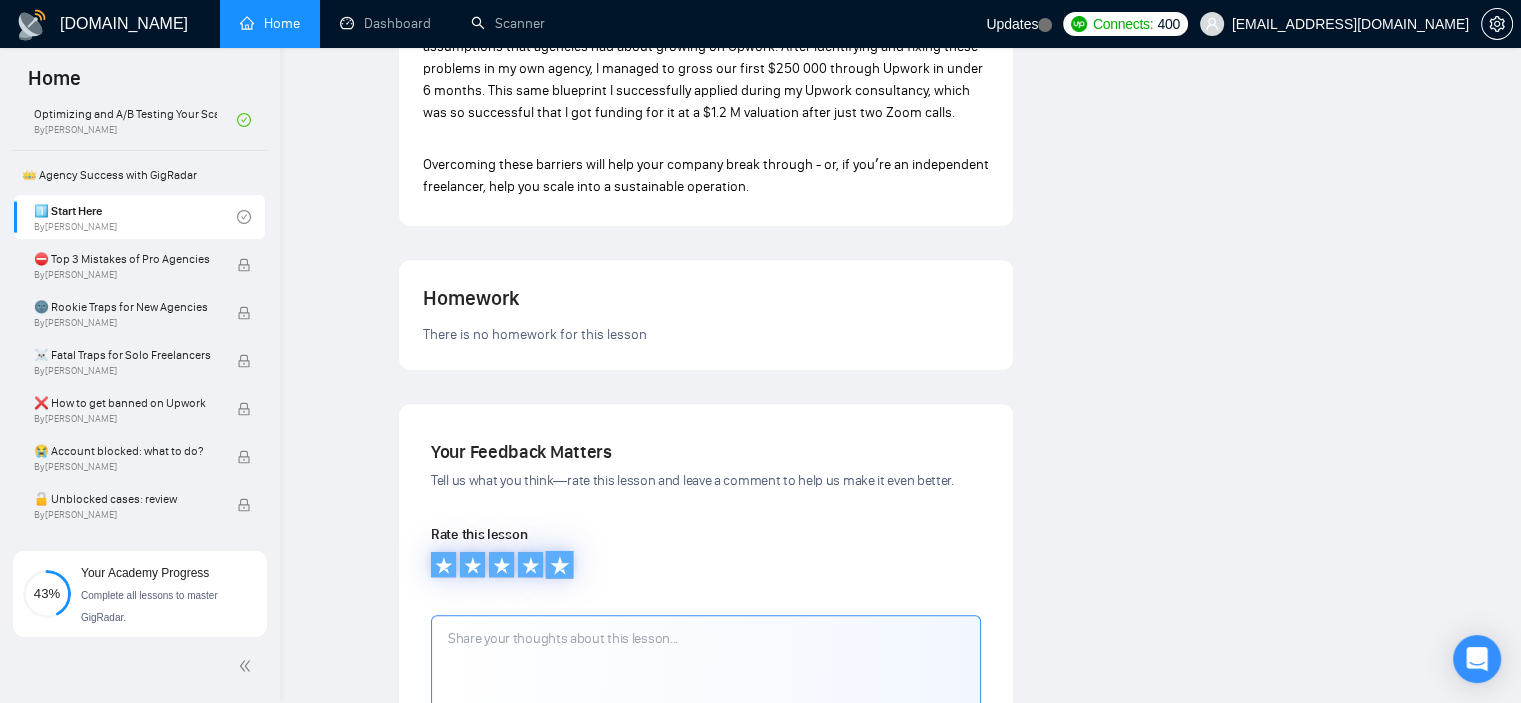 click 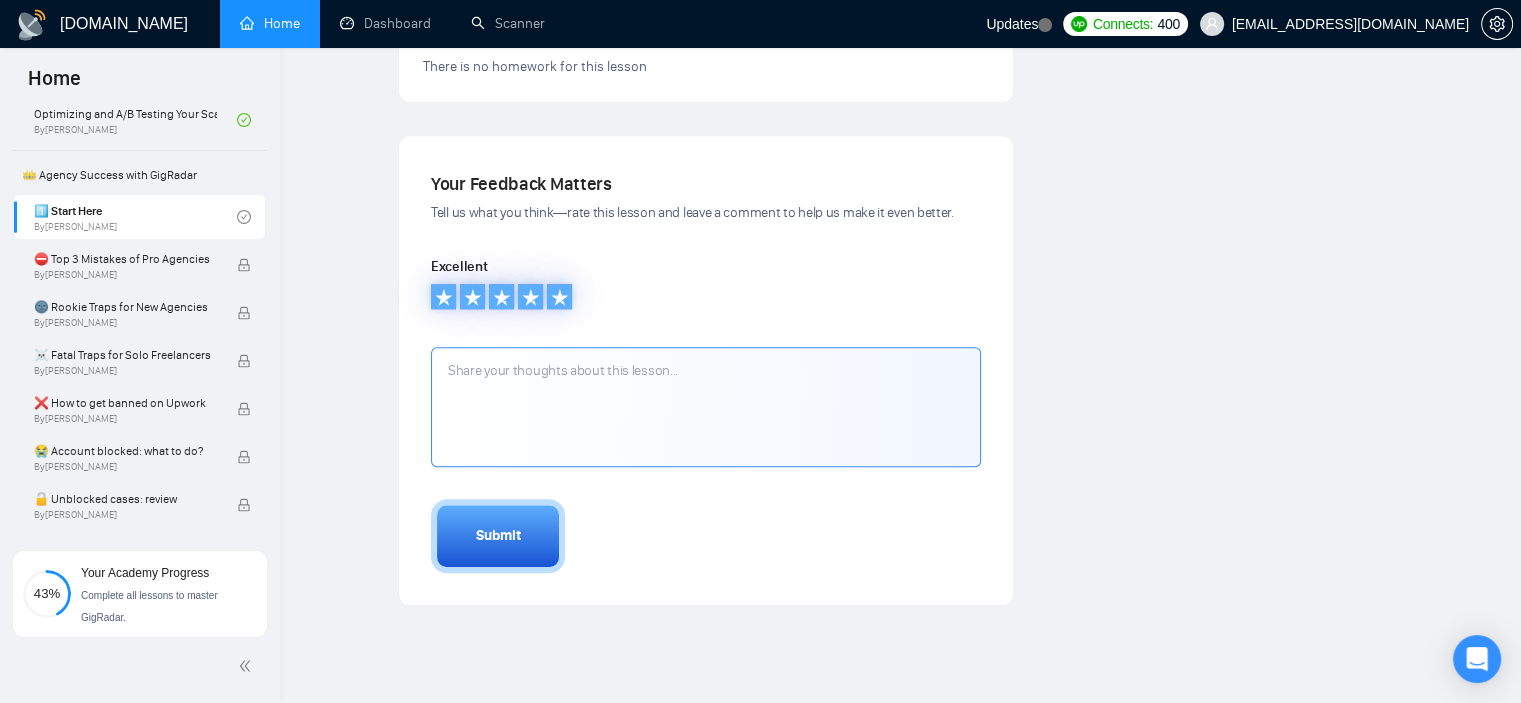 scroll, scrollTop: 1684, scrollLeft: 0, axis: vertical 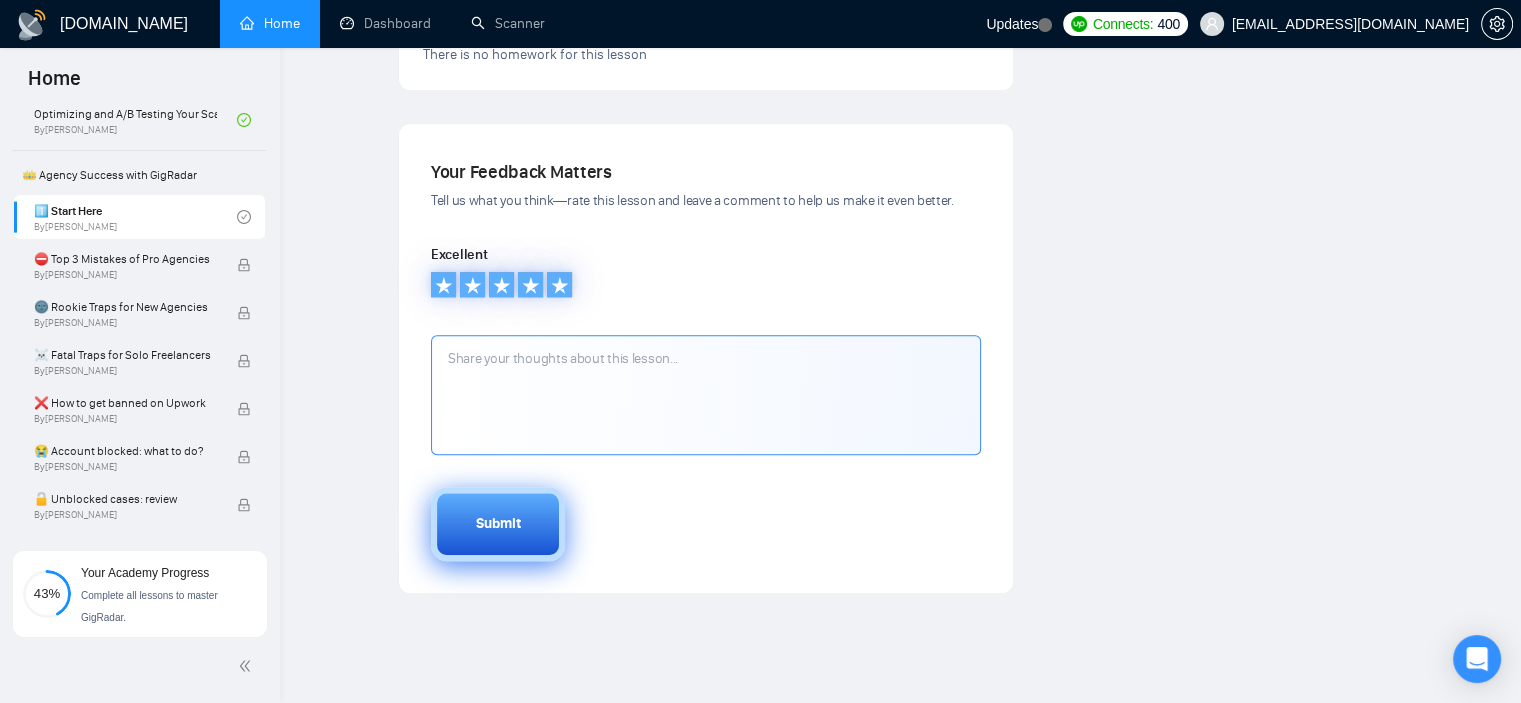 click on "Submit" at bounding box center (498, 524) 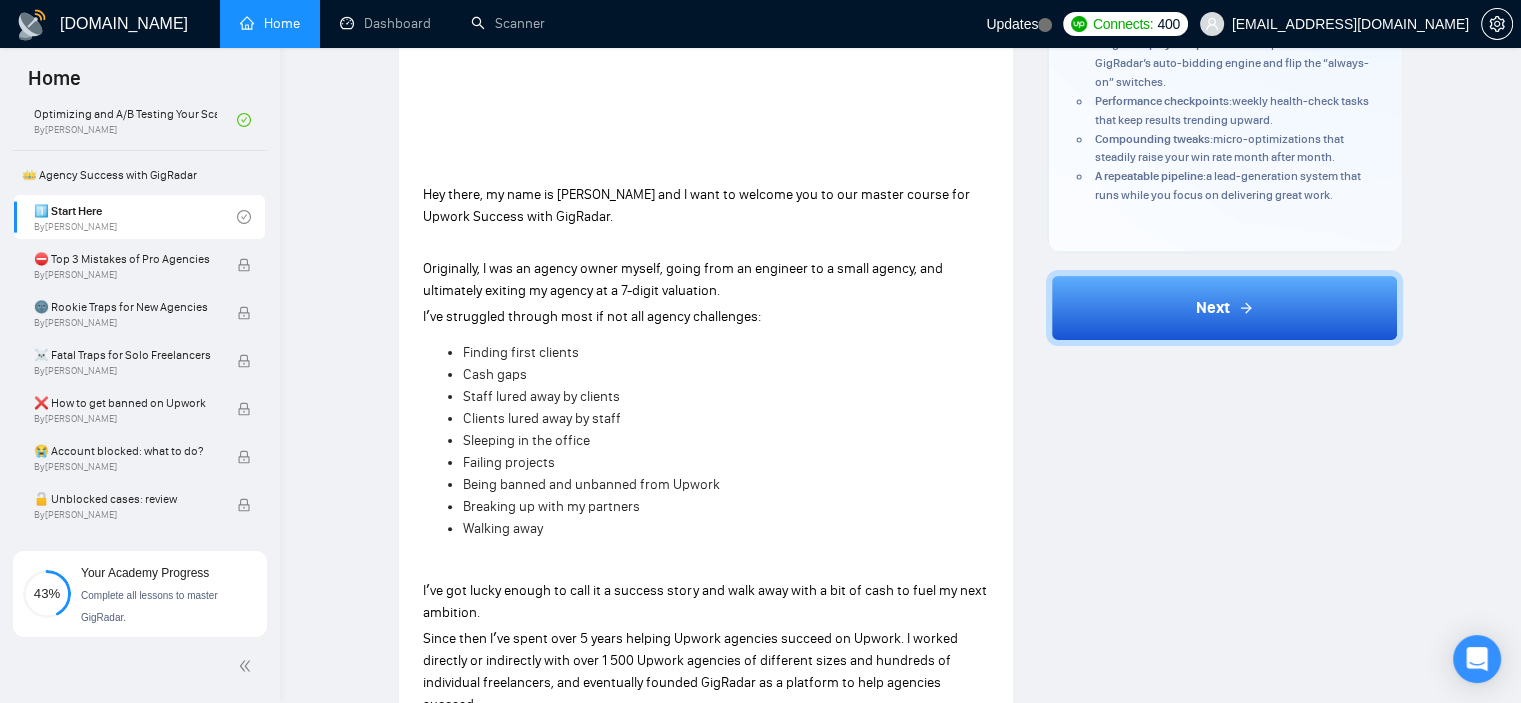 scroll, scrollTop: 468, scrollLeft: 0, axis: vertical 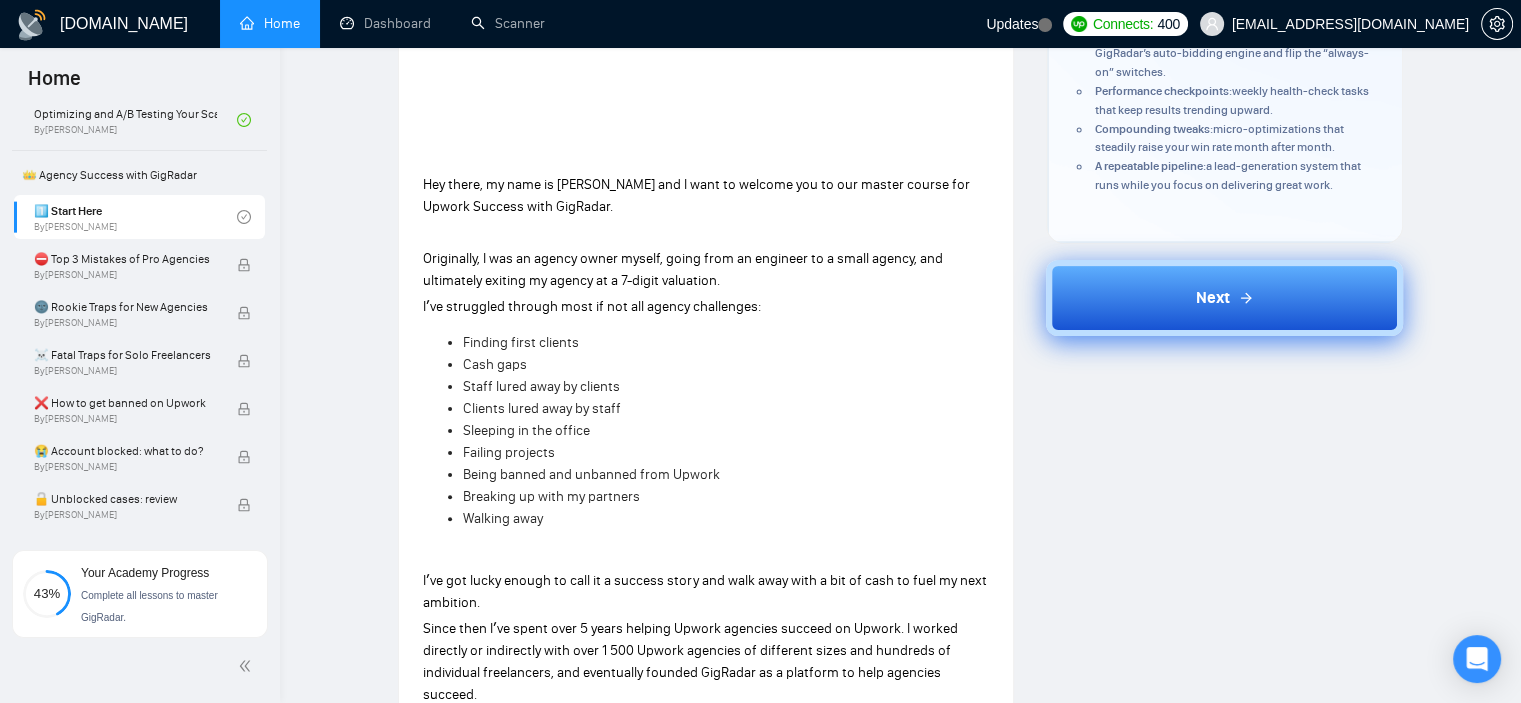 click on "Next" at bounding box center (1224, 298) 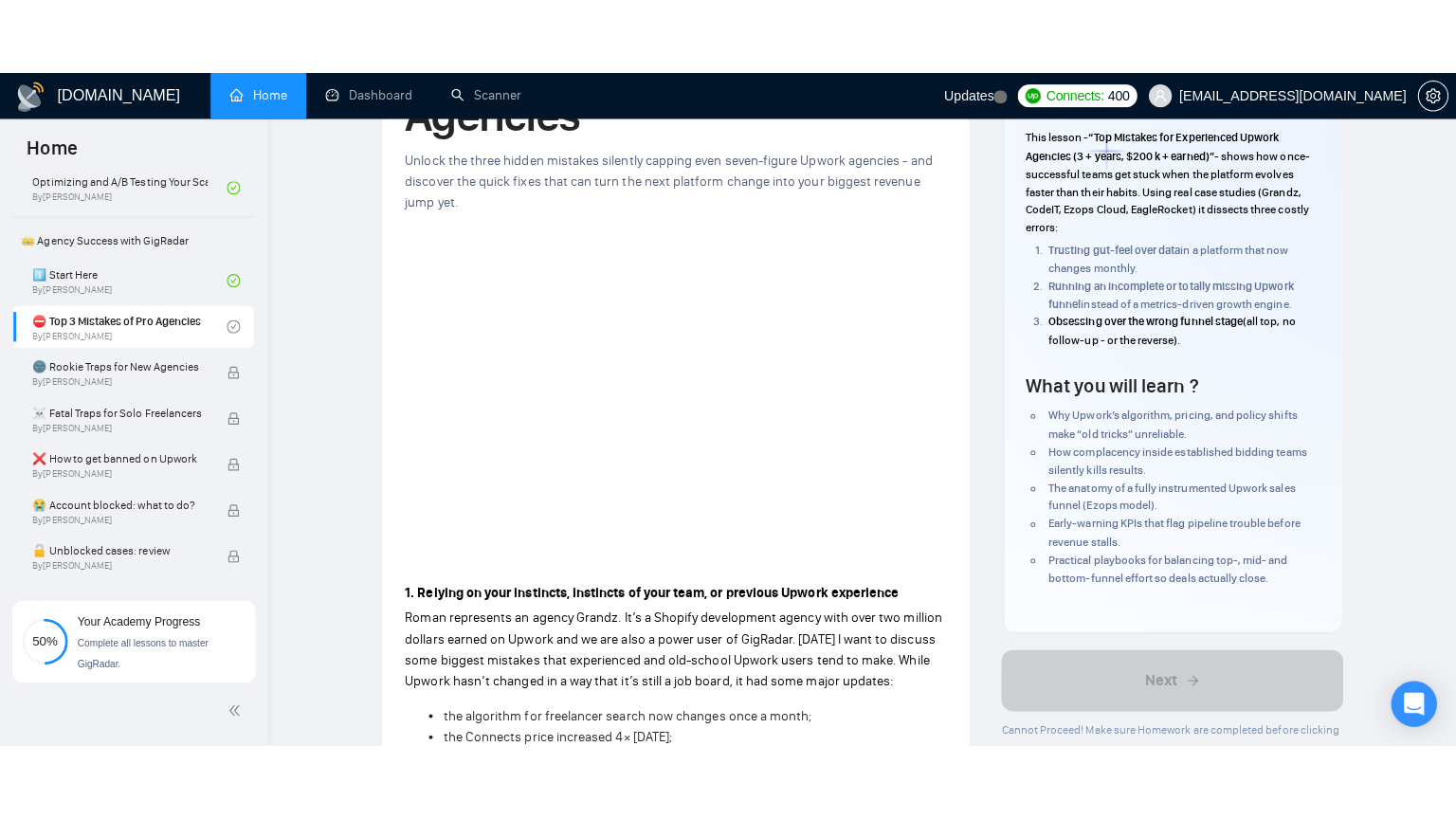 scroll, scrollTop: 167, scrollLeft: 0, axis: vertical 